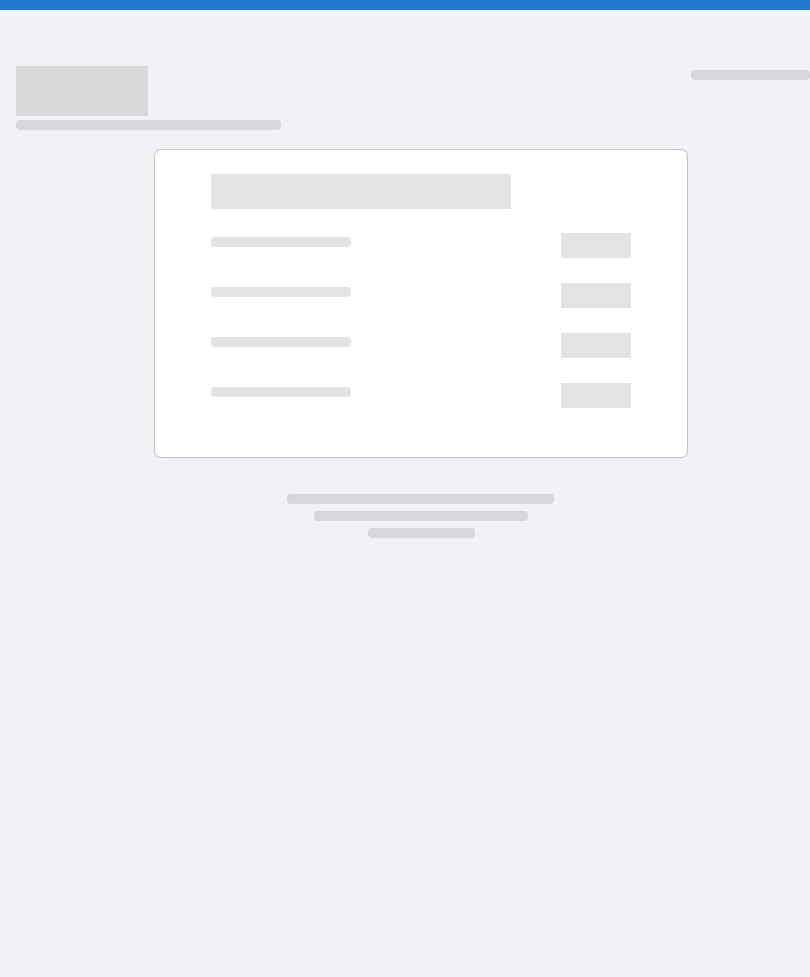 scroll, scrollTop: 0, scrollLeft: 0, axis: both 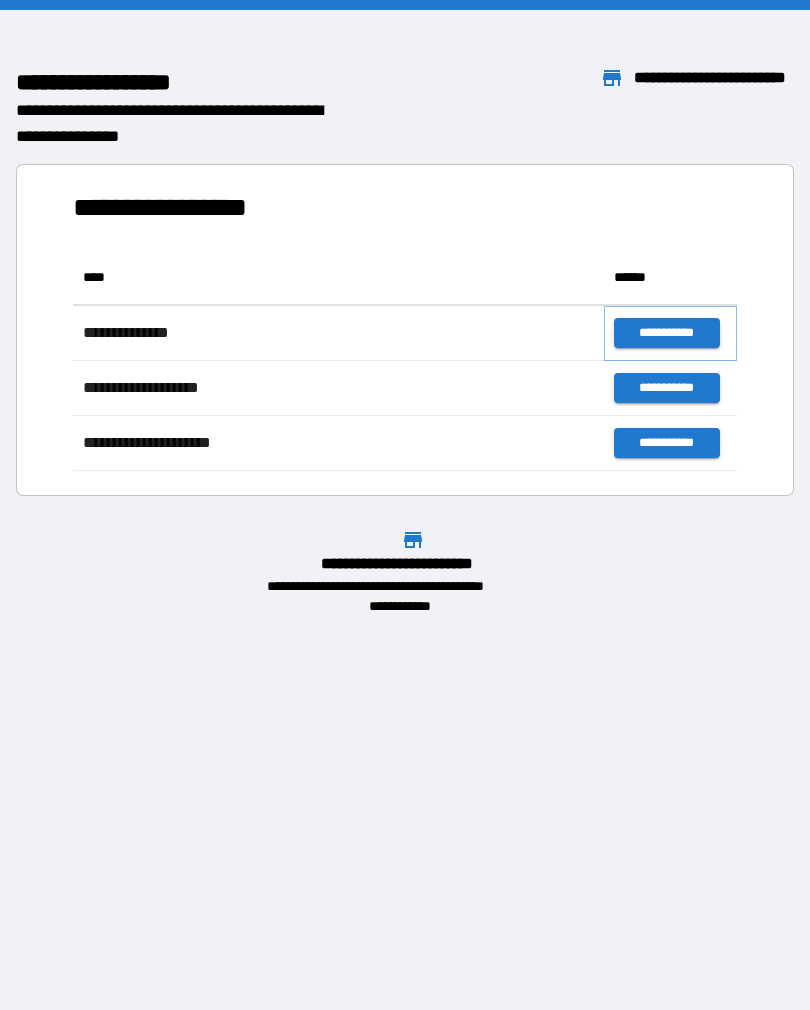 click on "**********" at bounding box center [666, 333] 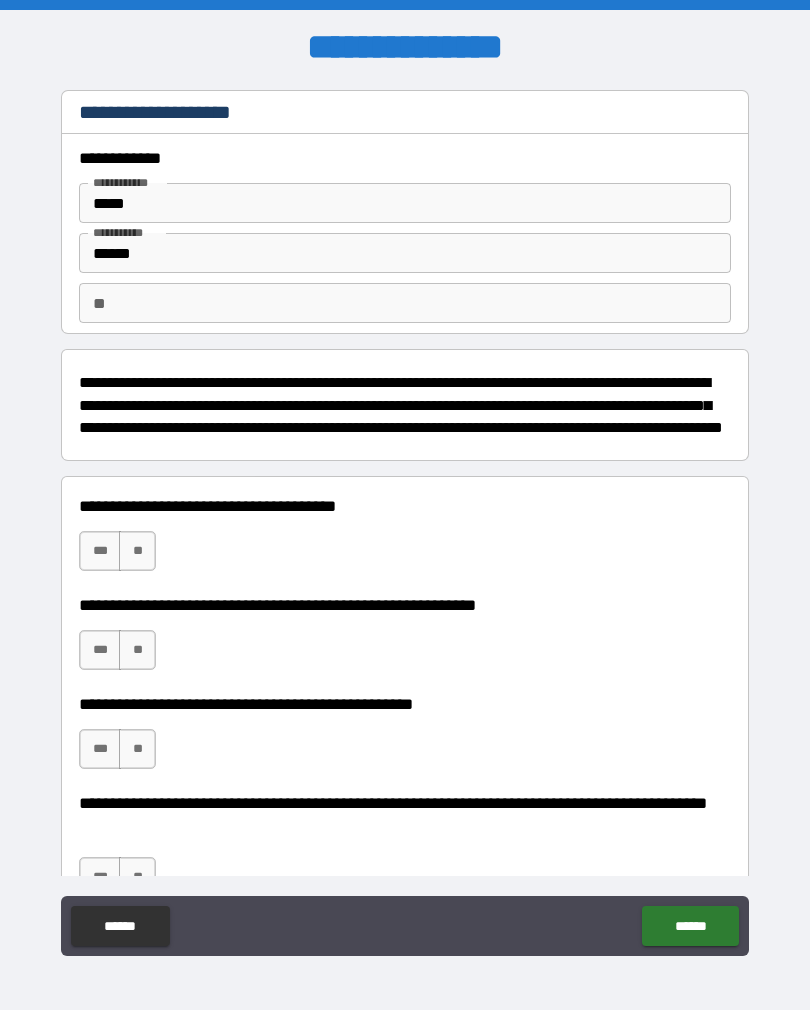 click on "******   ******" at bounding box center [405, 928] 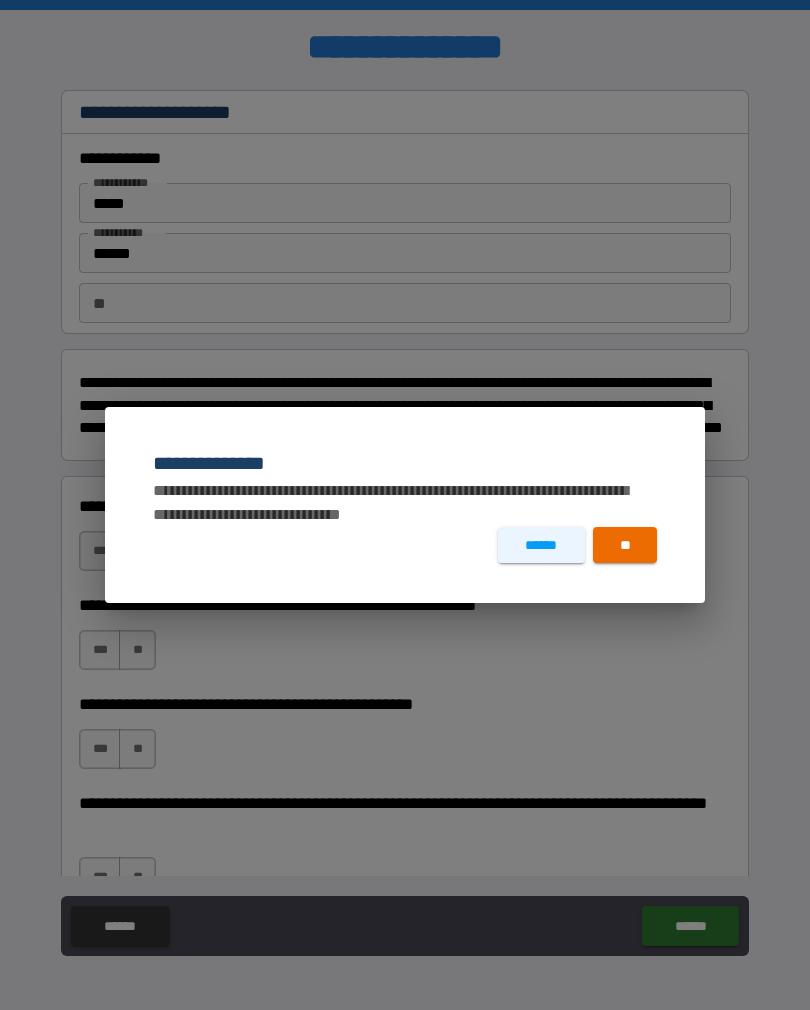 click on "**" at bounding box center [625, 545] 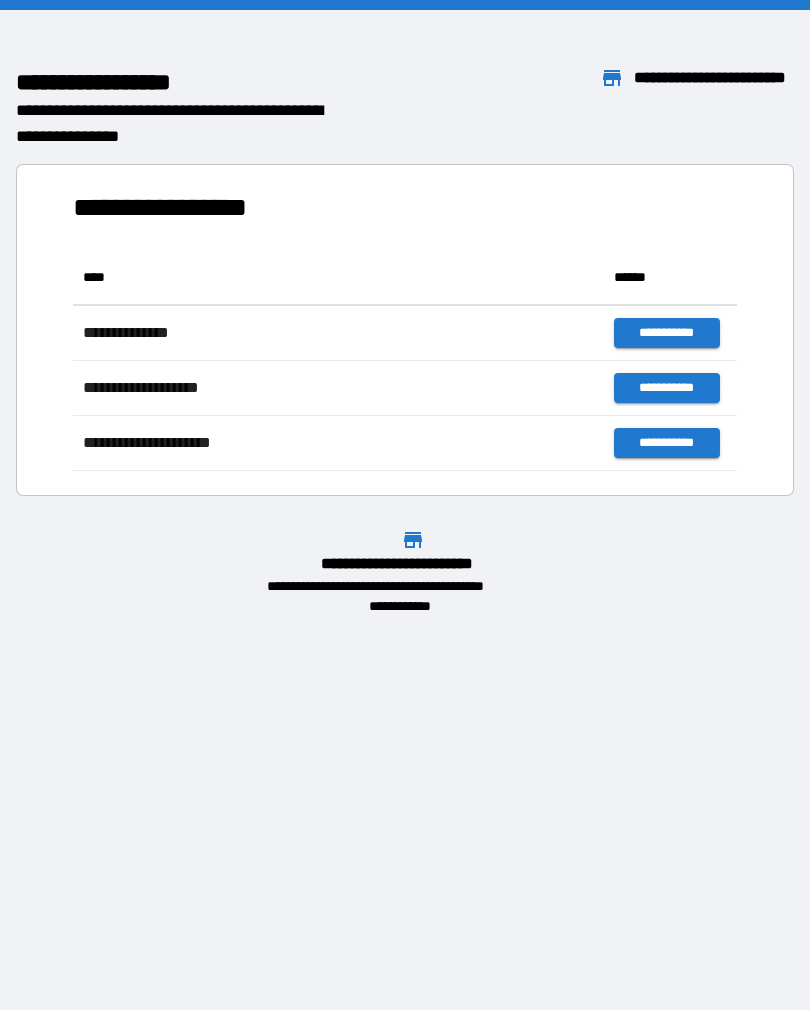 scroll, scrollTop: 1, scrollLeft: 1, axis: both 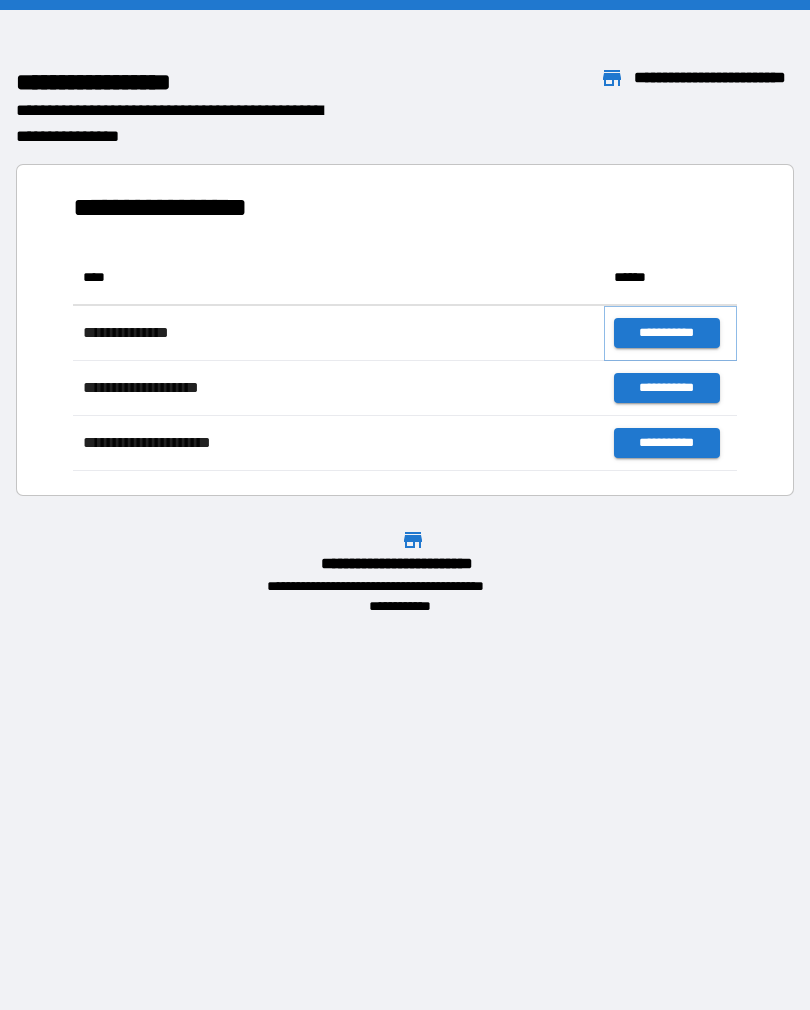 click on "**********" at bounding box center (666, 333) 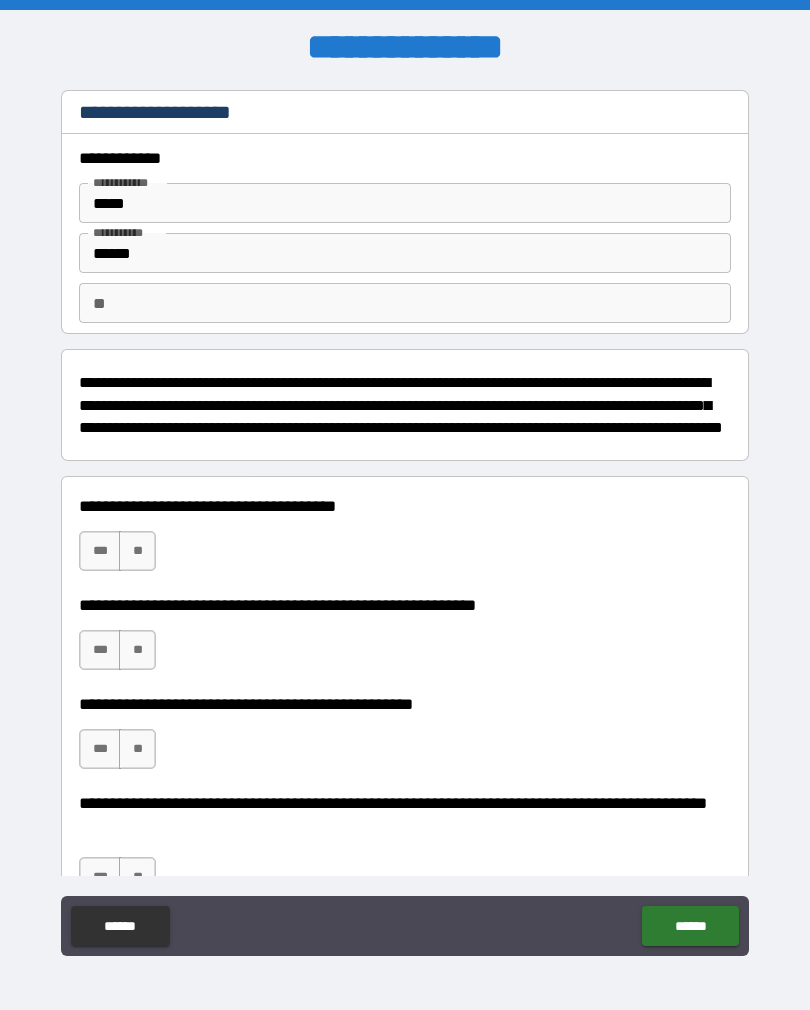 click on "**" at bounding box center [137, 551] 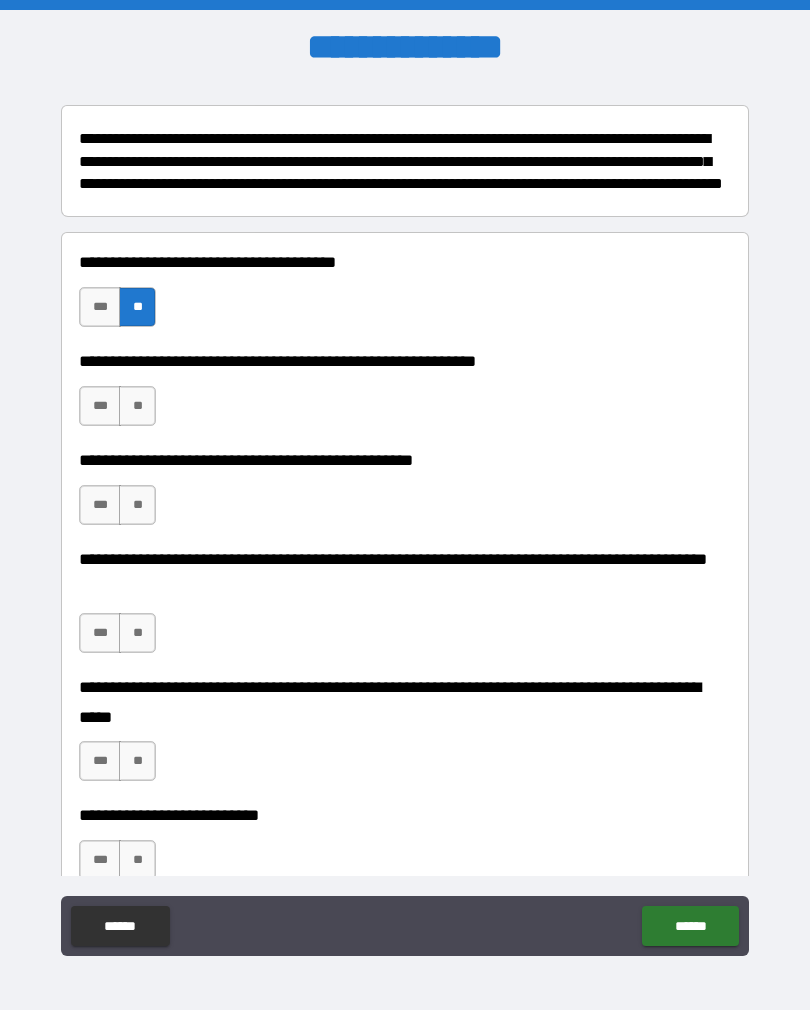 scroll, scrollTop: 246, scrollLeft: 0, axis: vertical 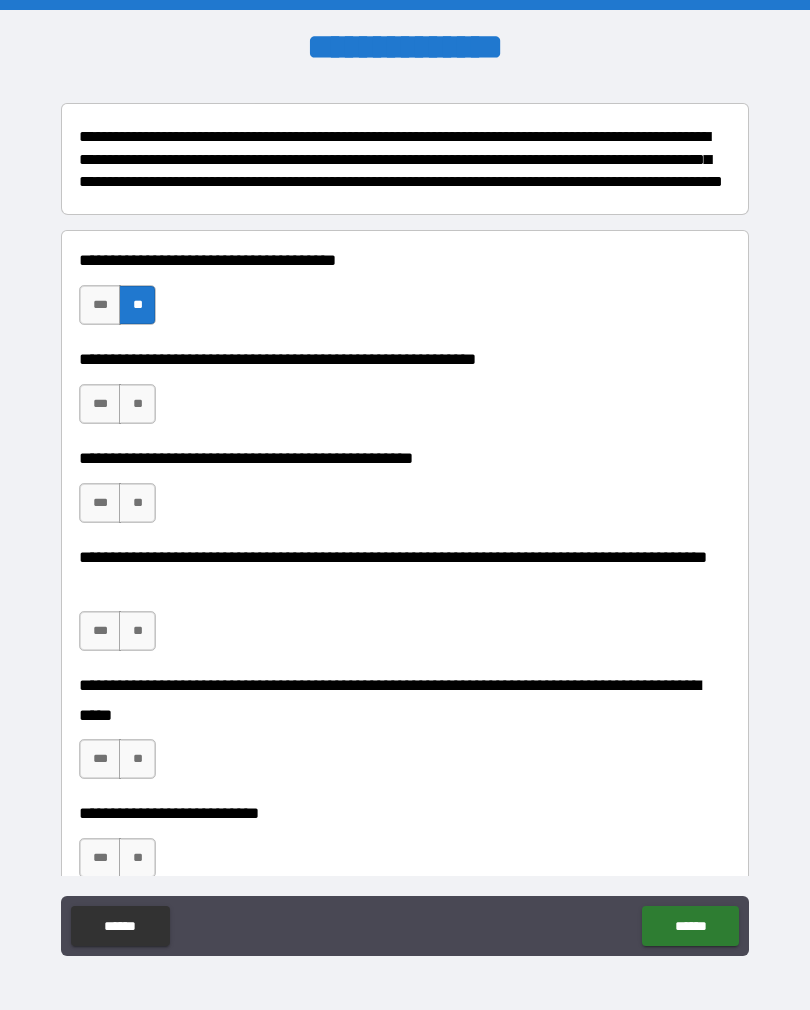 click on "**" at bounding box center [137, 404] 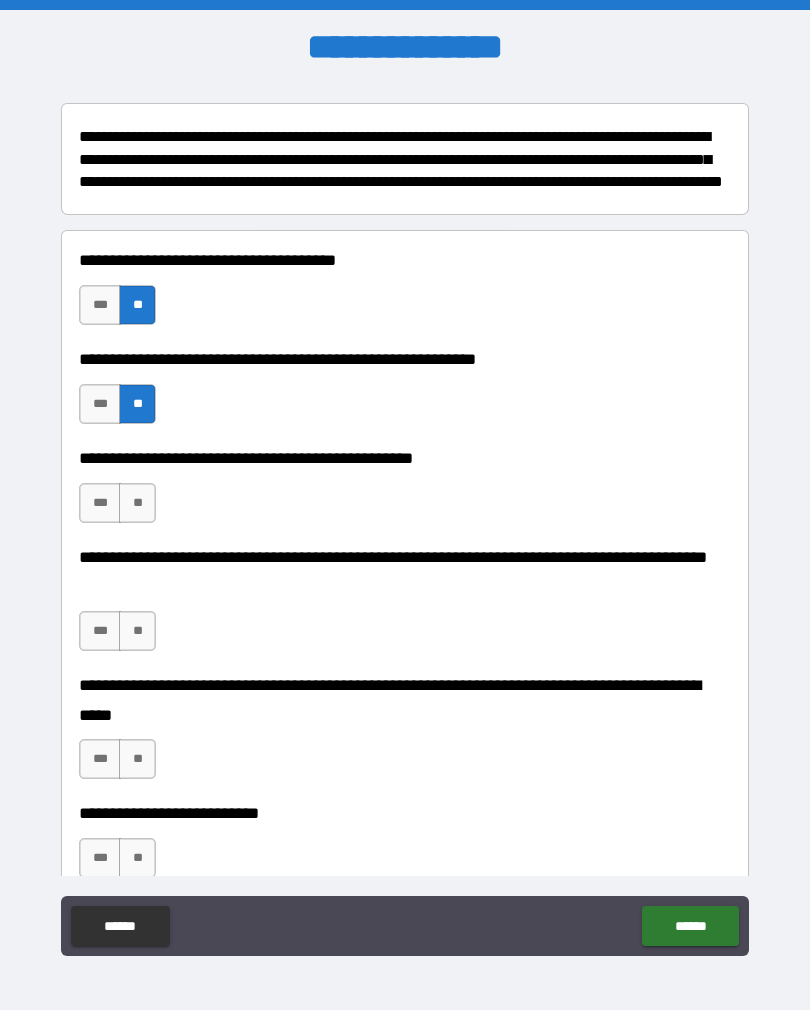 click on "**" at bounding box center [137, 503] 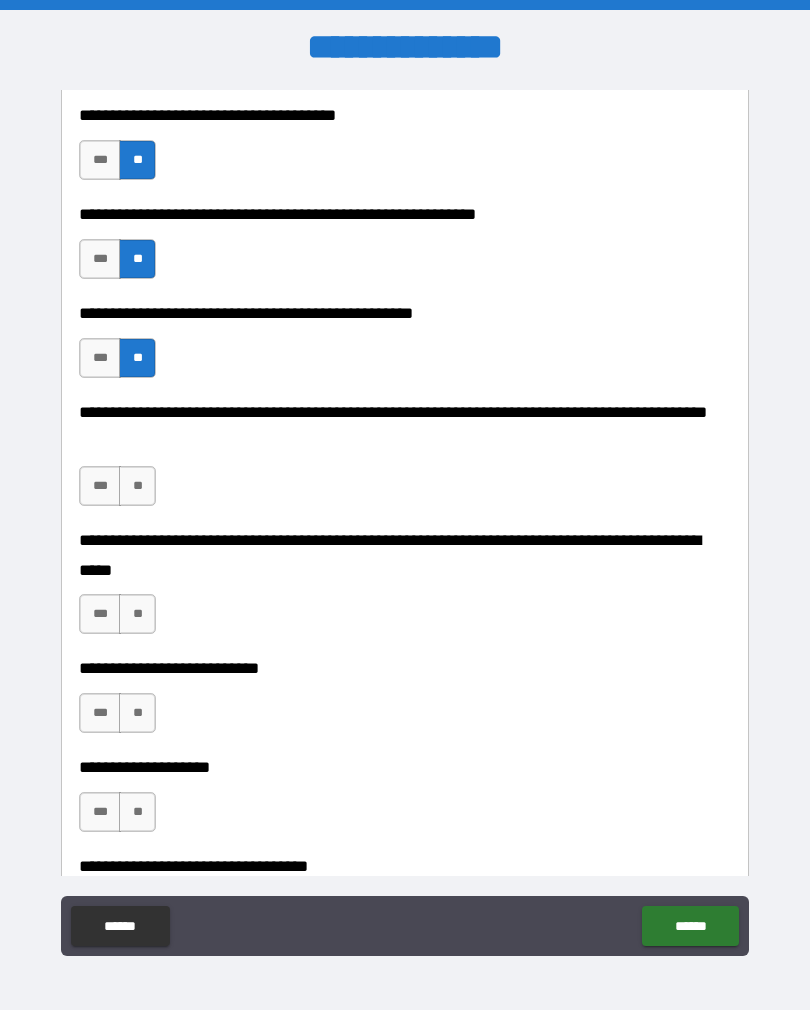 scroll, scrollTop: 395, scrollLeft: 0, axis: vertical 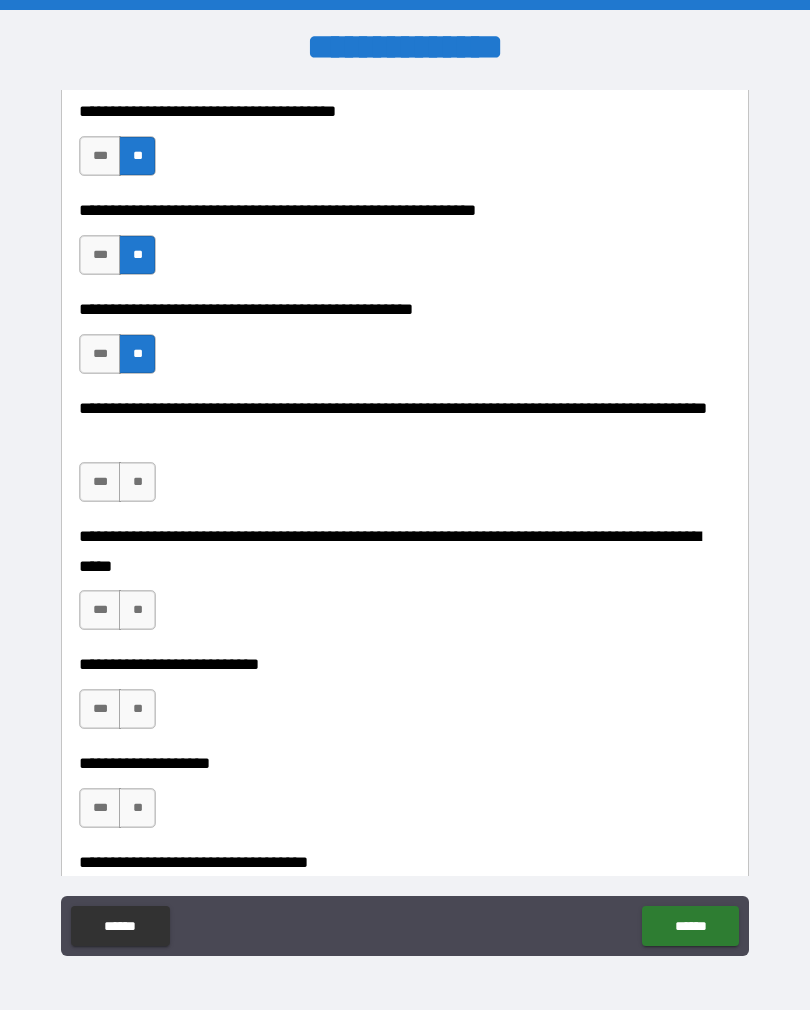 click on "**" at bounding box center [137, 482] 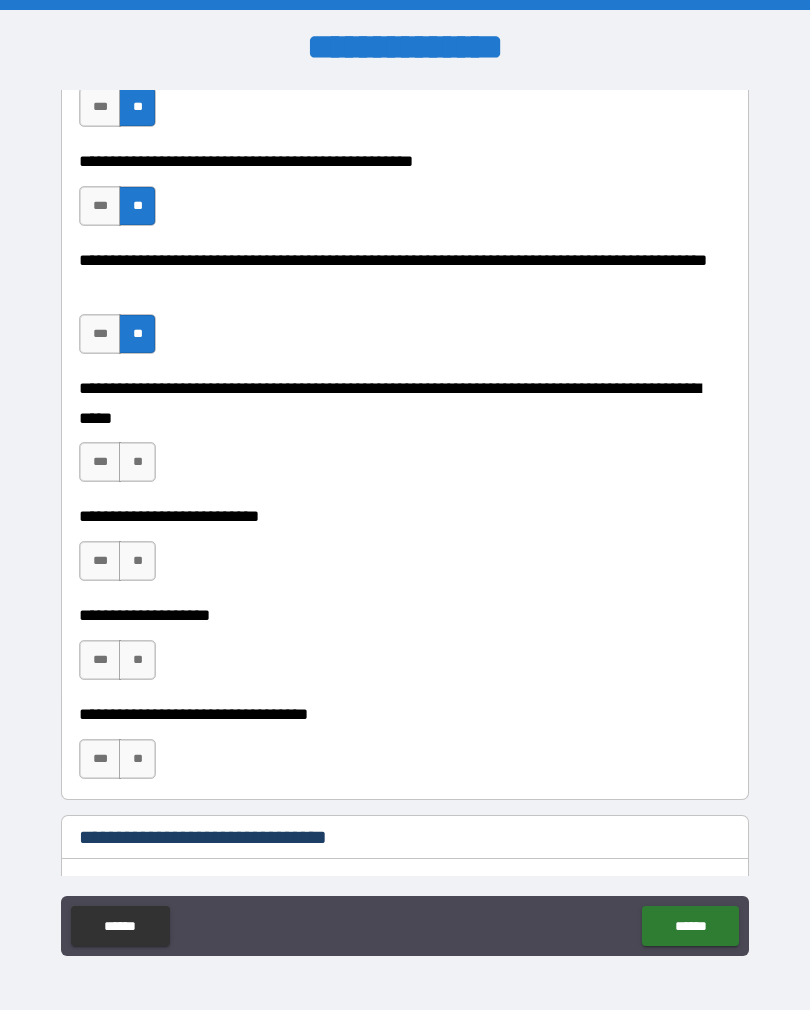 scroll, scrollTop: 548, scrollLeft: 0, axis: vertical 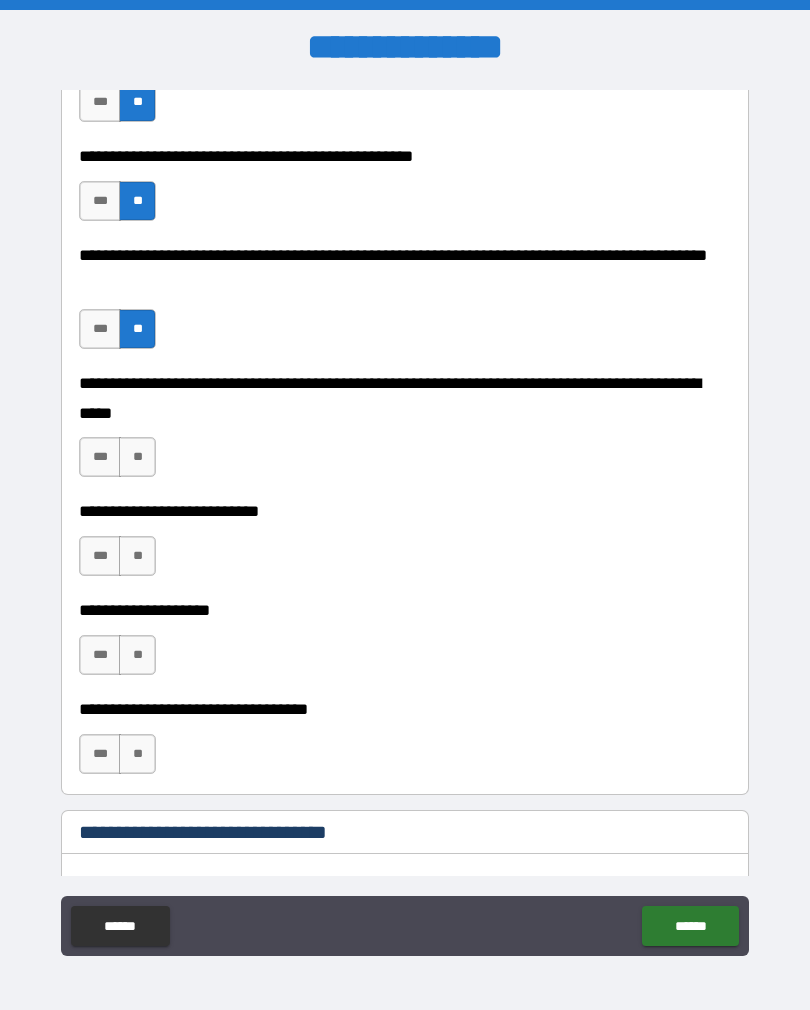 click on "**" at bounding box center (137, 457) 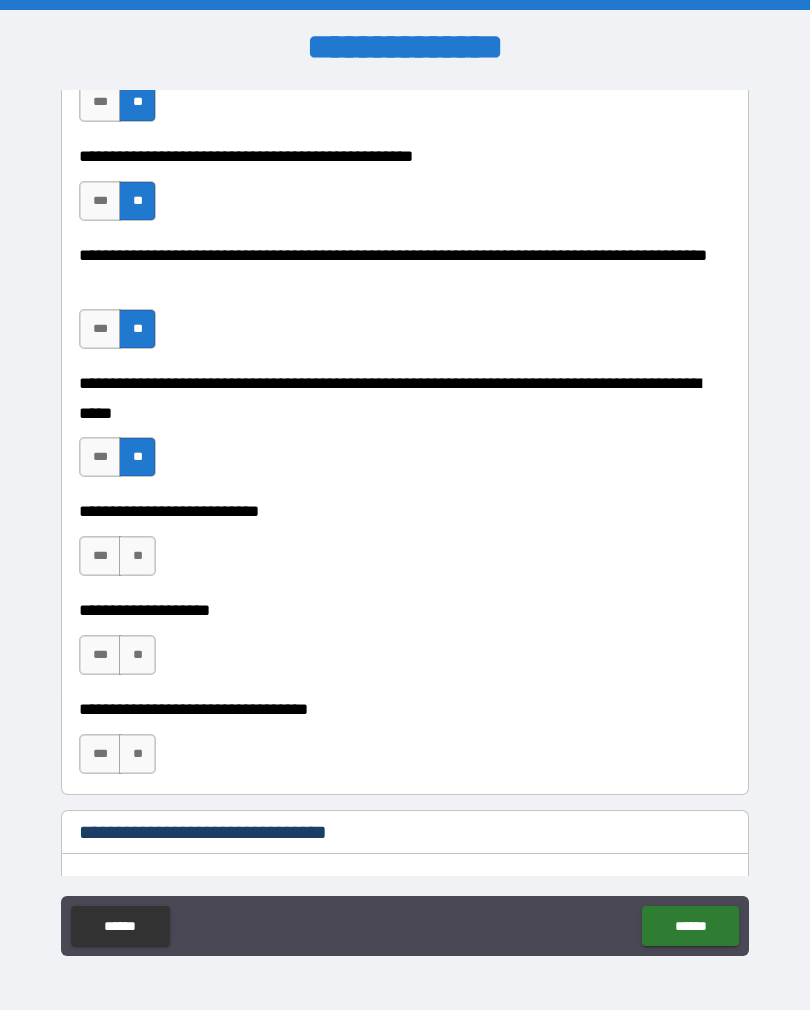 click on "**" at bounding box center [137, 556] 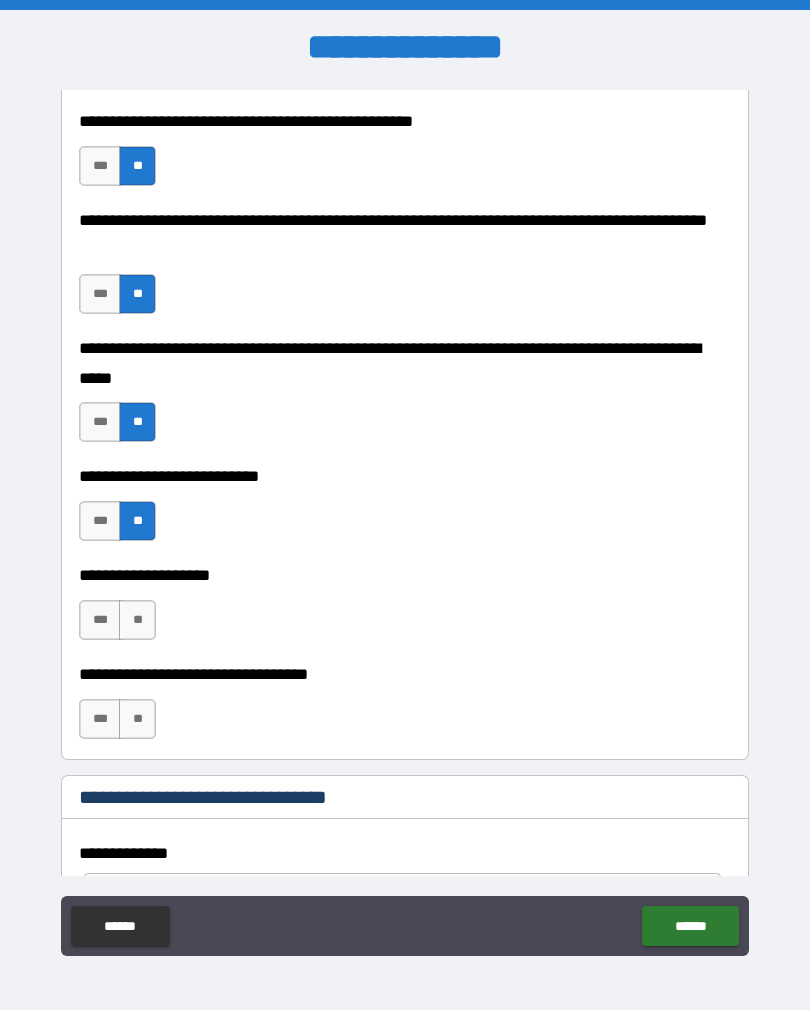 scroll, scrollTop: 589, scrollLeft: 0, axis: vertical 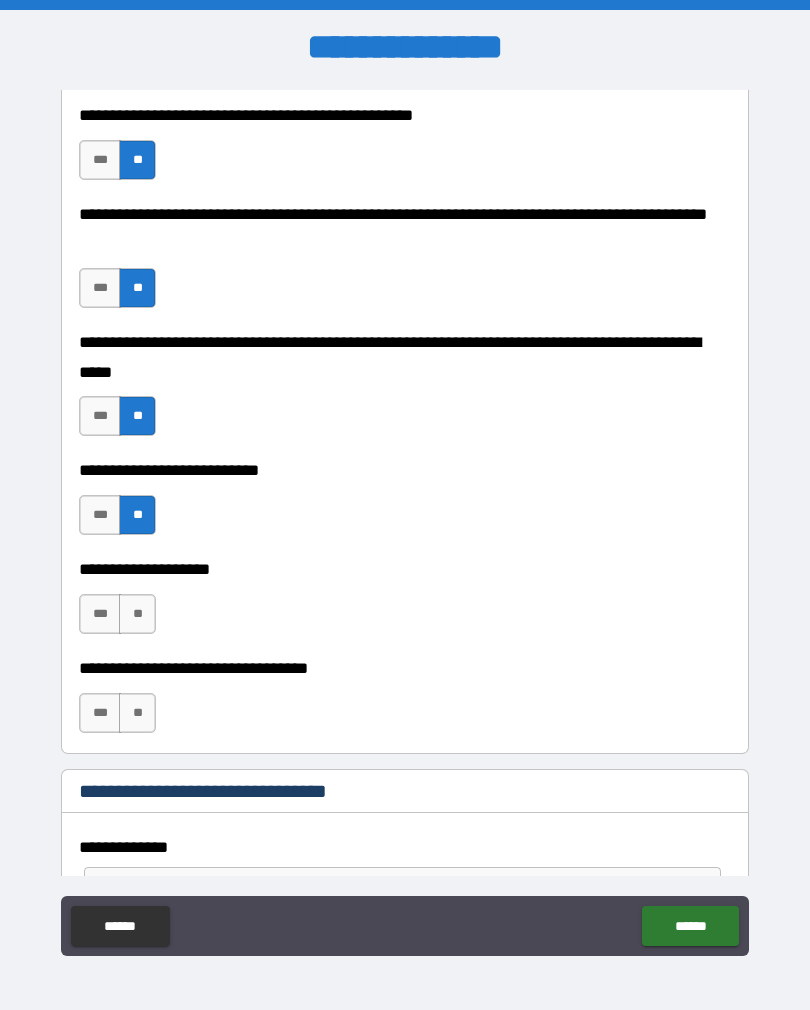 click on "**" at bounding box center [137, 614] 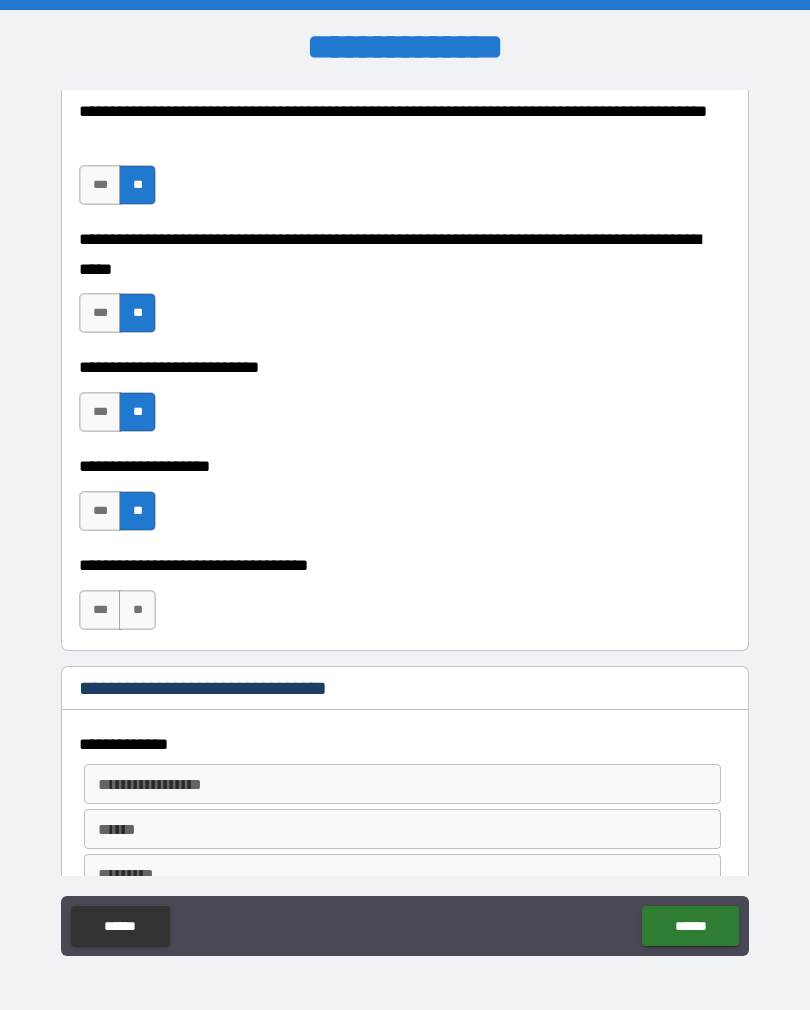 scroll, scrollTop: 697, scrollLeft: 0, axis: vertical 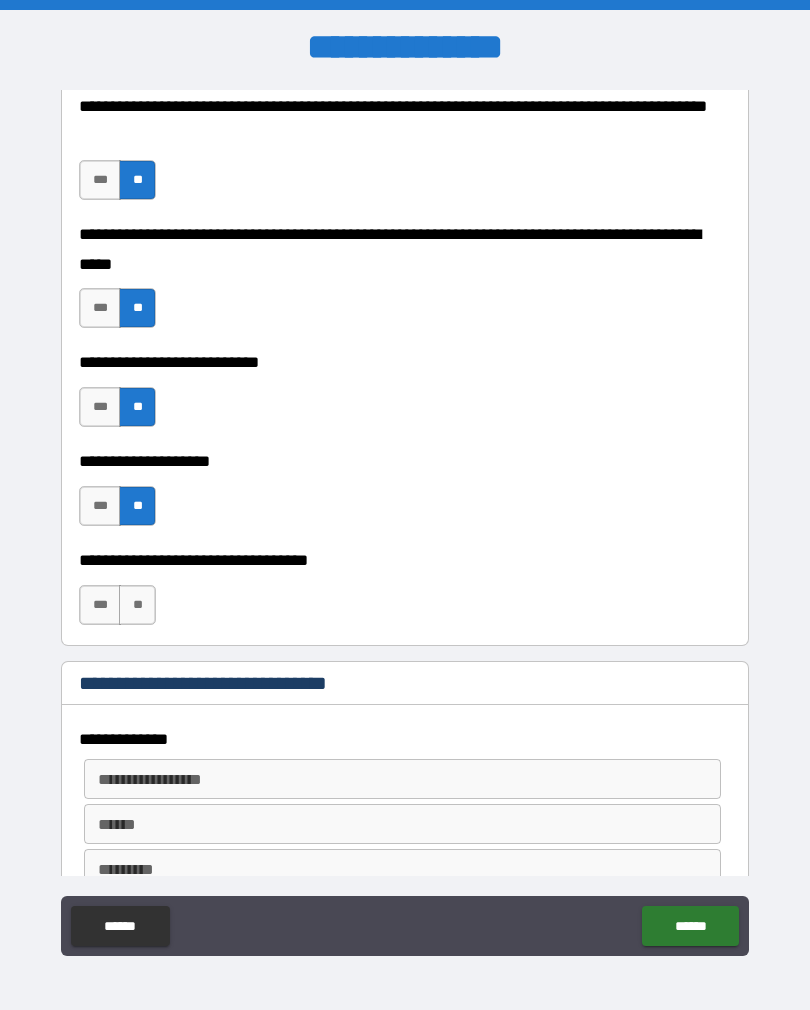click on "**" at bounding box center [137, 605] 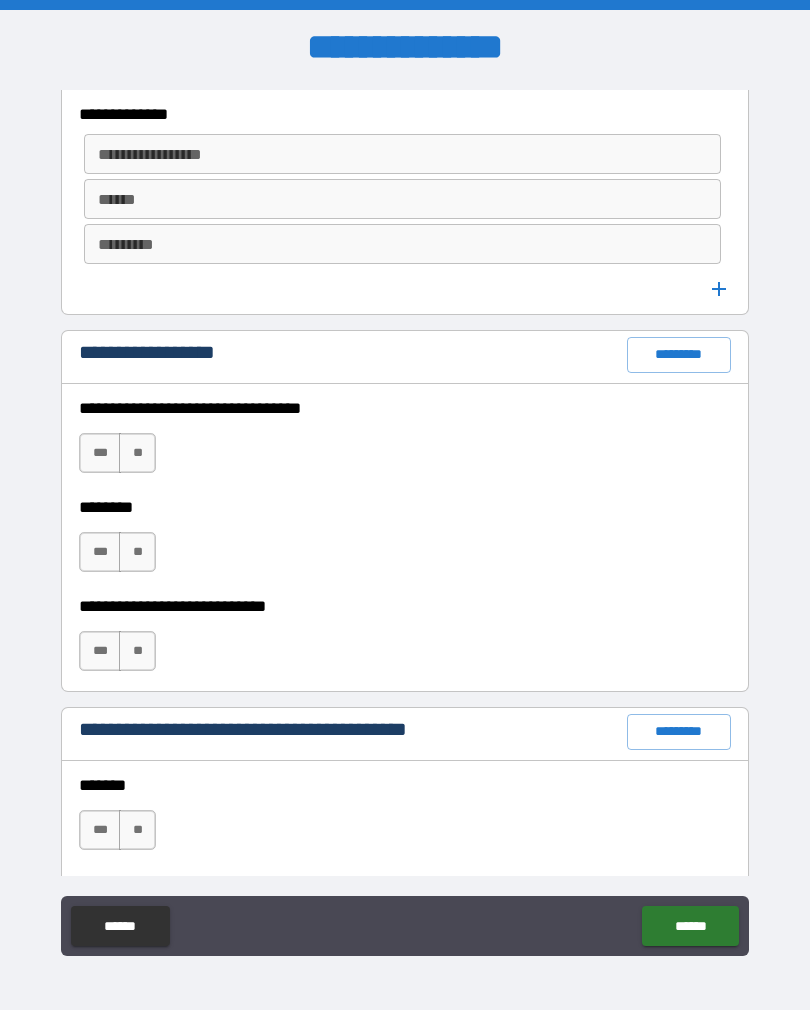 scroll, scrollTop: 1325, scrollLeft: 0, axis: vertical 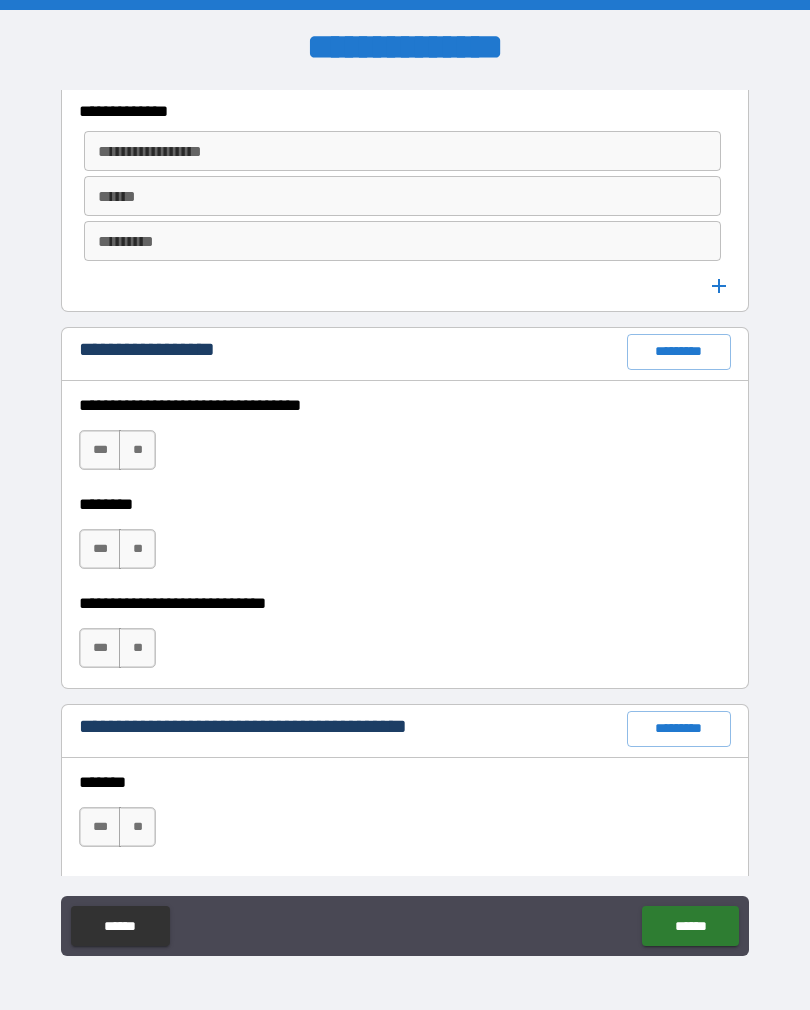 click on "*********" at bounding box center (679, 352) 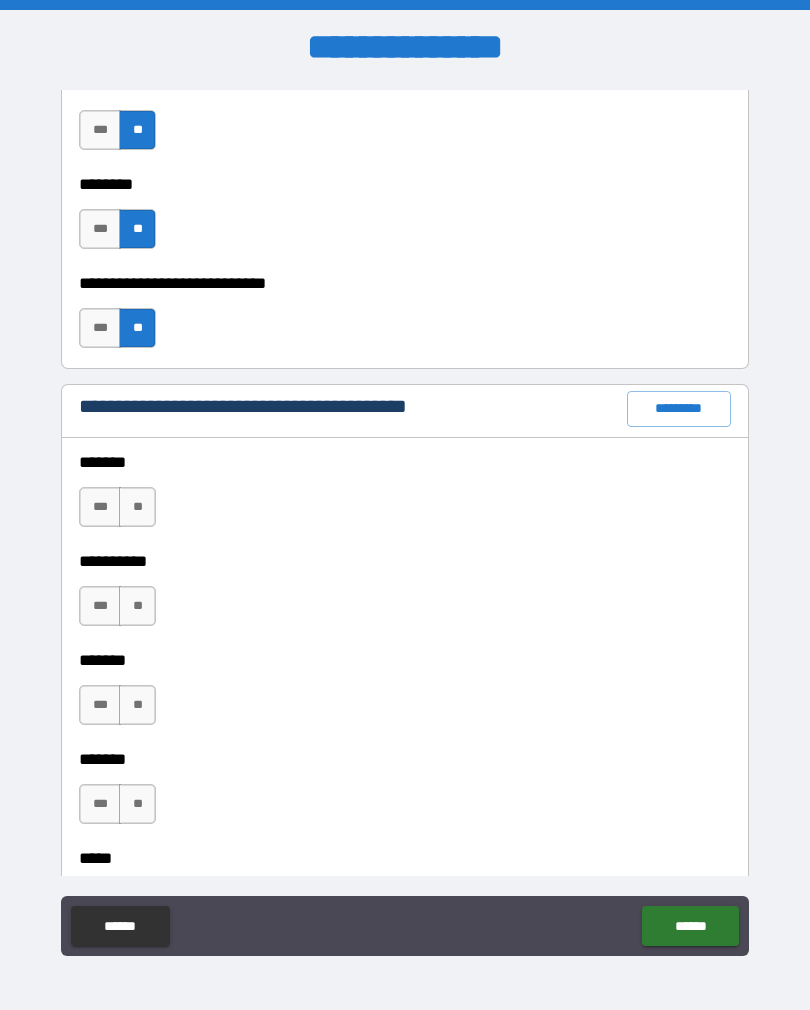 scroll, scrollTop: 1651, scrollLeft: 0, axis: vertical 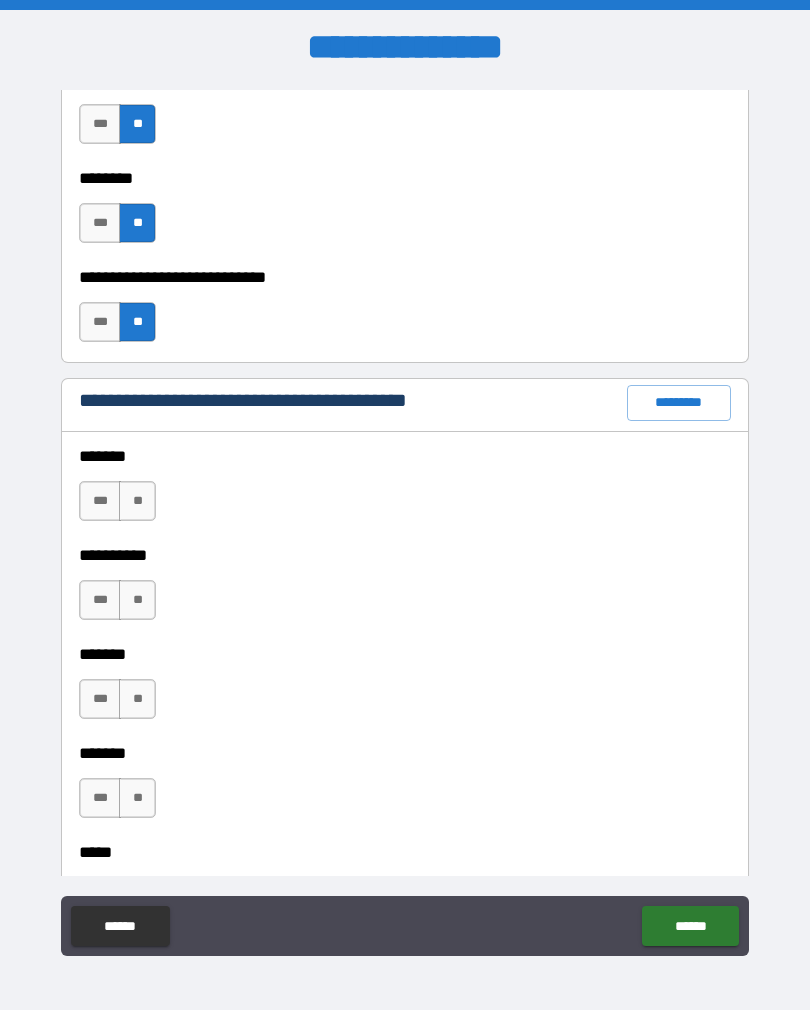 click on "**" at bounding box center [137, 501] 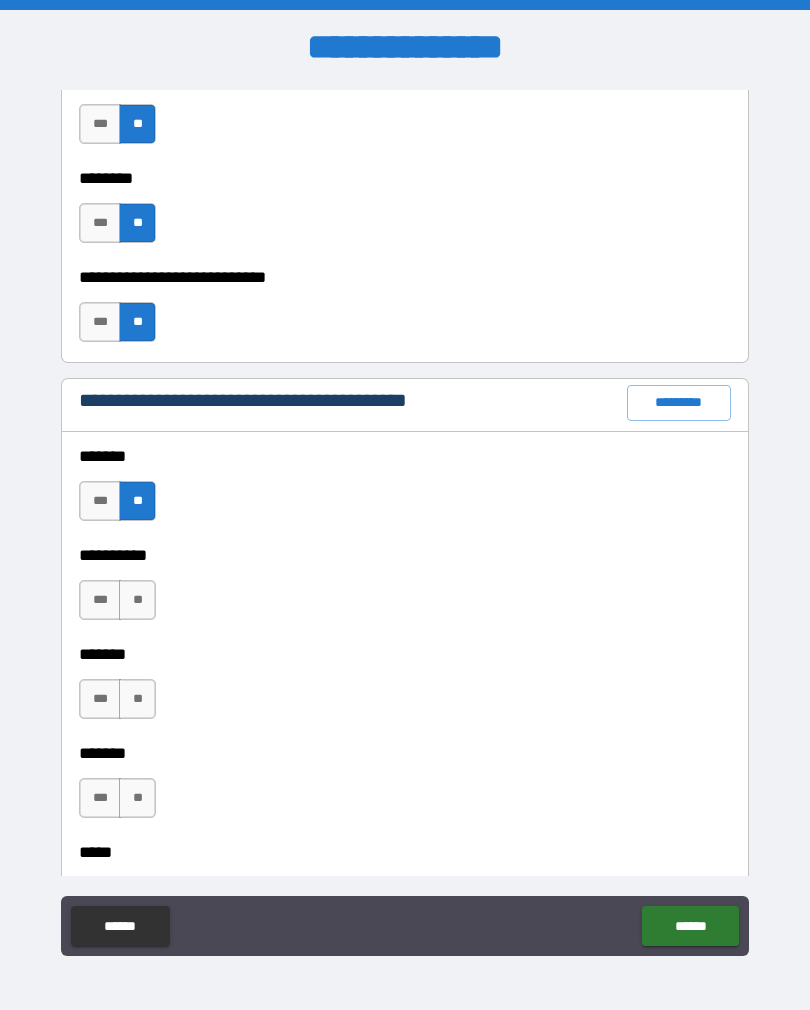 click on "**" at bounding box center [137, 600] 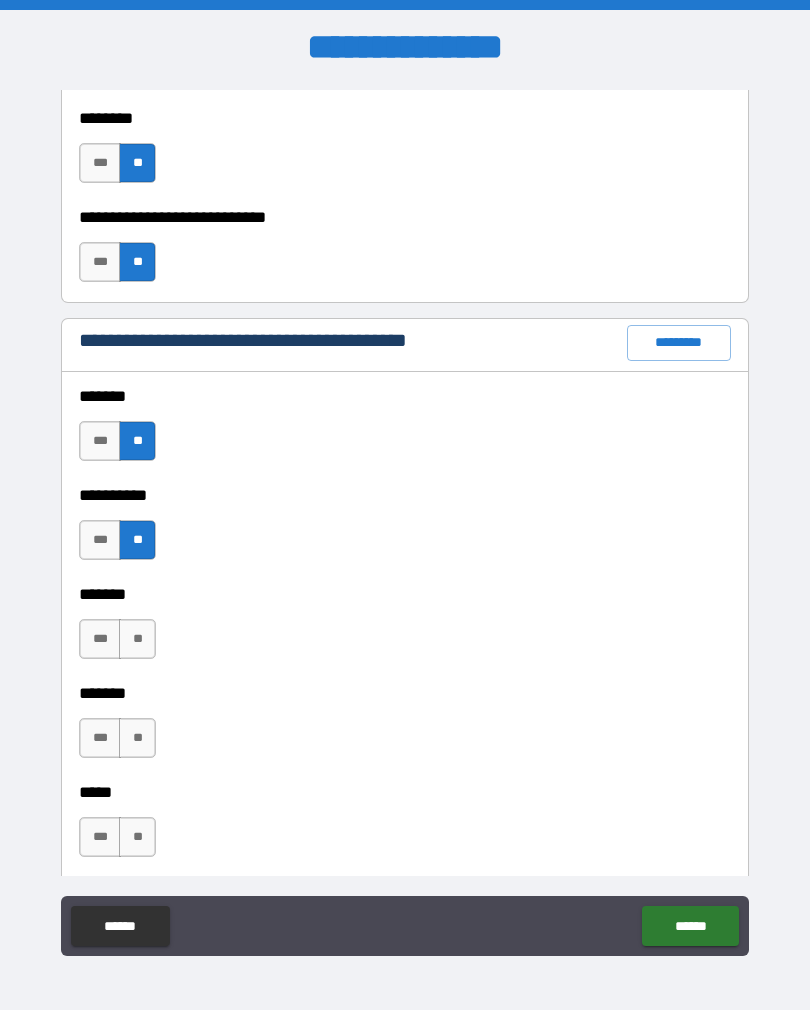 scroll, scrollTop: 1716, scrollLeft: 0, axis: vertical 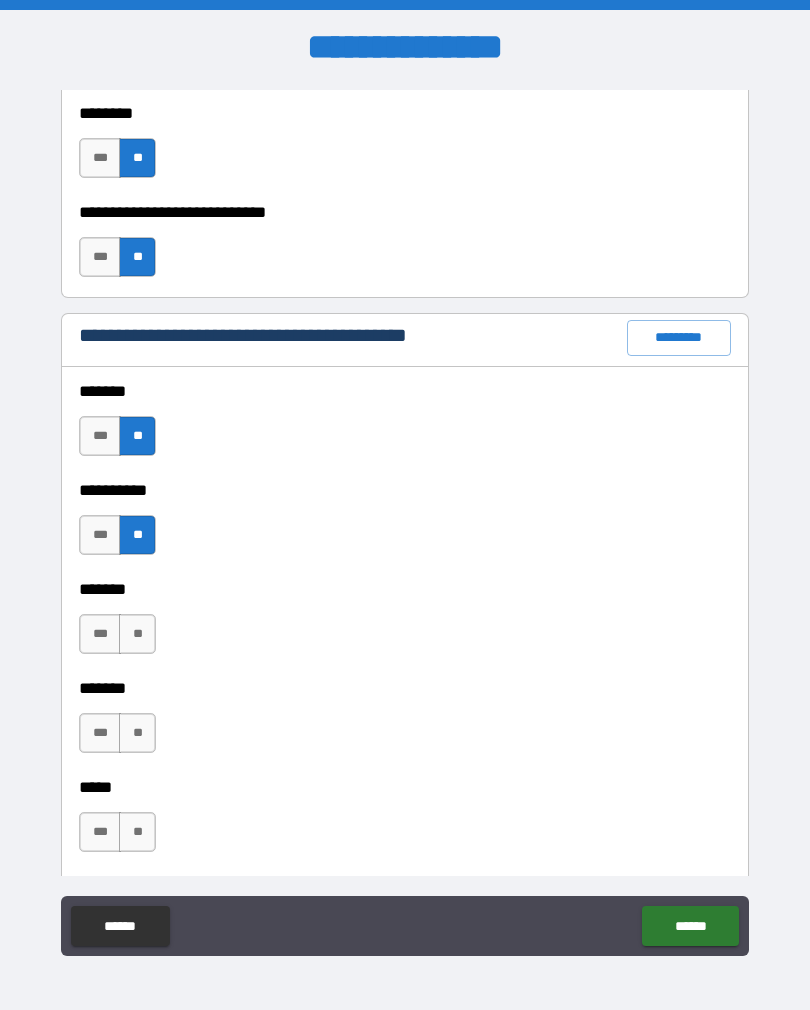 click on "**" at bounding box center (137, 634) 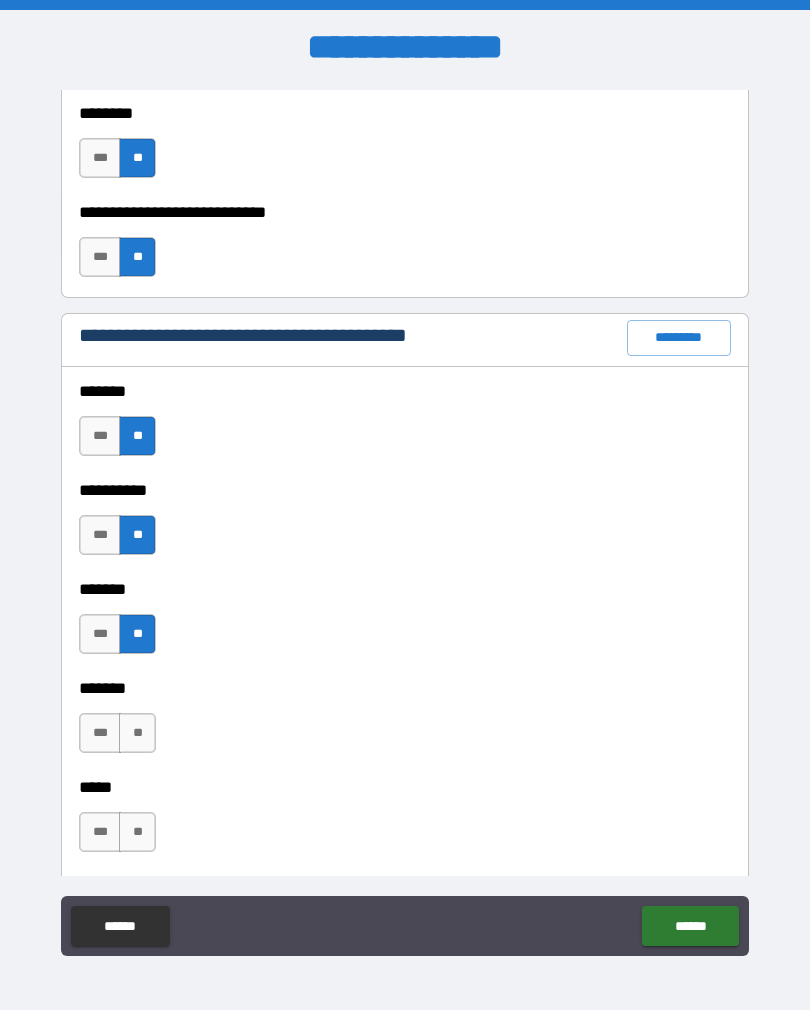 click on "**" at bounding box center [137, 733] 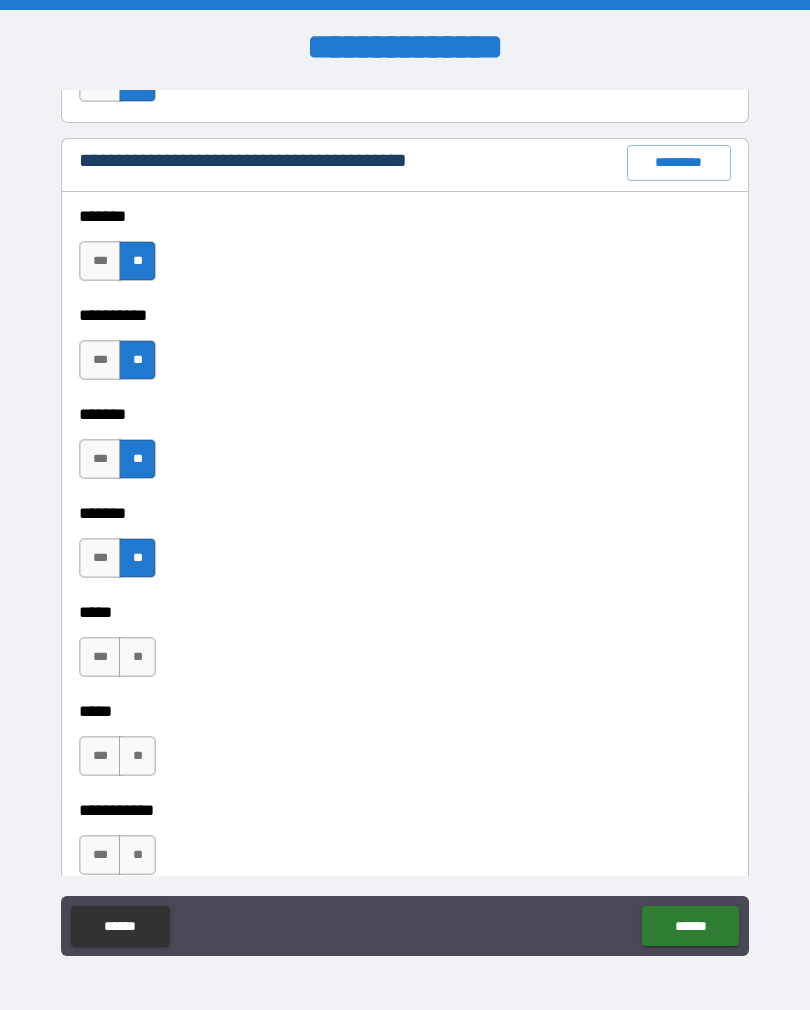scroll, scrollTop: 1898, scrollLeft: 0, axis: vertical 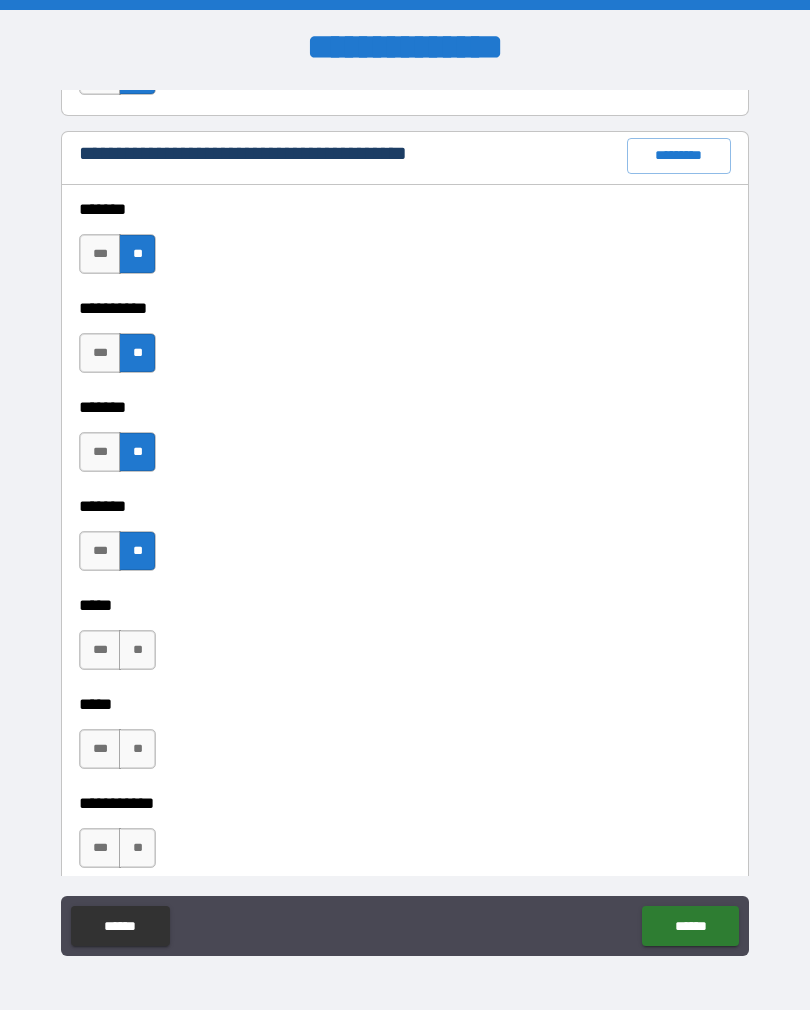 click on "**" at bounding box center (137, 650) 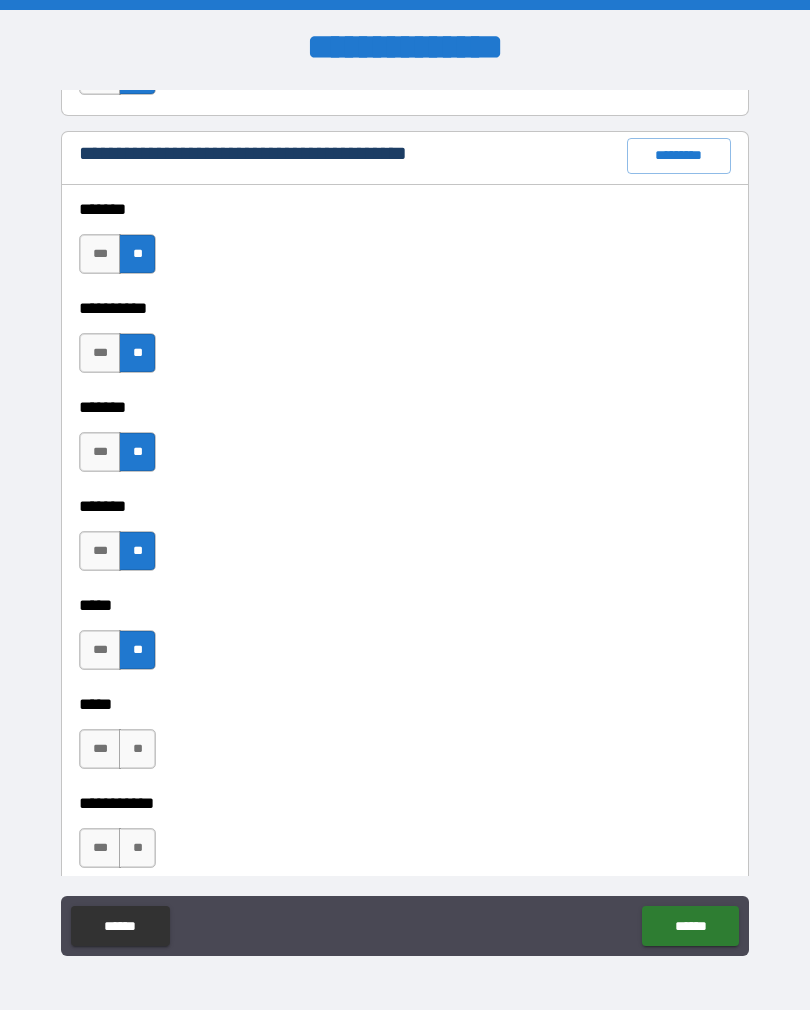 click on "**" at bounding box center (137, 749) 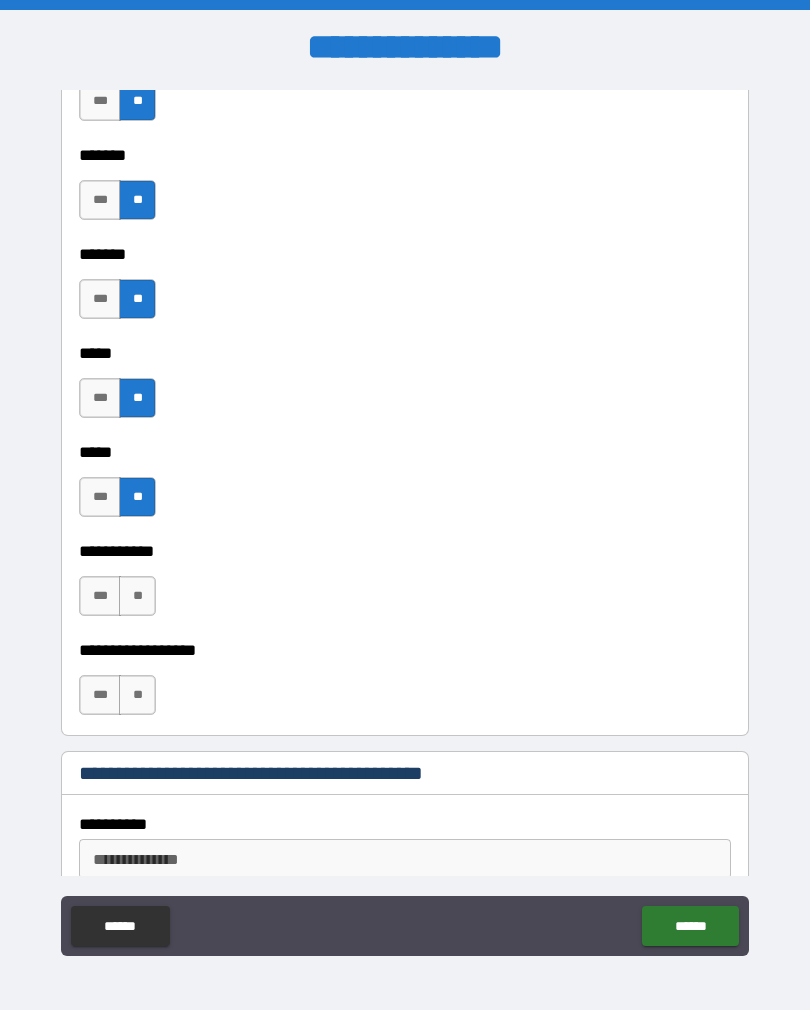 scroll, scrollTop: 2168, scrollLeft: 0, axis: vertical 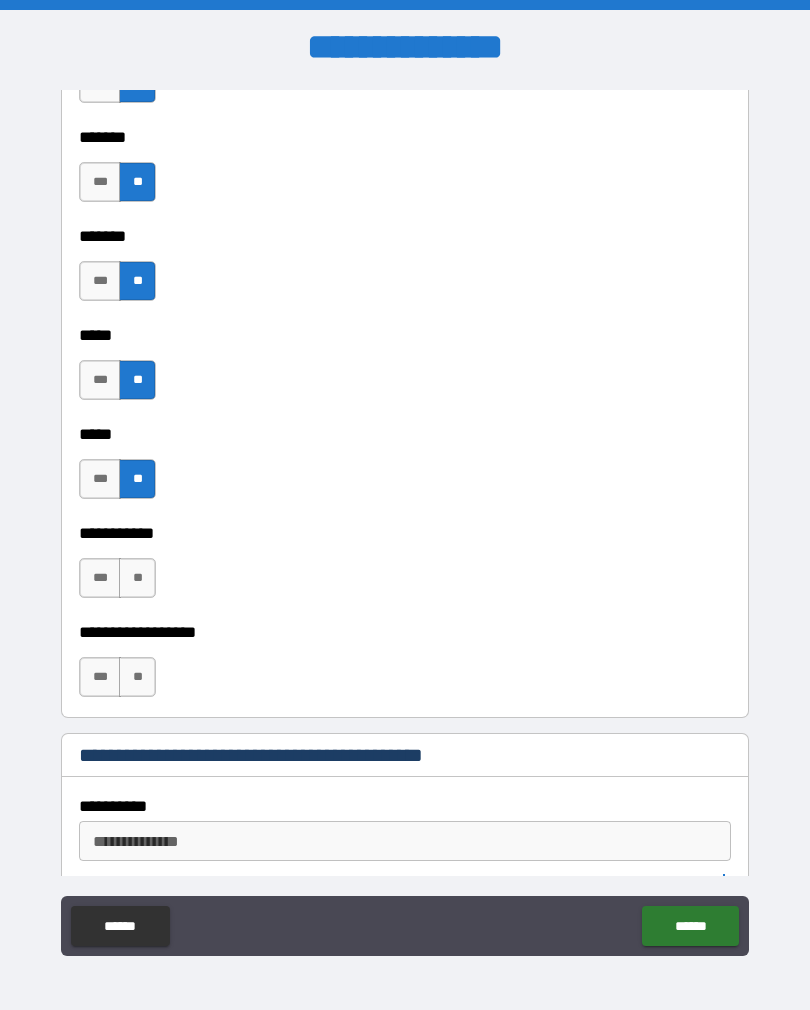 click on "**" at bounding box center [137, 578] 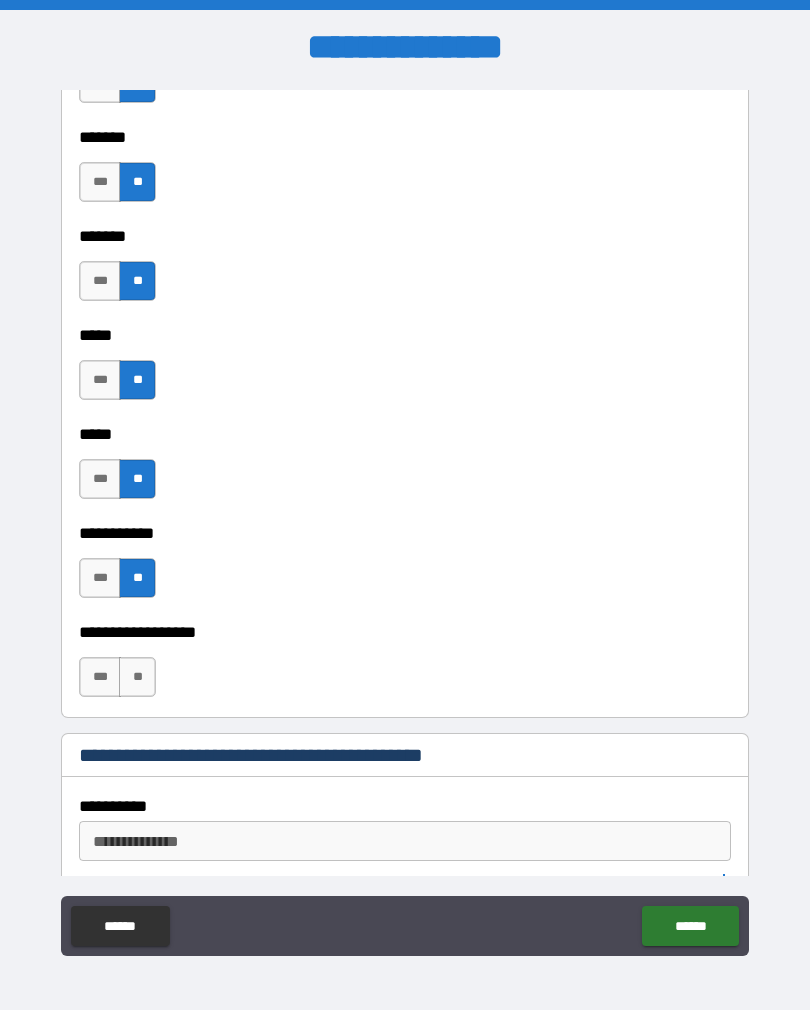 click on "**" at bounding box center [137, 677] 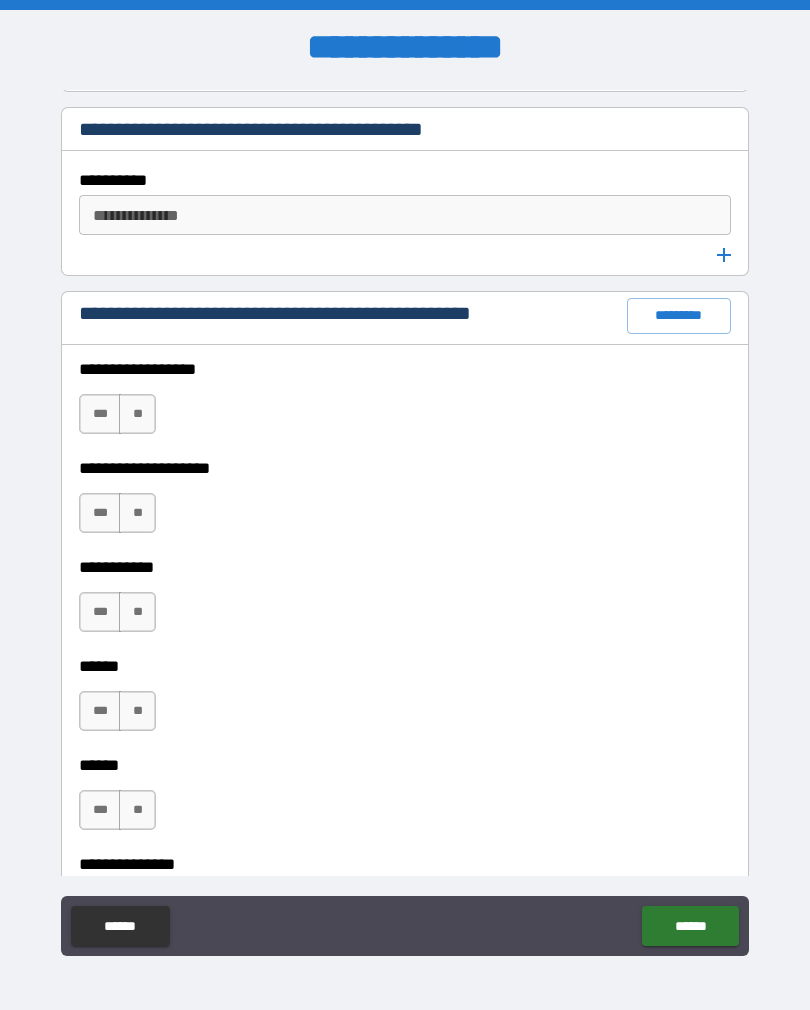 scroll, scrollTop: 2795, scrollLeft: 0, axis: vertical 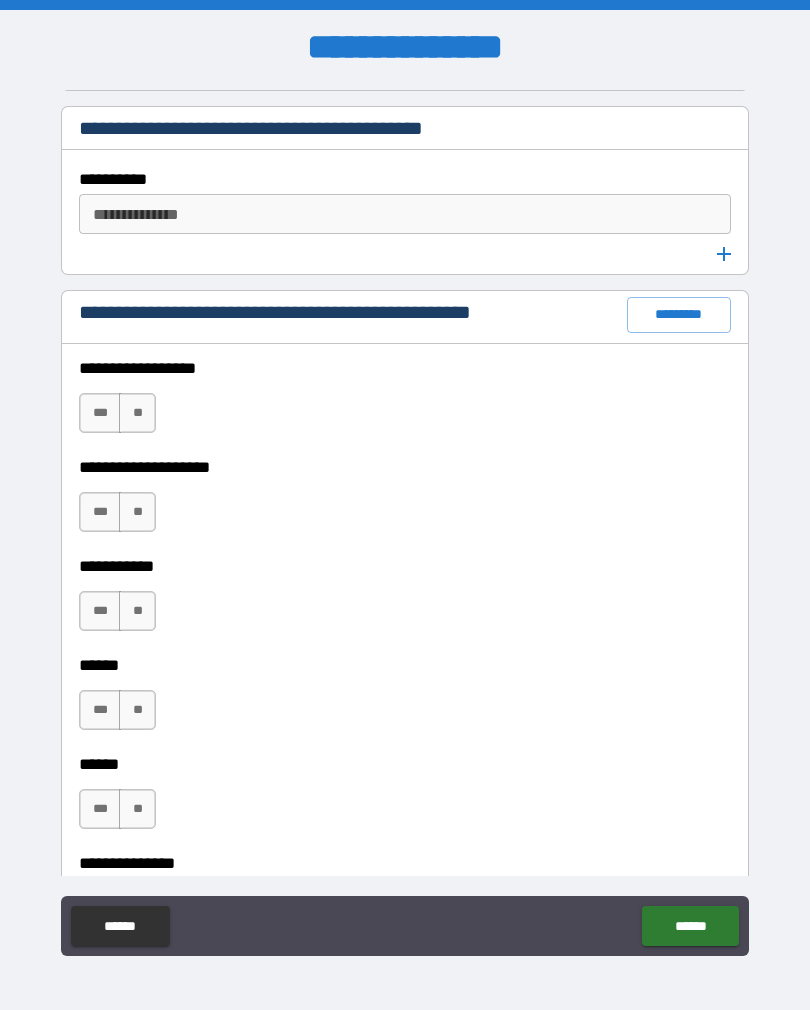 click on "**" at bounding box center [137, 413] 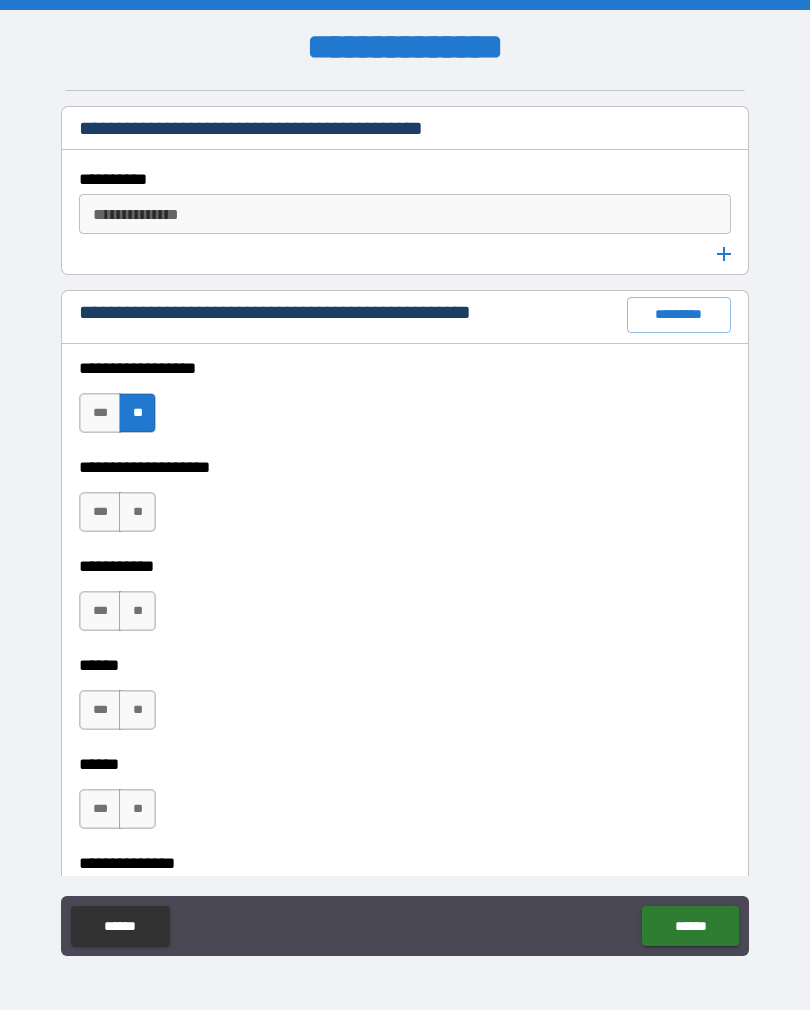 click on "**" at bounding box center [137, 512] 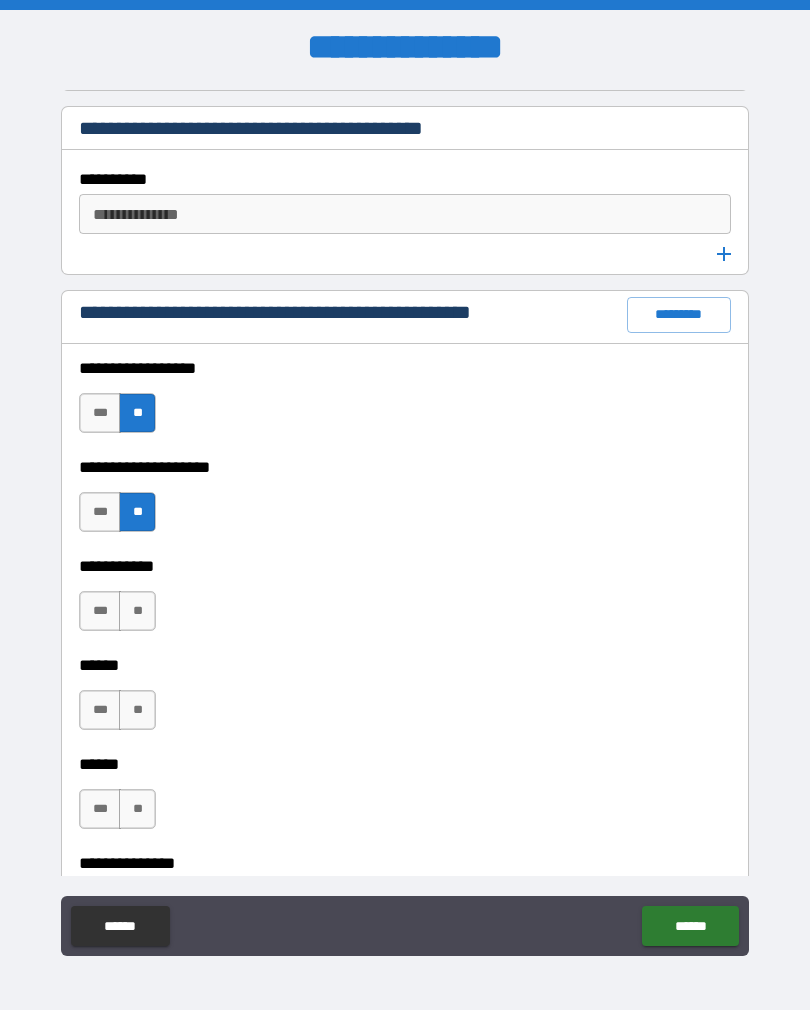 click on "**" at bounding box center (137, 611) 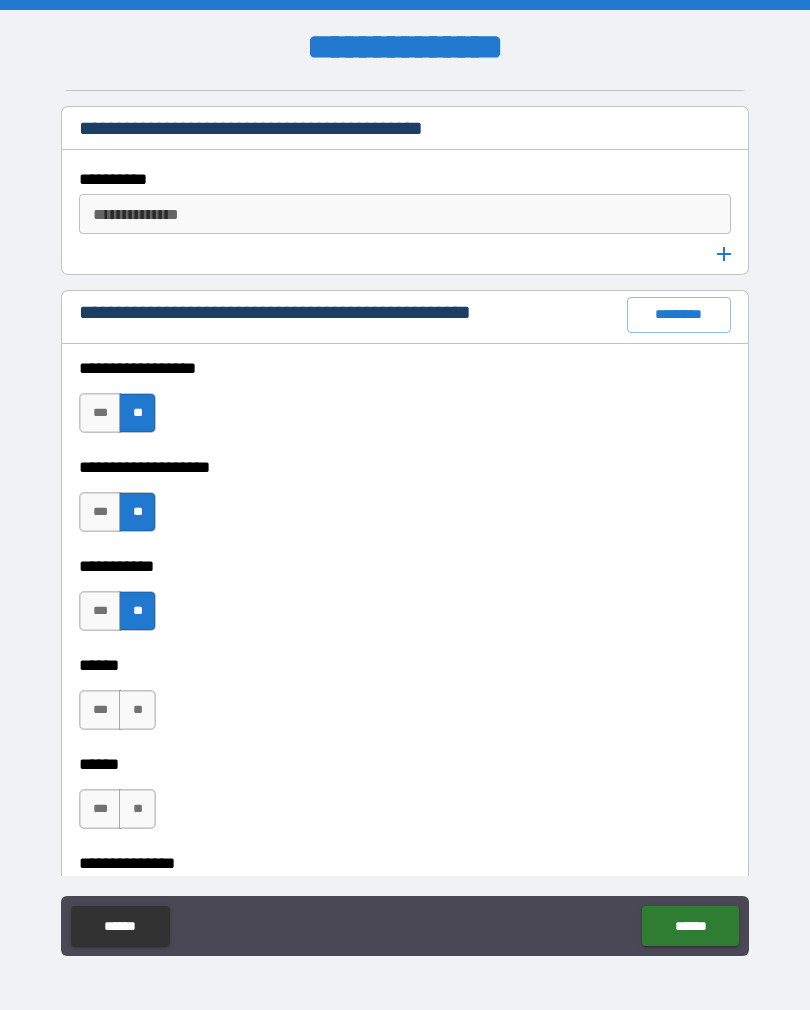 click on "**" at bounding box center (137, 710) 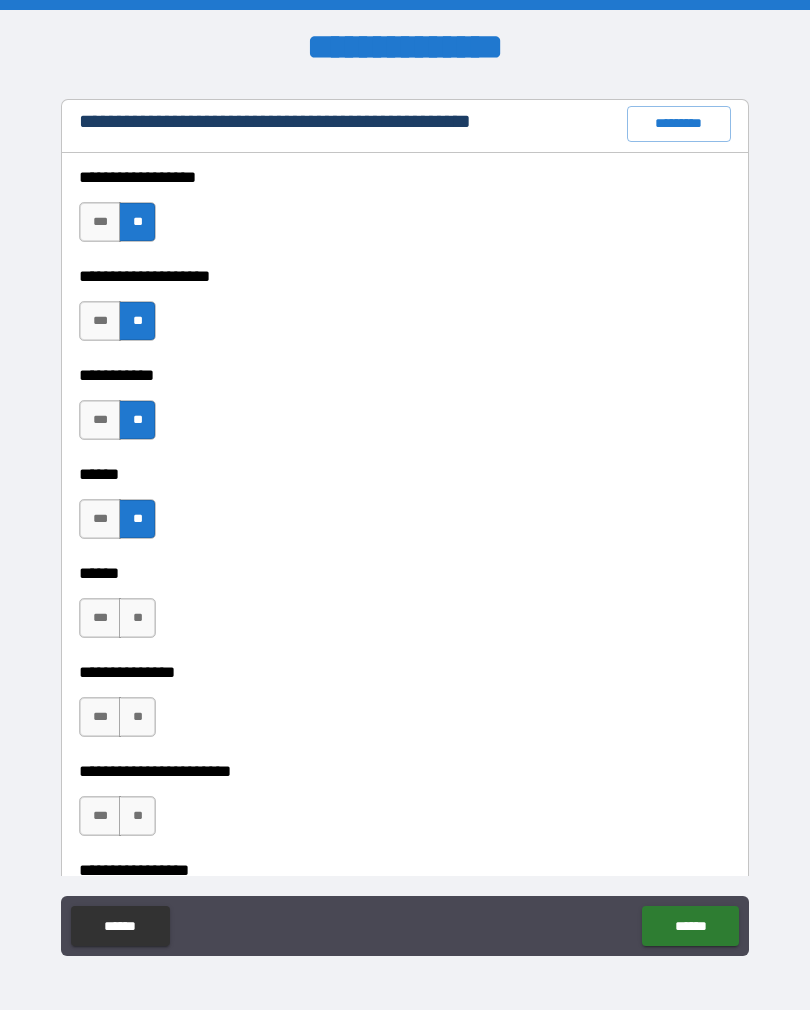scroll, scrollTop: 2993, scrollLeft: 0, axis: vertical 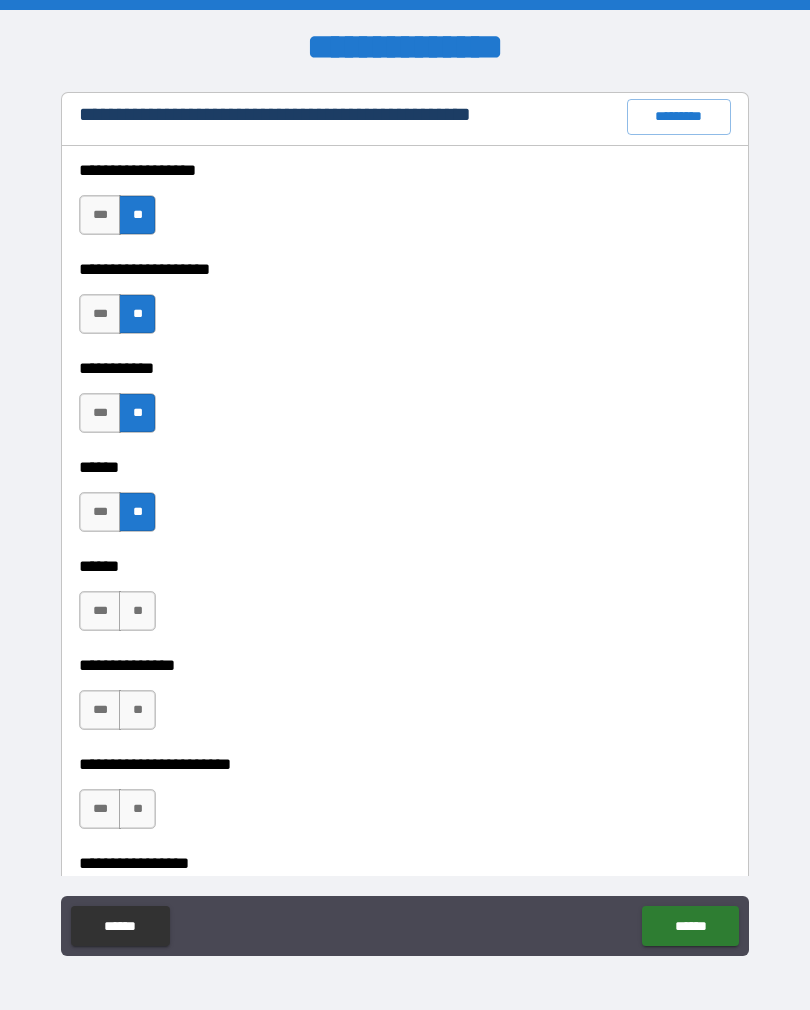 click on "**" at bounding box center [137, 611] 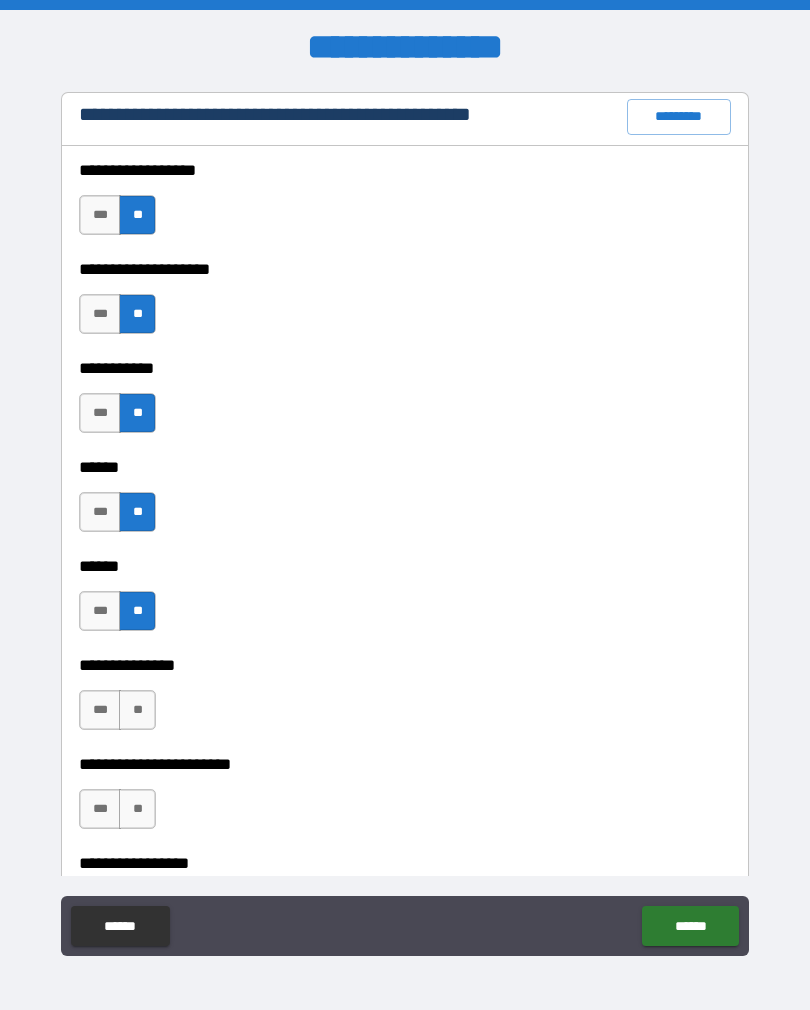 click on "**" at bounding box center (137, 710) 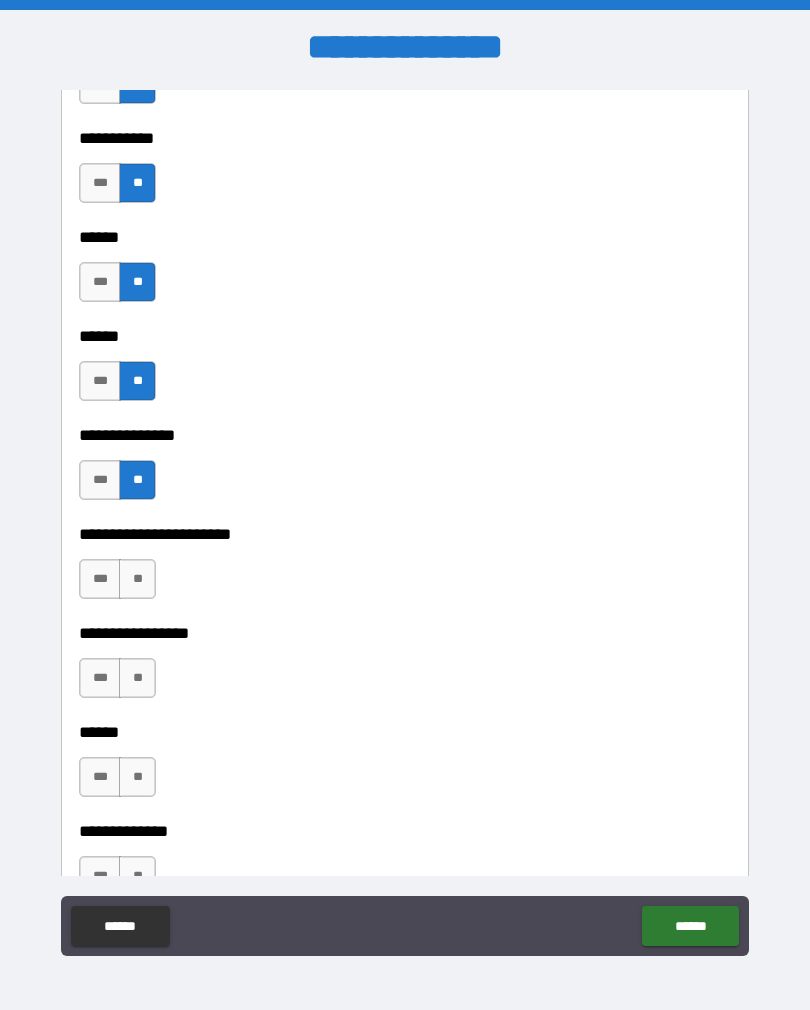 scroll, scrollTop: 3231, scrollLeft: 0, axis: vertical 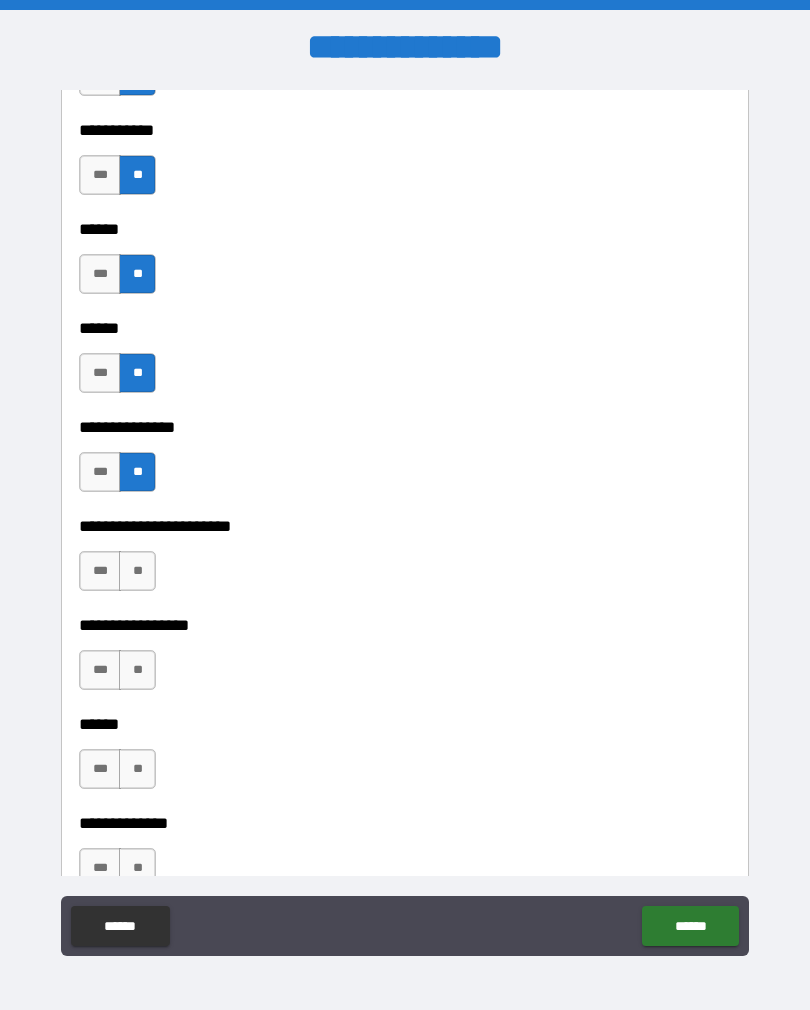 click on "**" at bounding box center (137, 571) 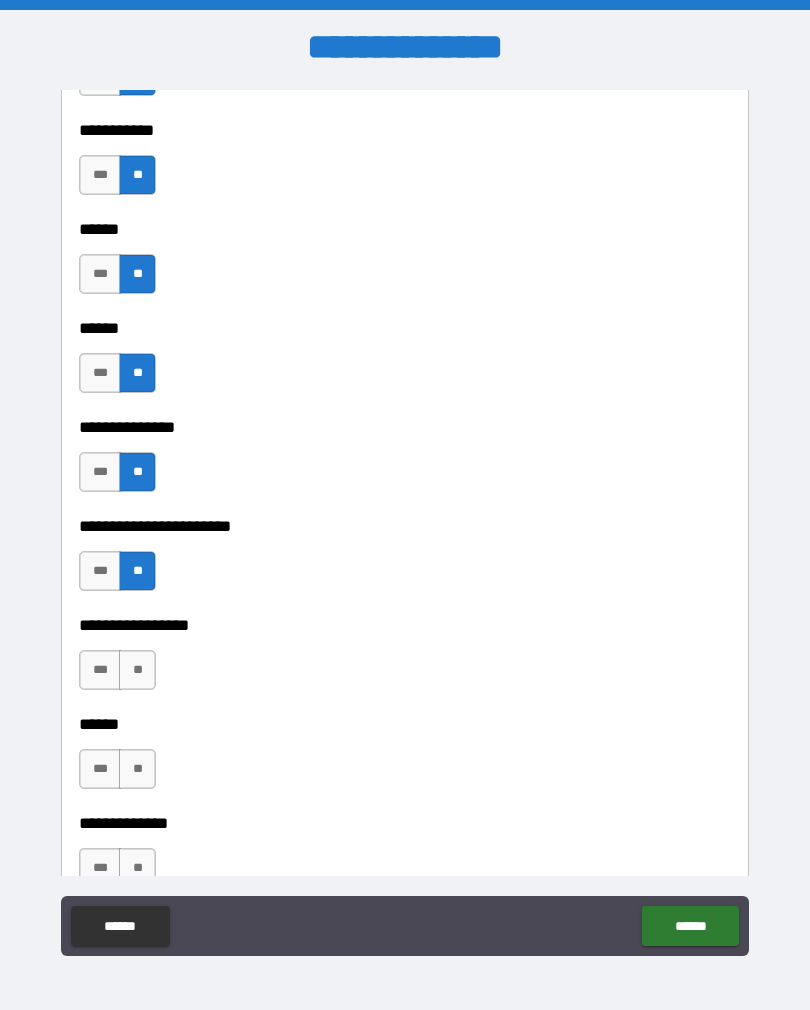 click on "**" at bounding box center [137, 670] 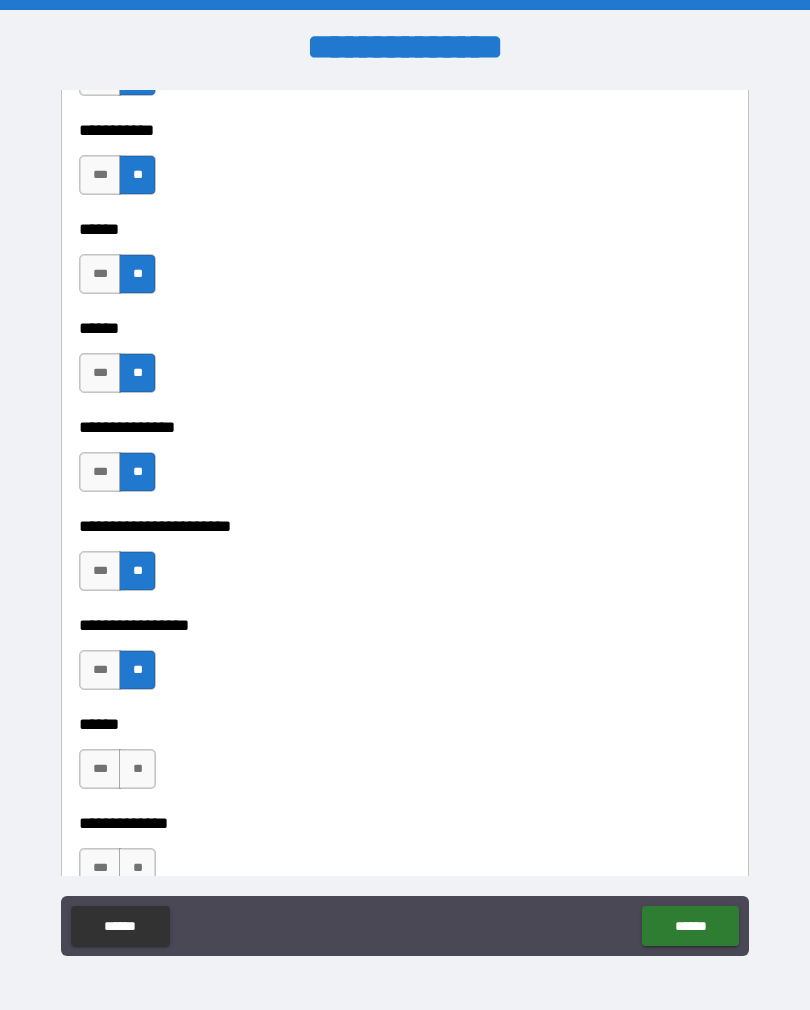 click on "**" at bounding box center [137, 769] 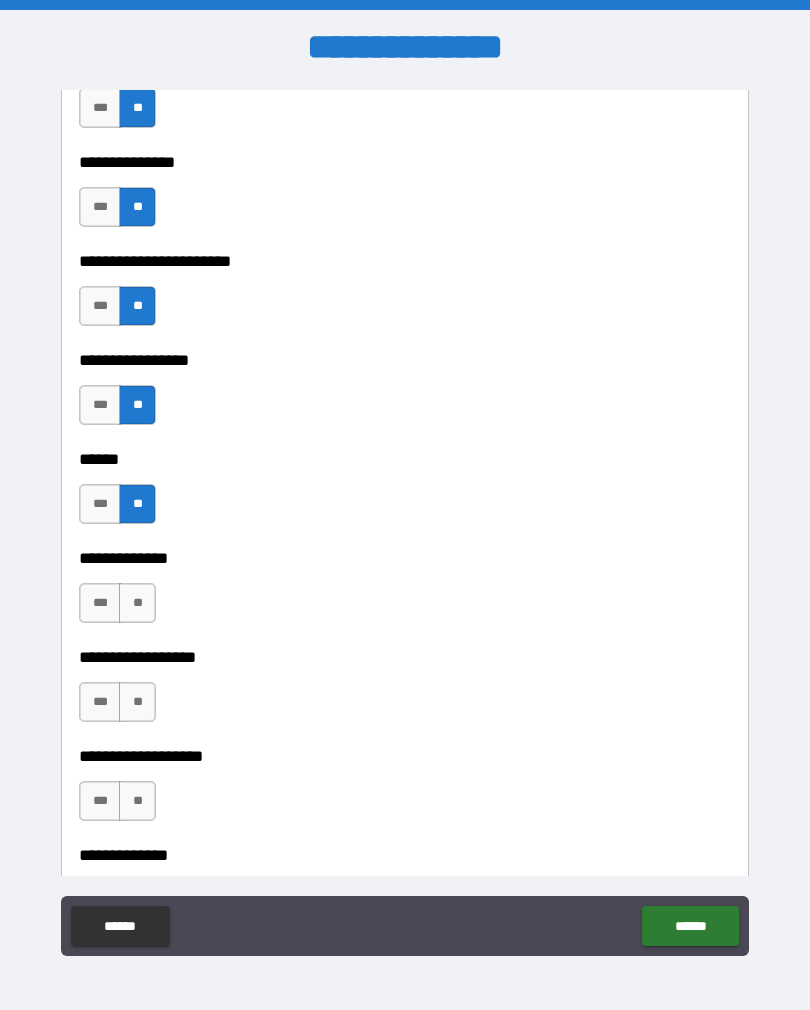 scroll, scrollTop: 3498, scrollLeft: 0, axis: vertical 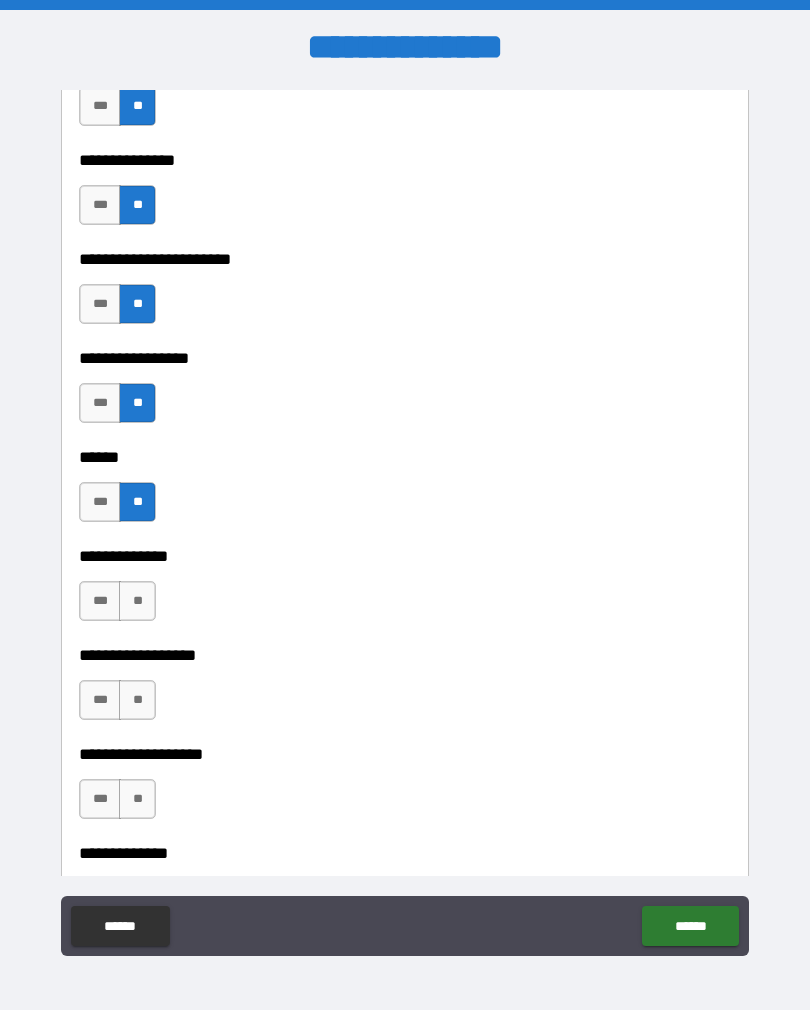 click on "**" at bounding box center [137, 601] 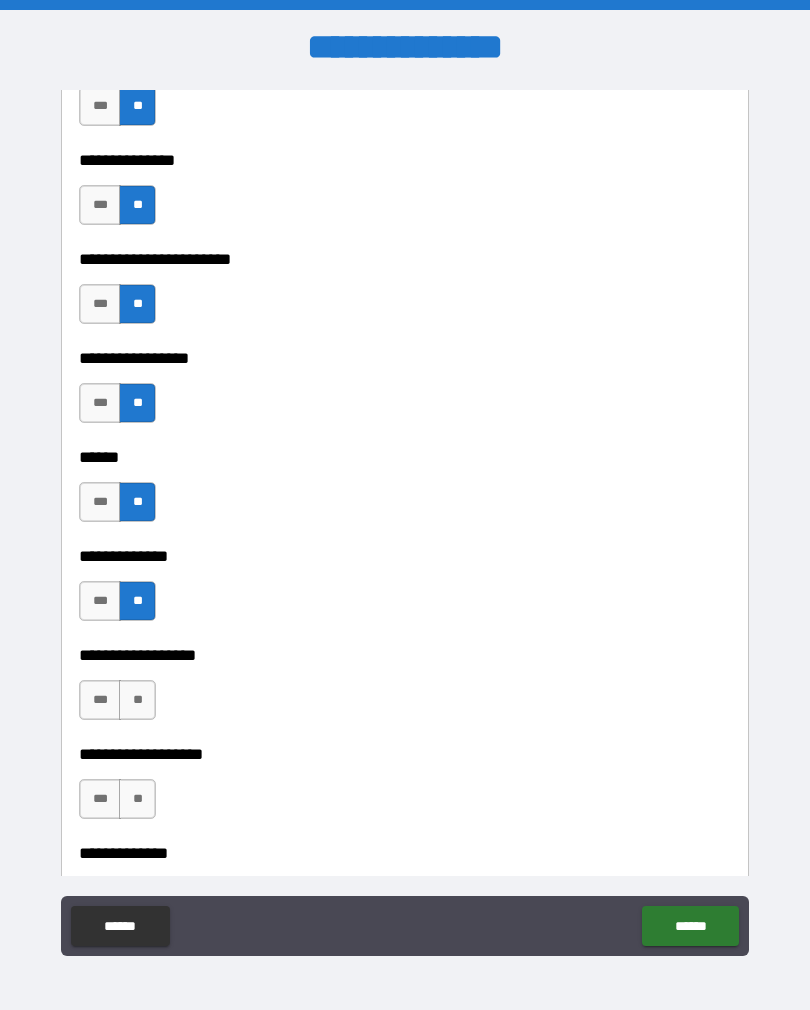 click on "**" at bounding box center [137, 700] 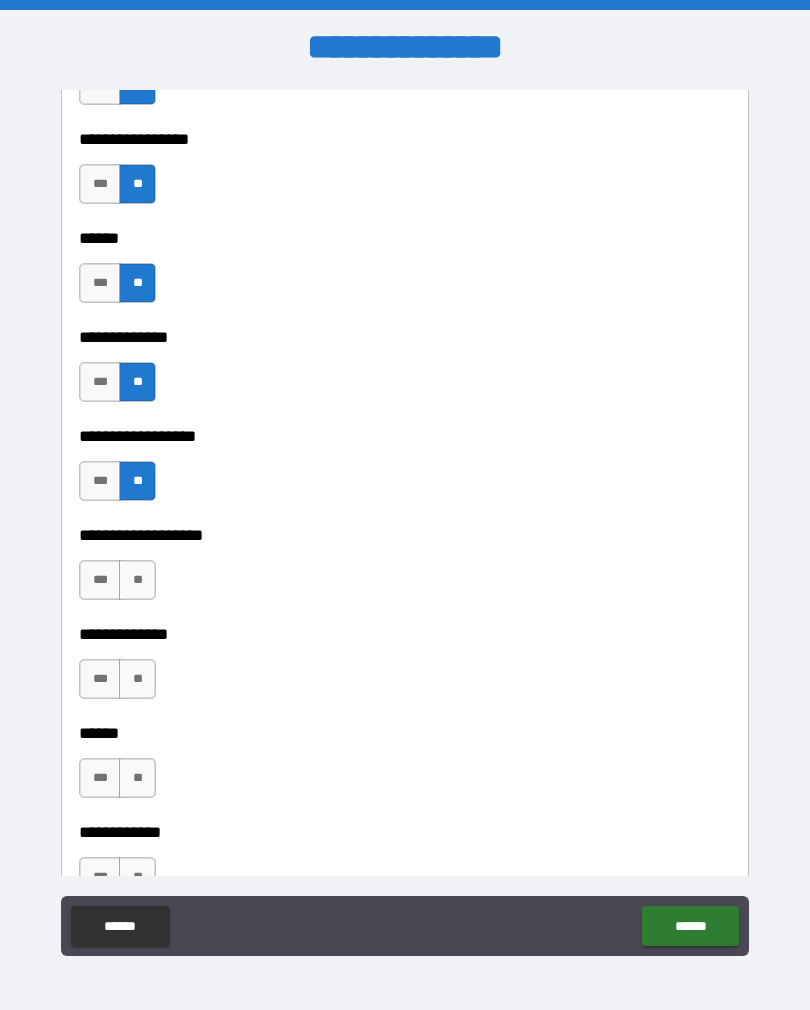 scroll, scrollTop: 3719, scrollLeft: 0, axis: vertical 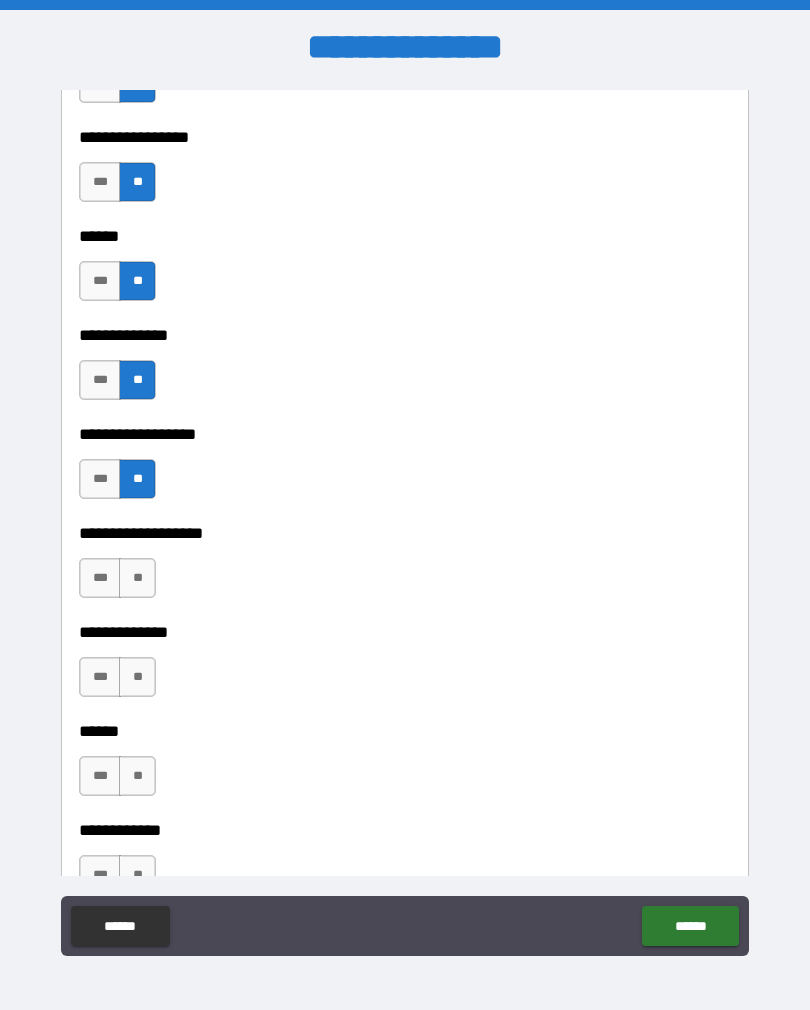 click on "**" at bounding box center (137, 578) 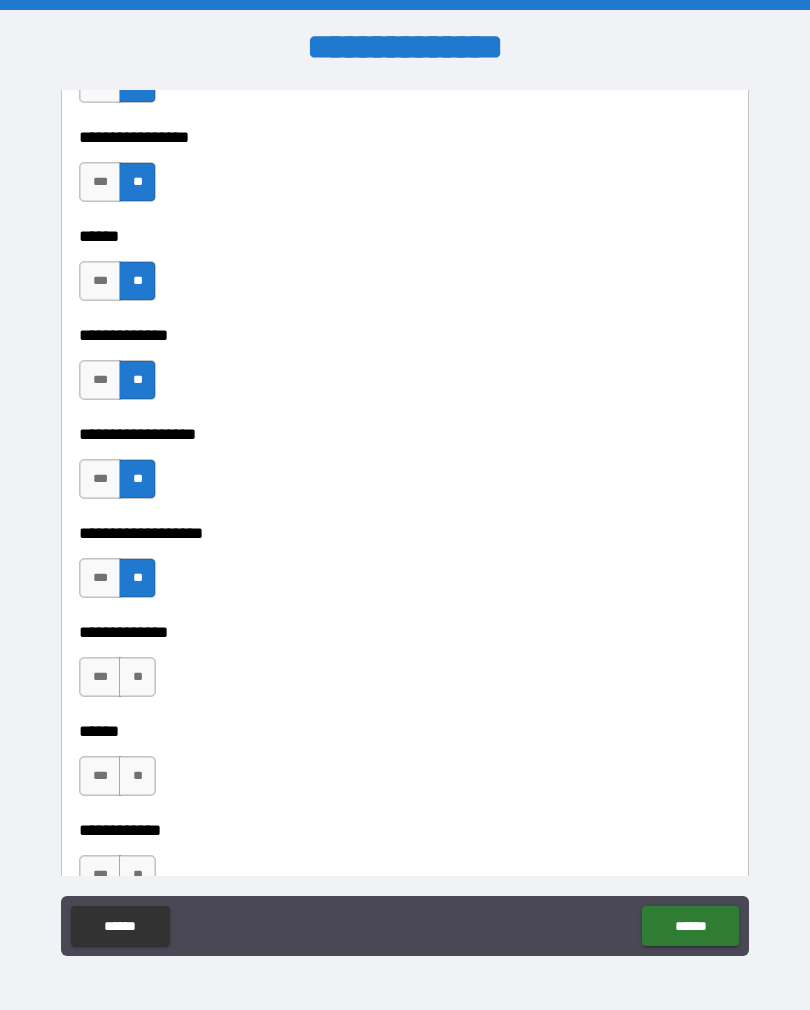click on "**" at bounding box center (137, 677) 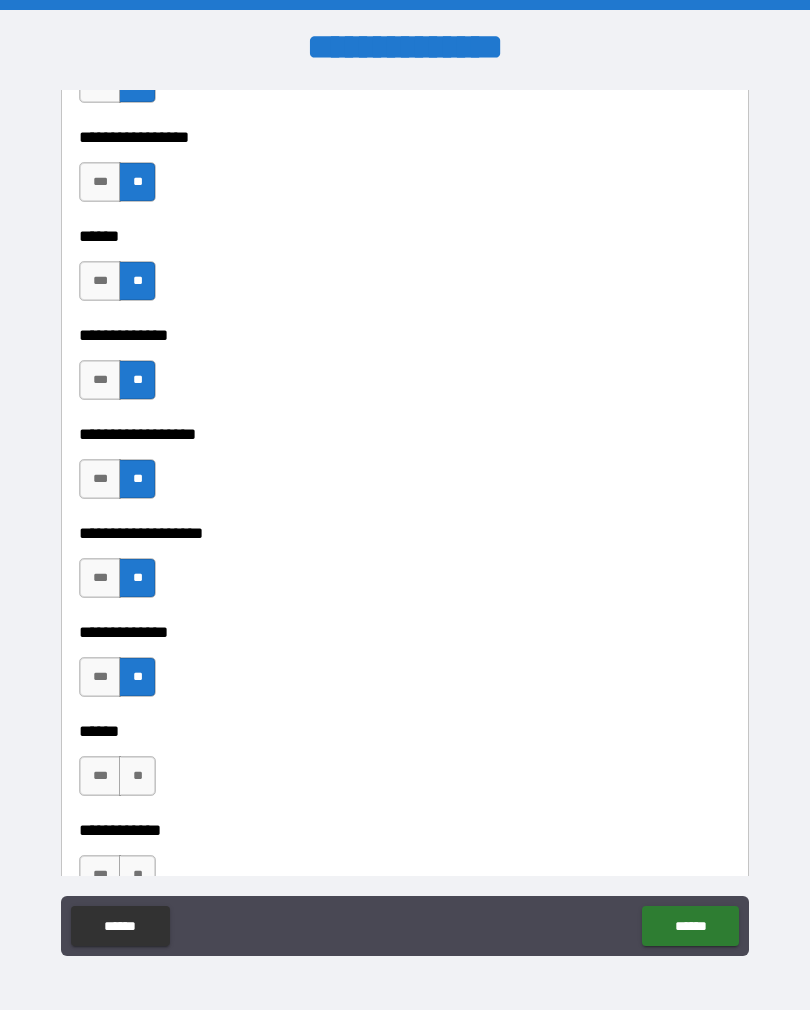 click on "**" at bounding box center (137, 776) 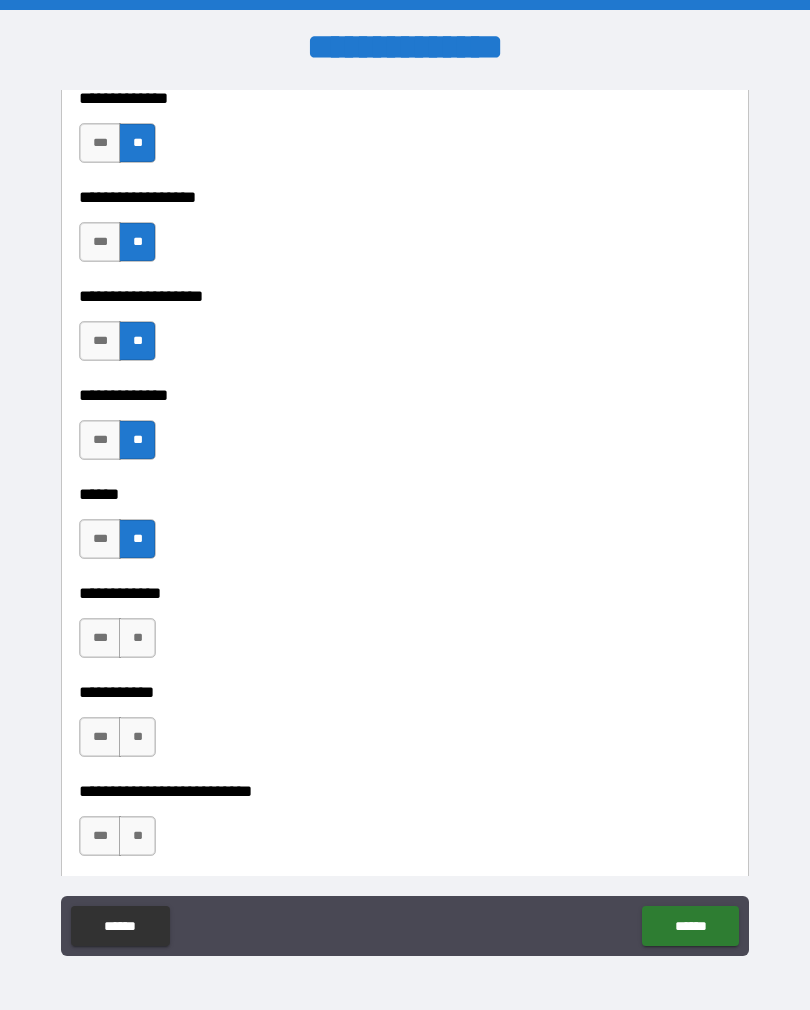 scroll, scrollTop: 3966, scrollLeft: 0, axis: vertical 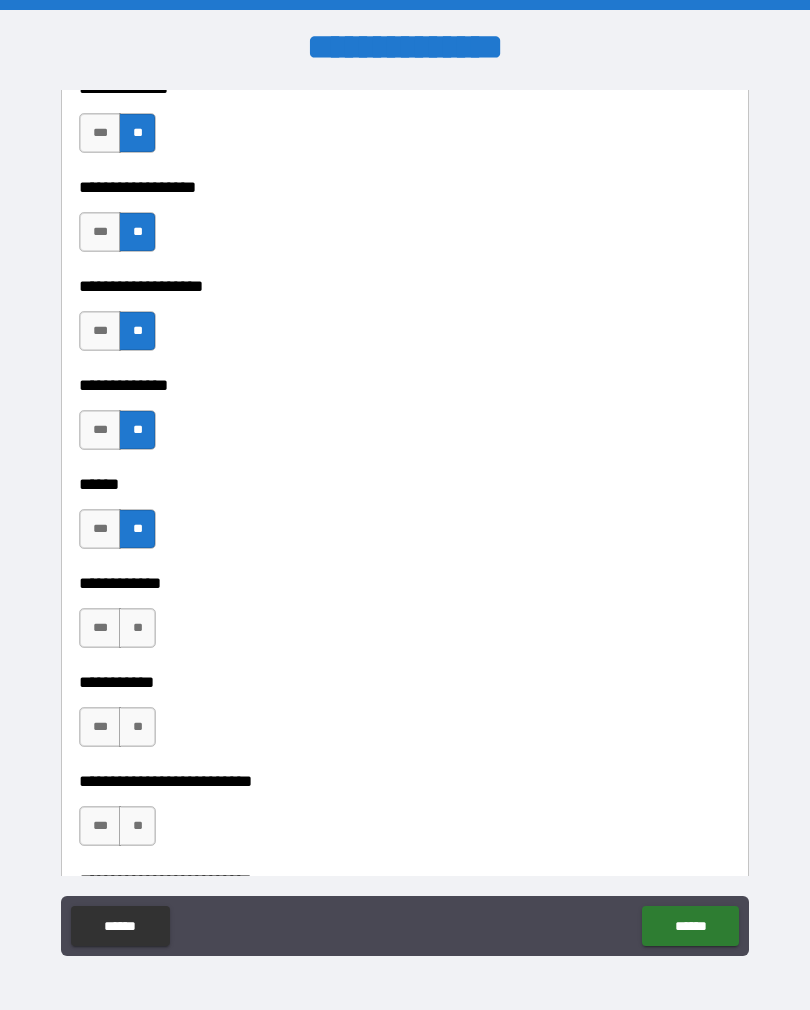 click on "**" at bounding box center [137, 628] 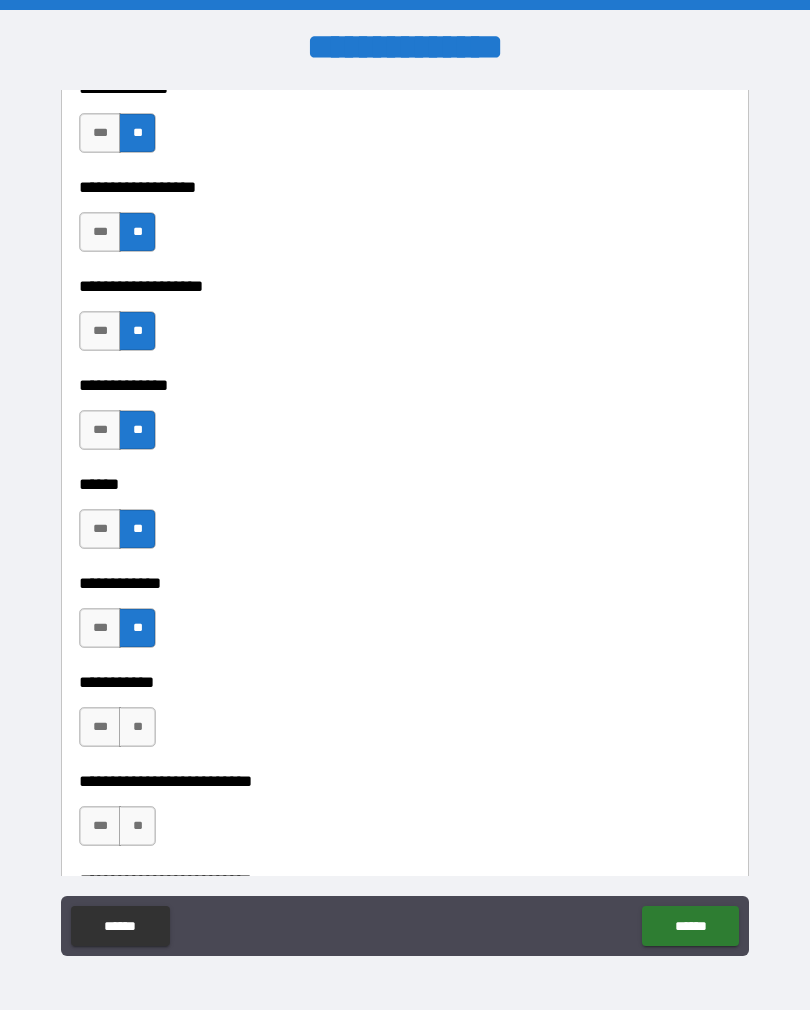 click on "**" at bounding box center [137, 727] 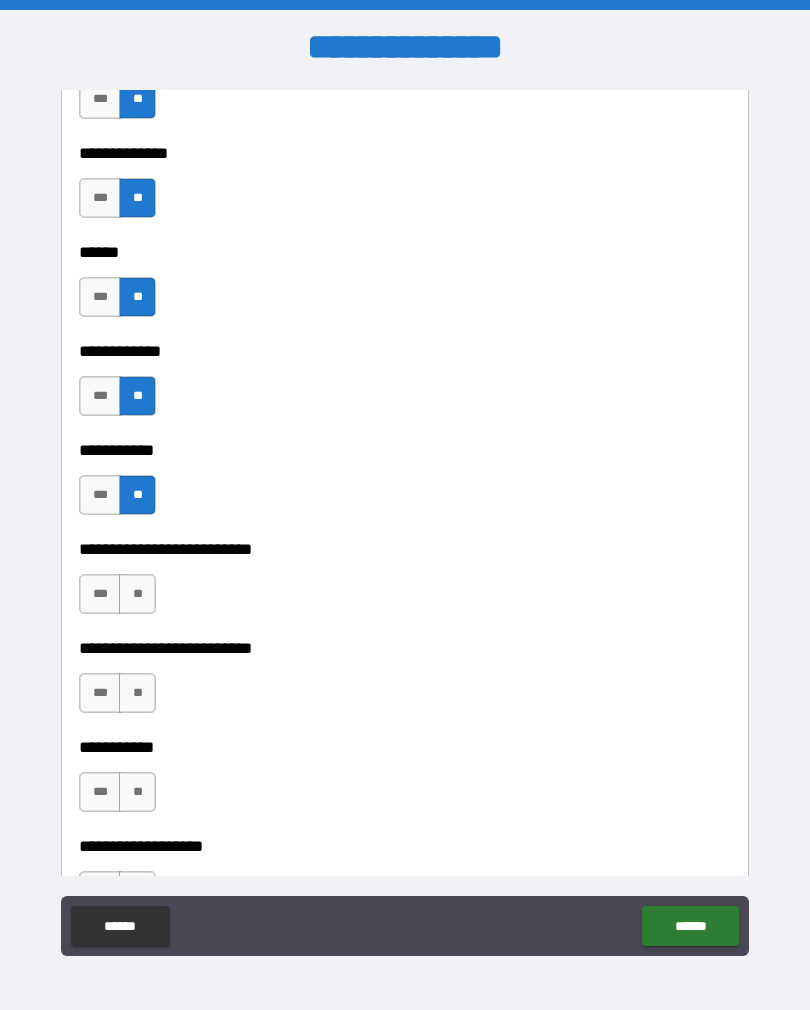 scroll, scrollTop: 4213, scrollLeft: 0, axis: vertical 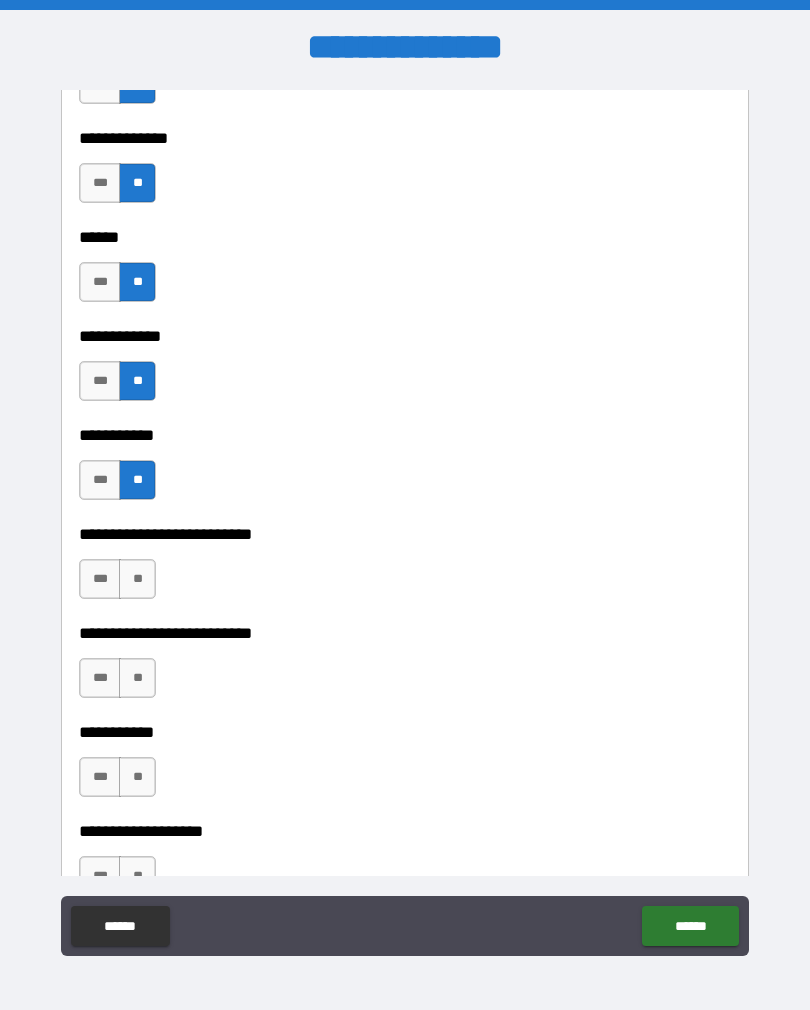 click on "**" at bounding box center [137, 579] 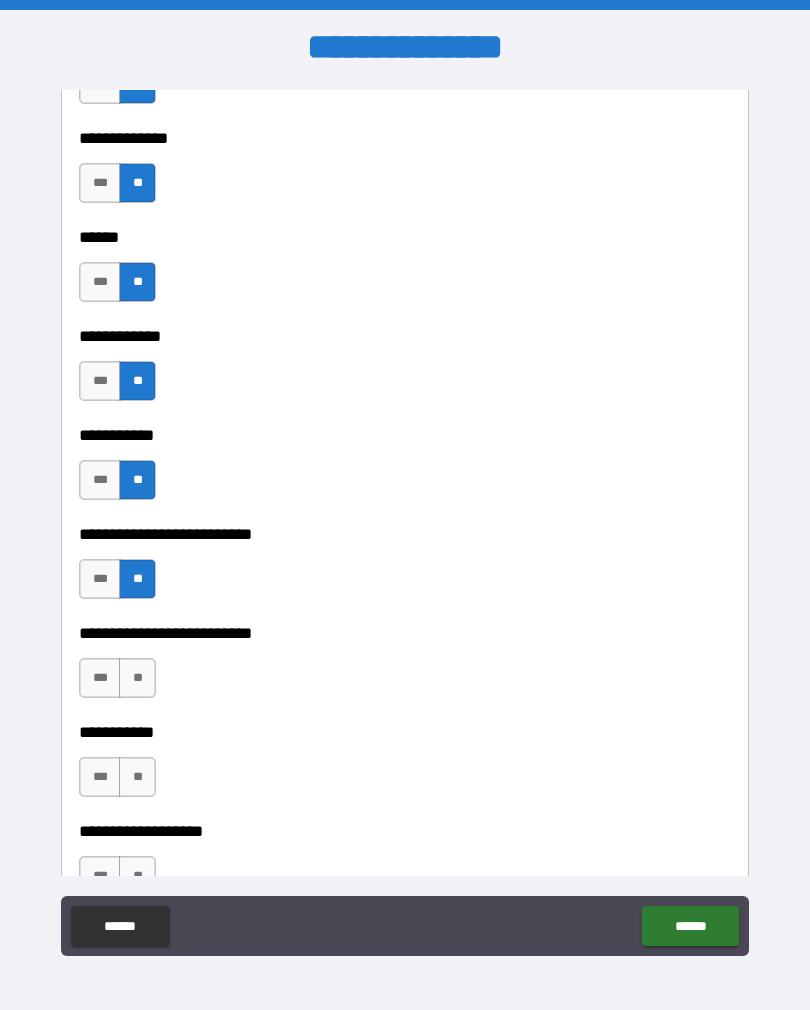 click on "**" at bounding box center [137, 678] 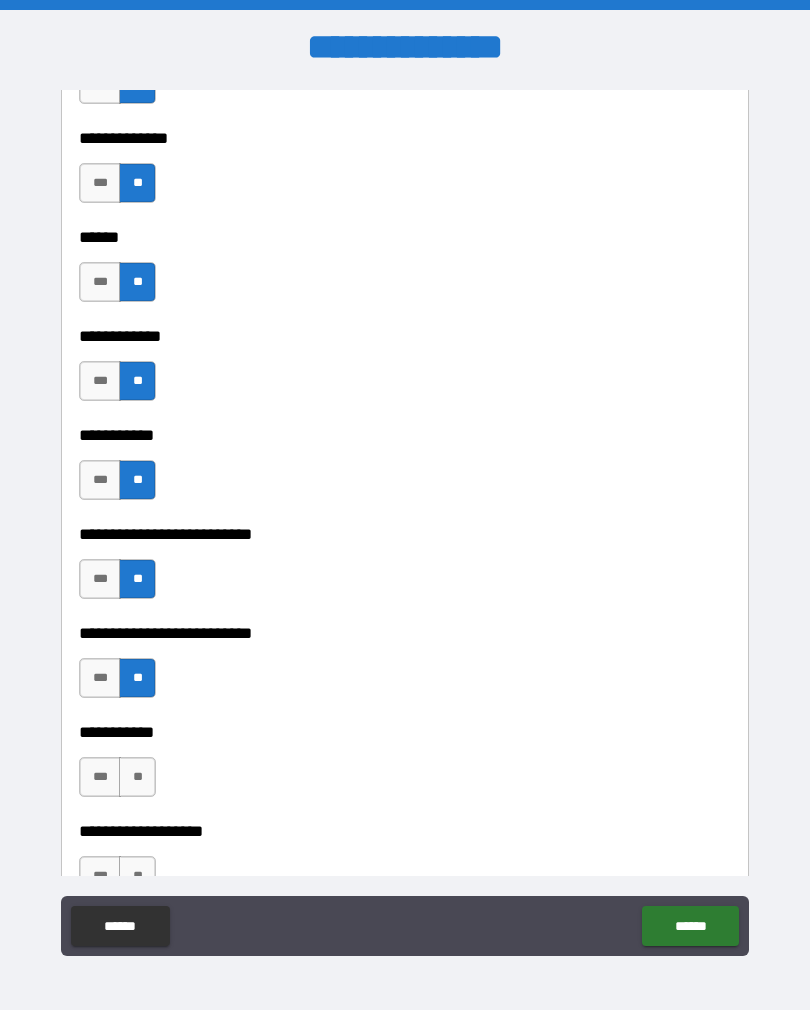 click on "**" at bounding box center (137, 777) 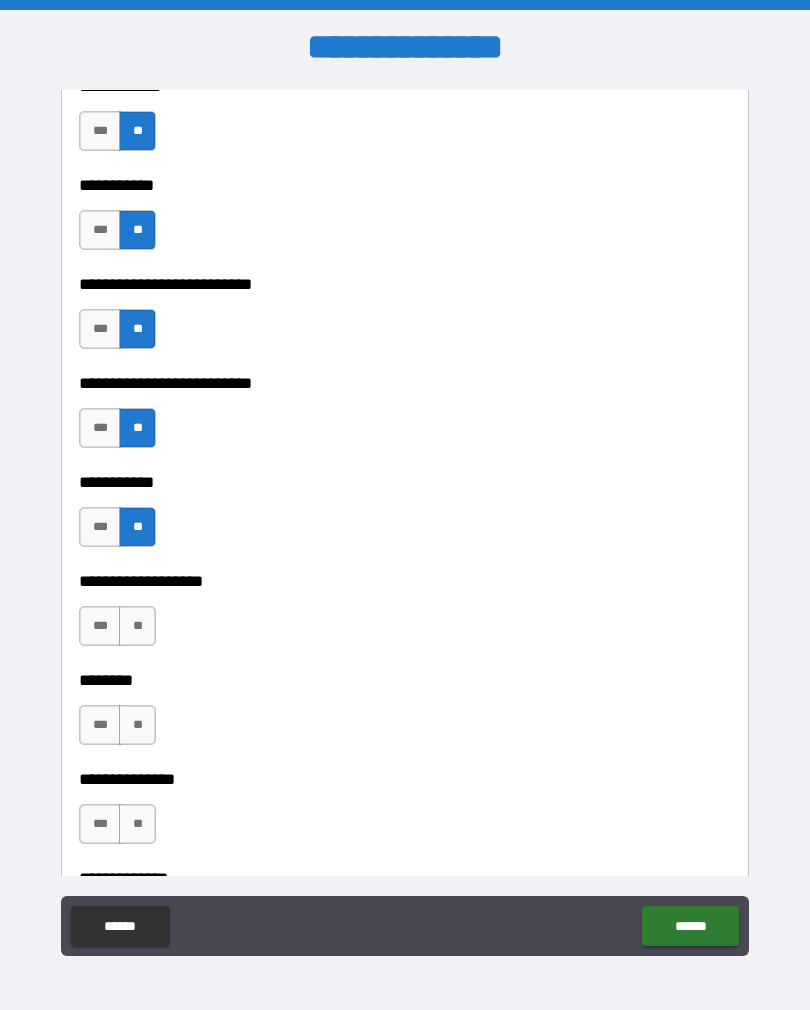 scroll, scrollTop: 4466, scrollLeft: 0, axis: vertical 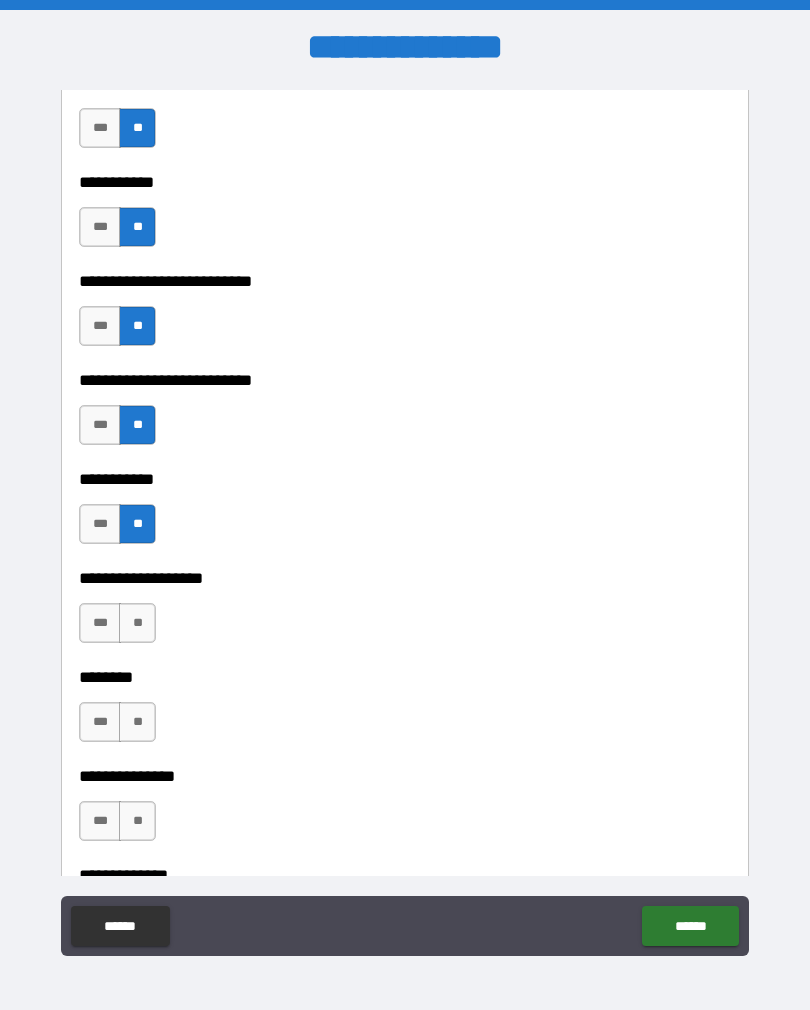 click on "**" at bounding box center (137, 623) 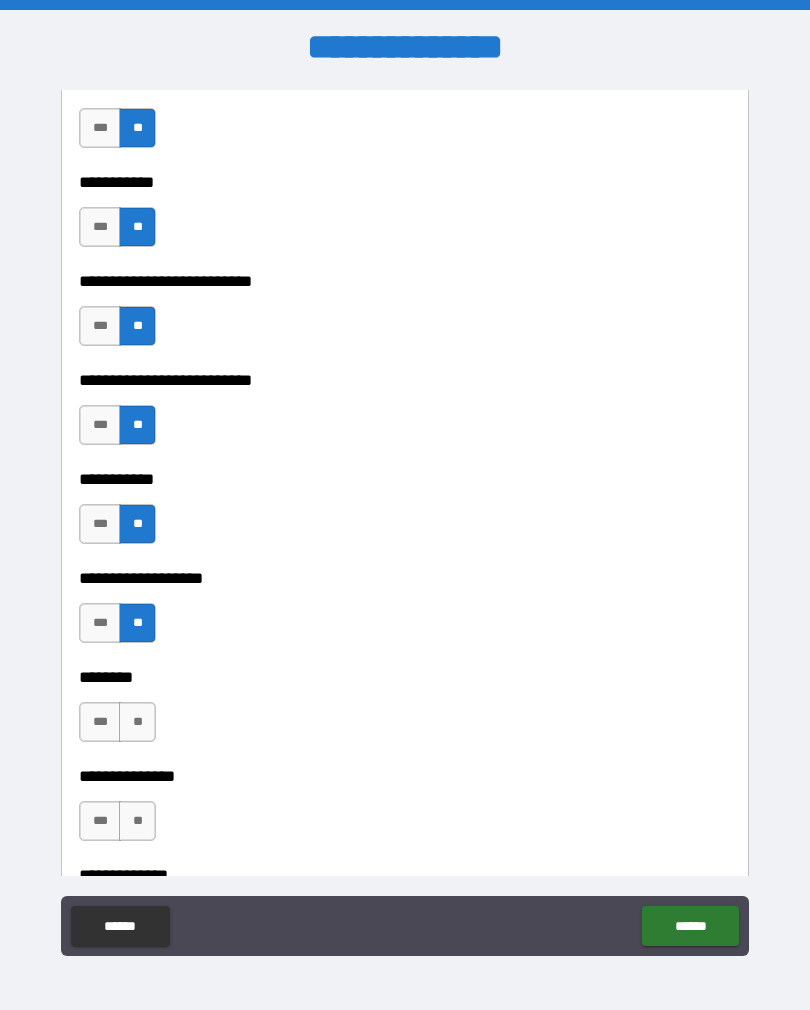 click on "**" at bounding box center [137, 722] 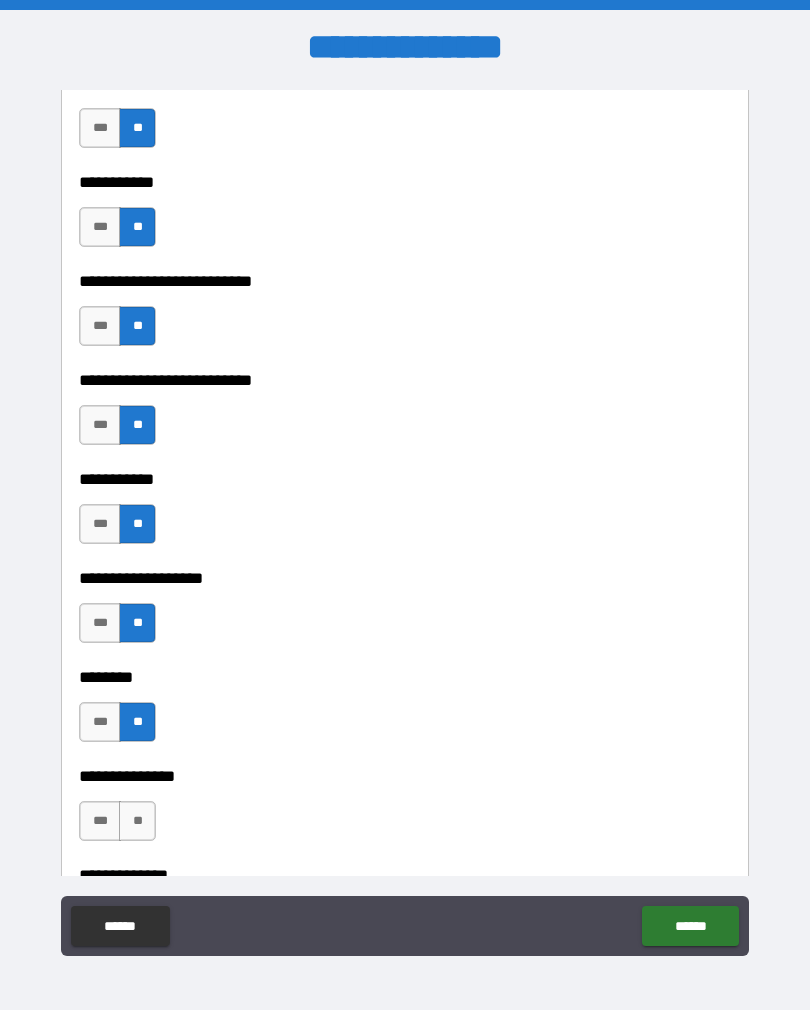click on "**" at bounding box center [137, 821] 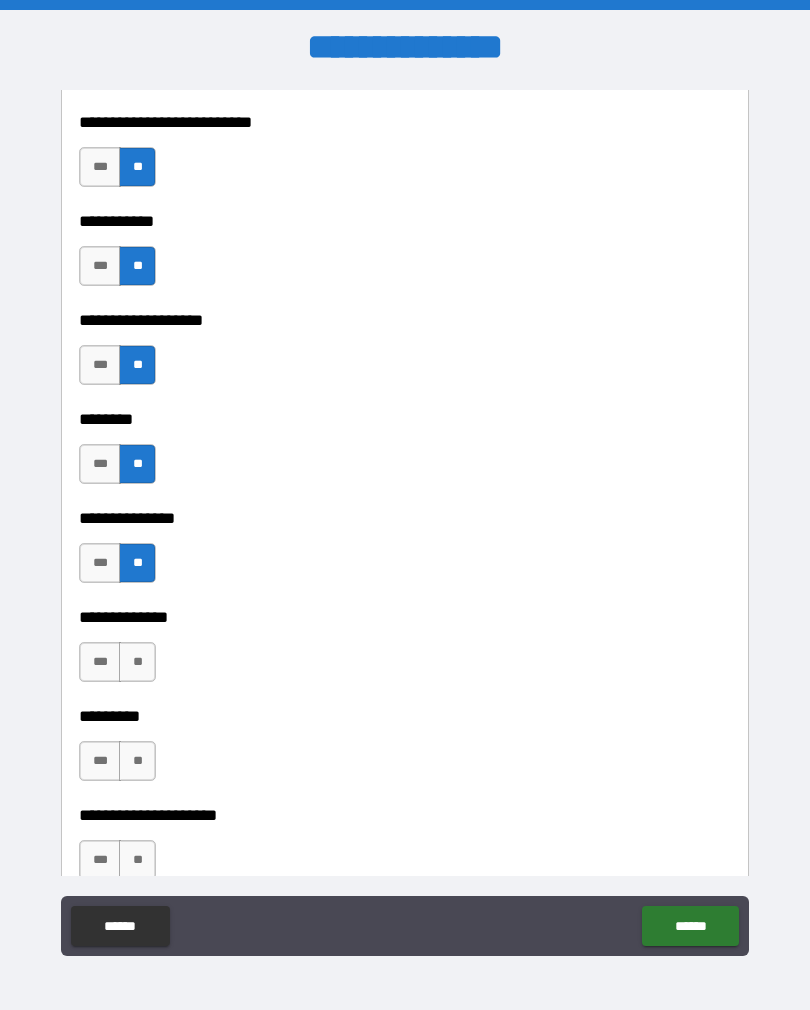 scroll, scrollTop: 4731, scrollLeft: 0, axis: vertical 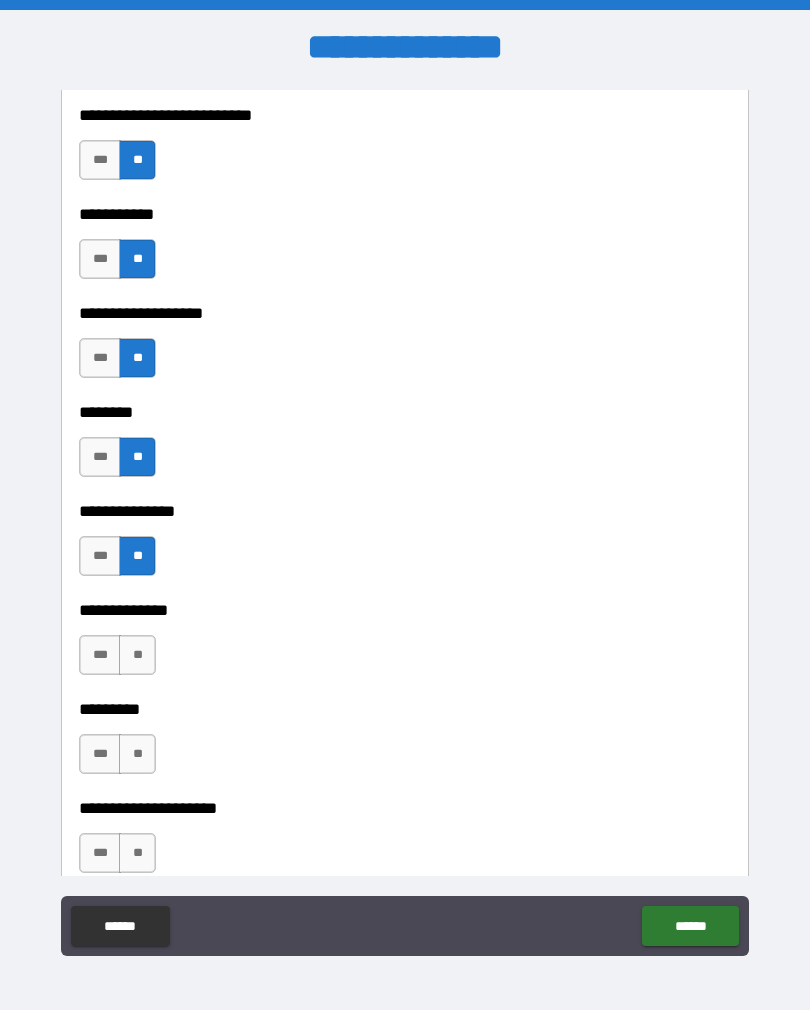click on "**" at bounding box center (137, 655) 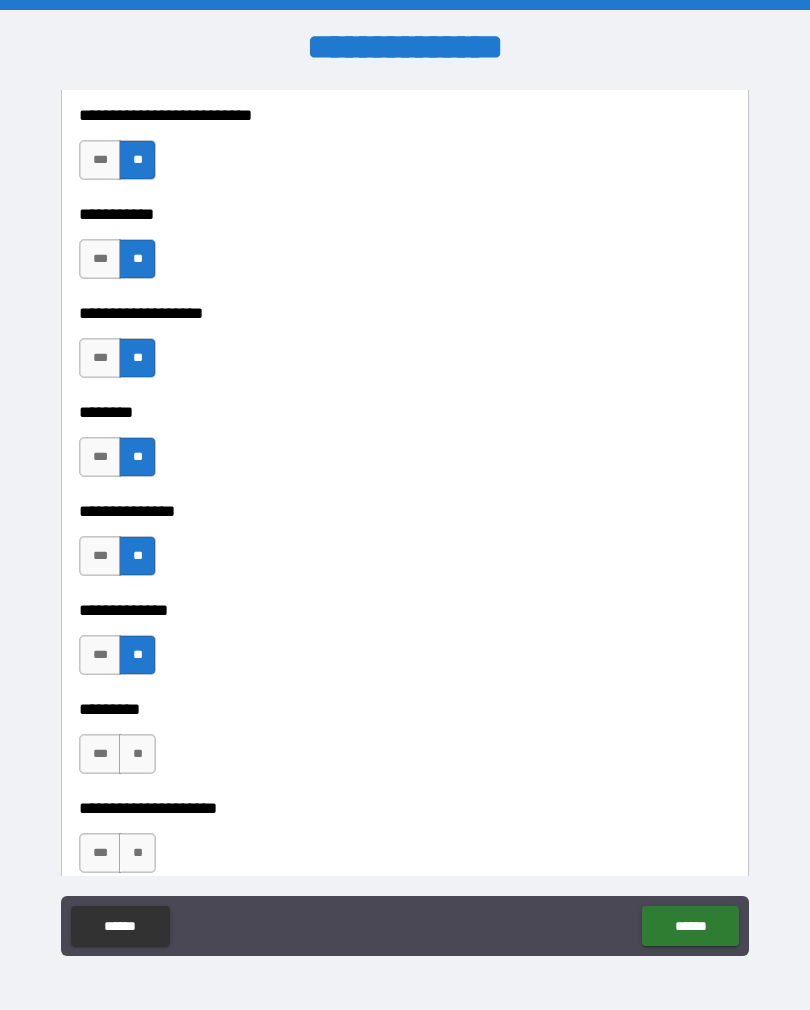 click on "**" at bounding box center (137, 754) 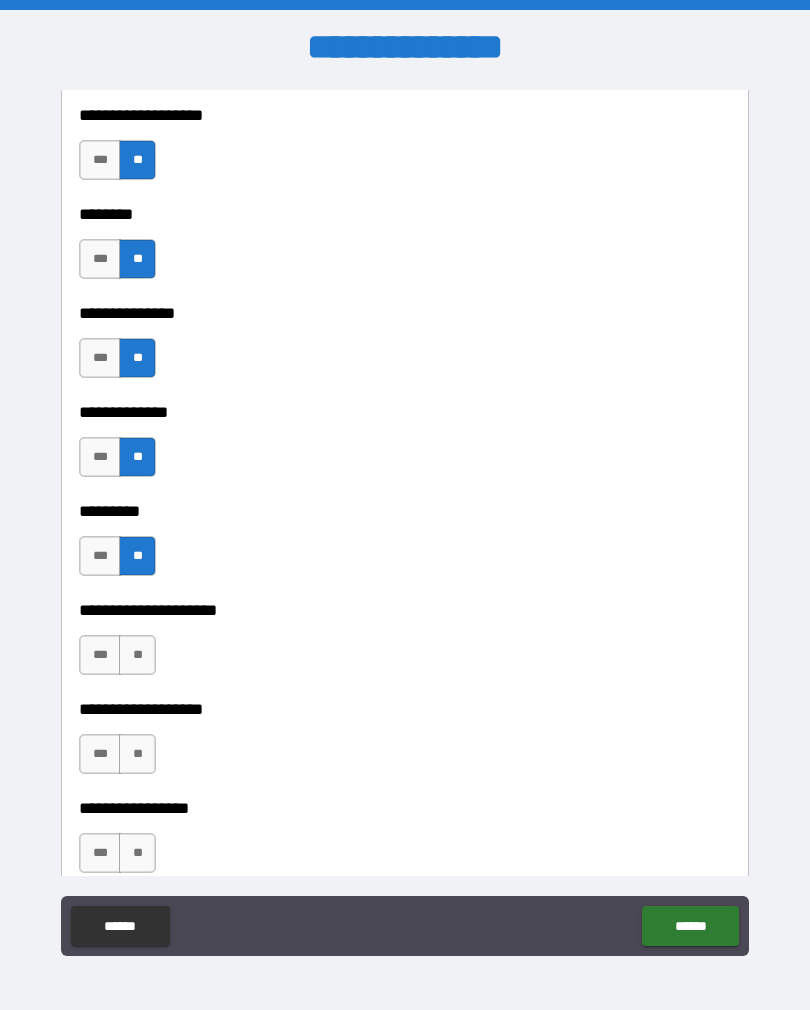 scroll, scrollTop: 4943, scrollLeft: 0, axis: vertical 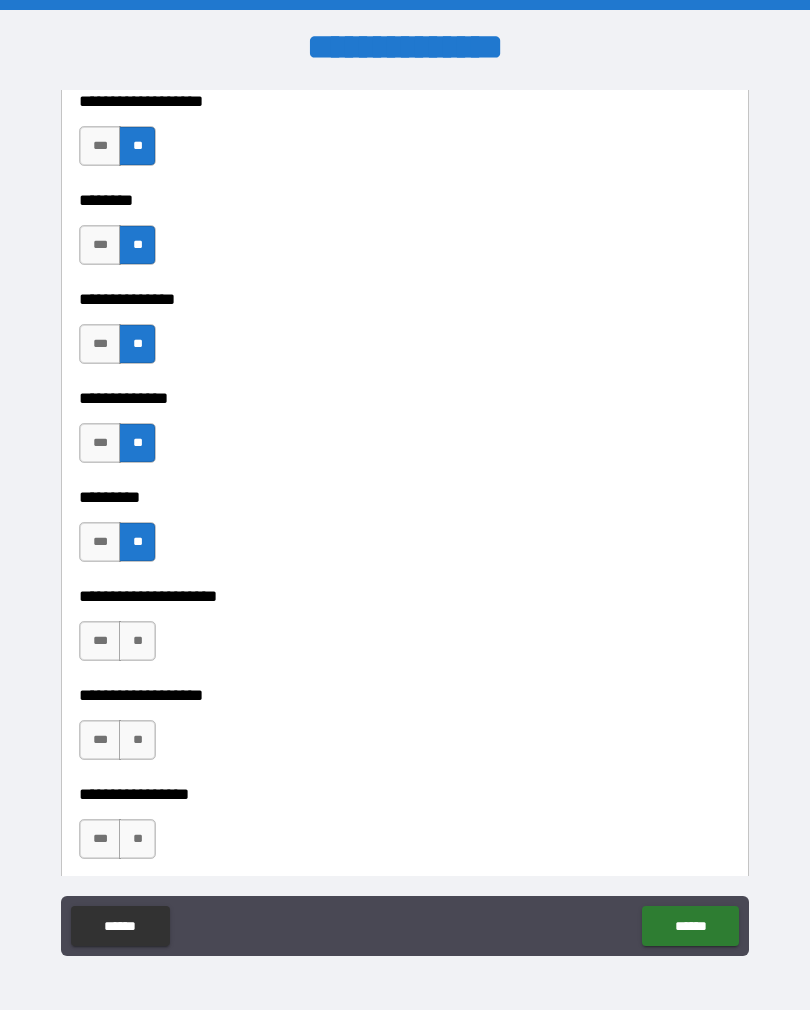 click on "**" at bounding box center [137, 641] 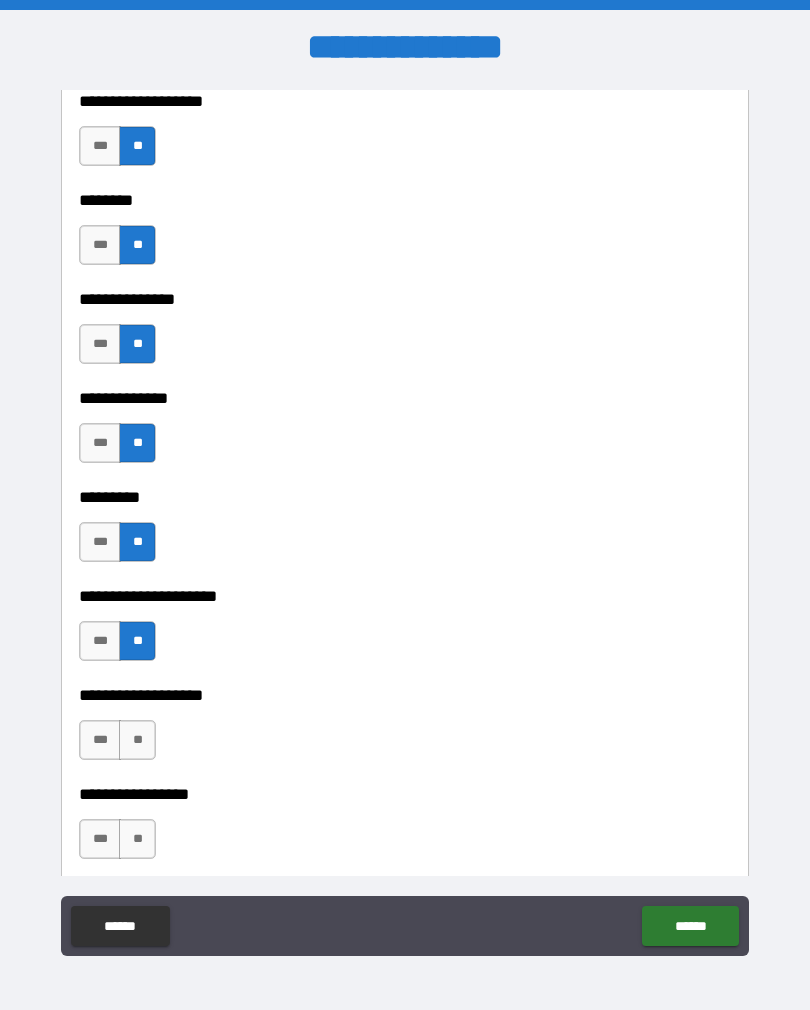click on "**" at bounding box center (137, 740) 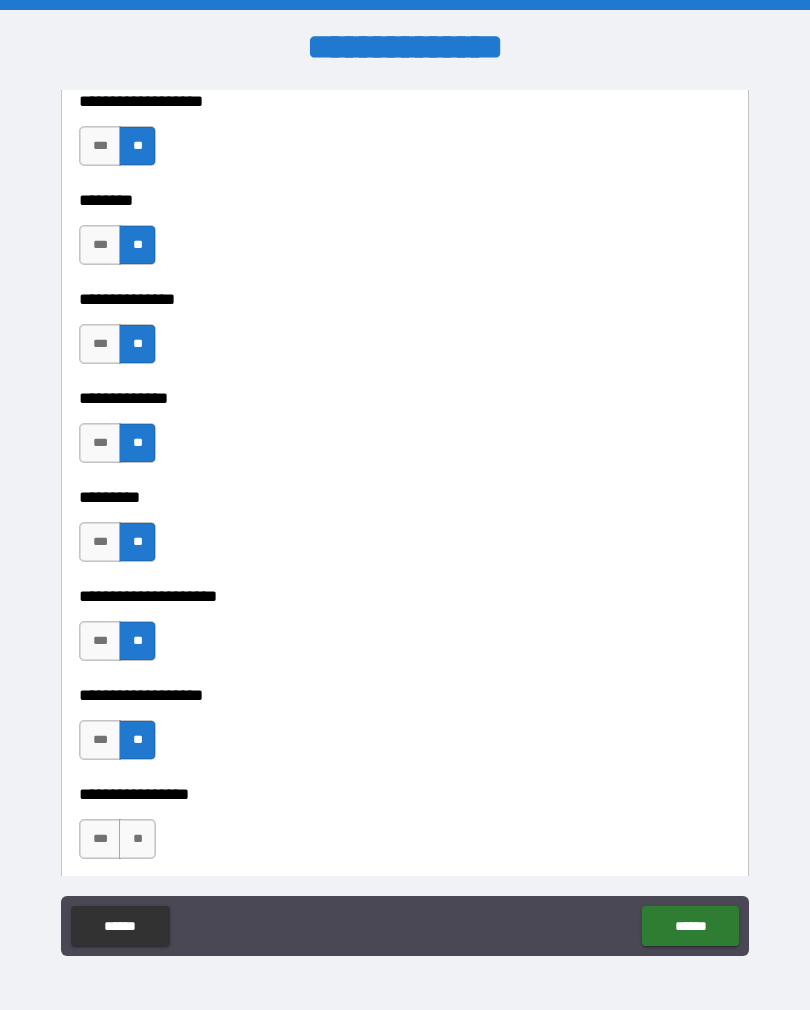 click on "**" at bounding box center [137, 839] 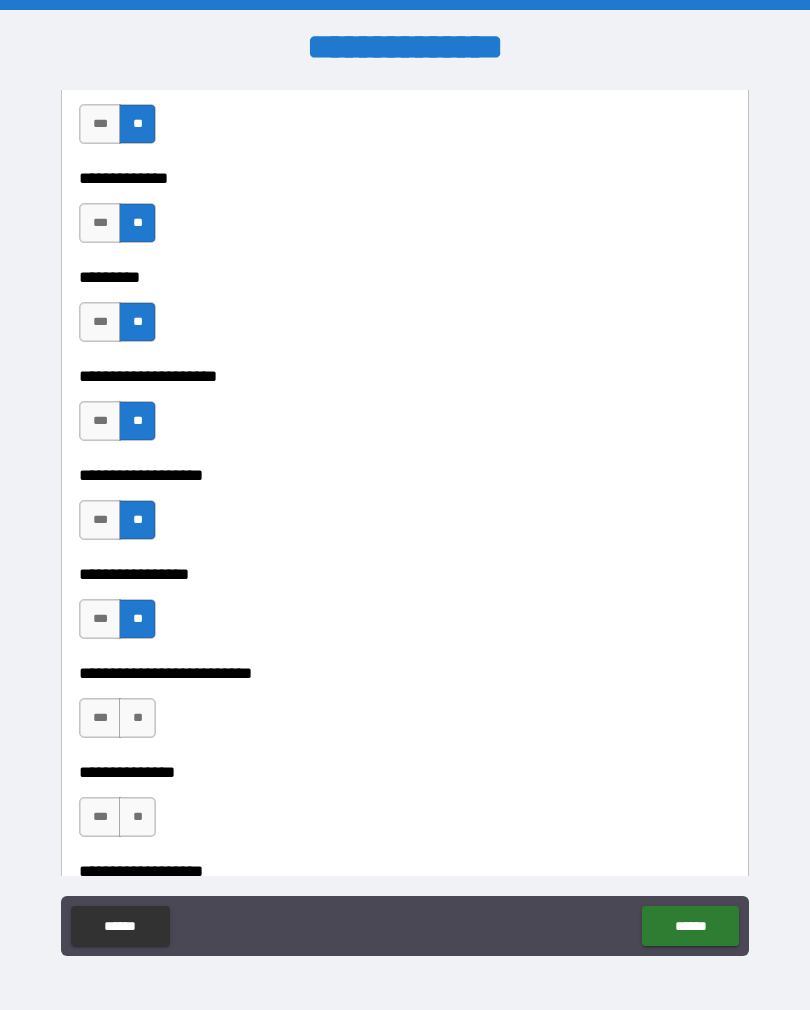 click on "**" at bounding box center (137, 718) 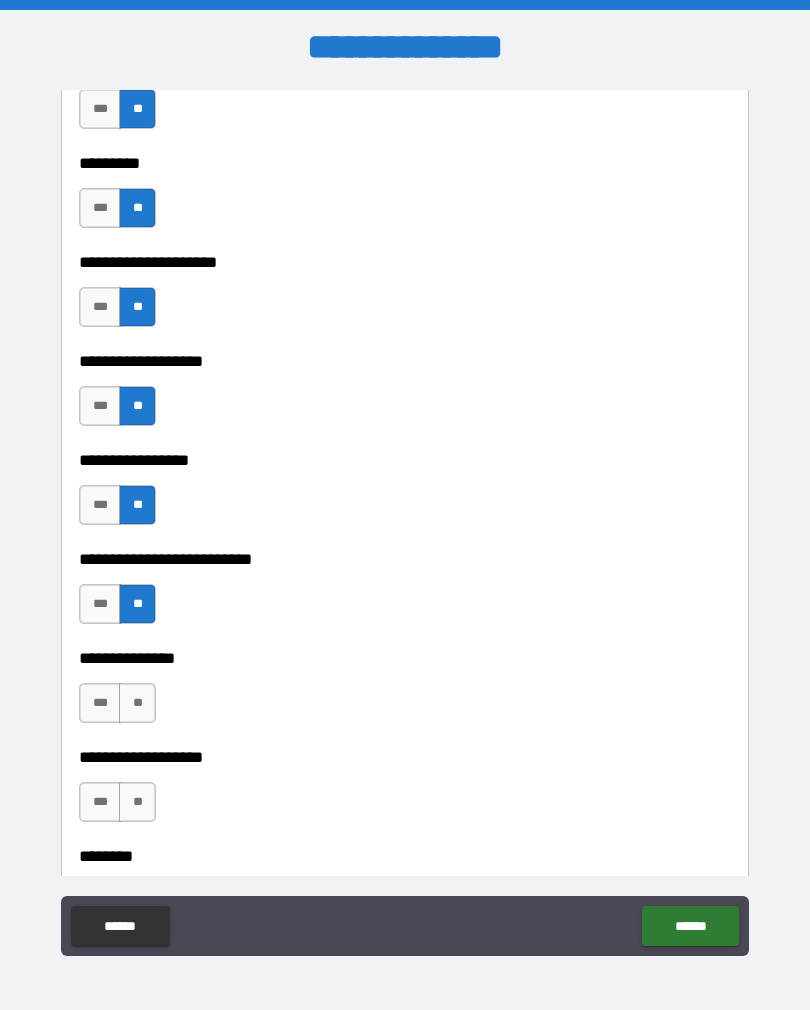 scroll, scrollTop: 5297, scrollLeft: 0, axis: vertical 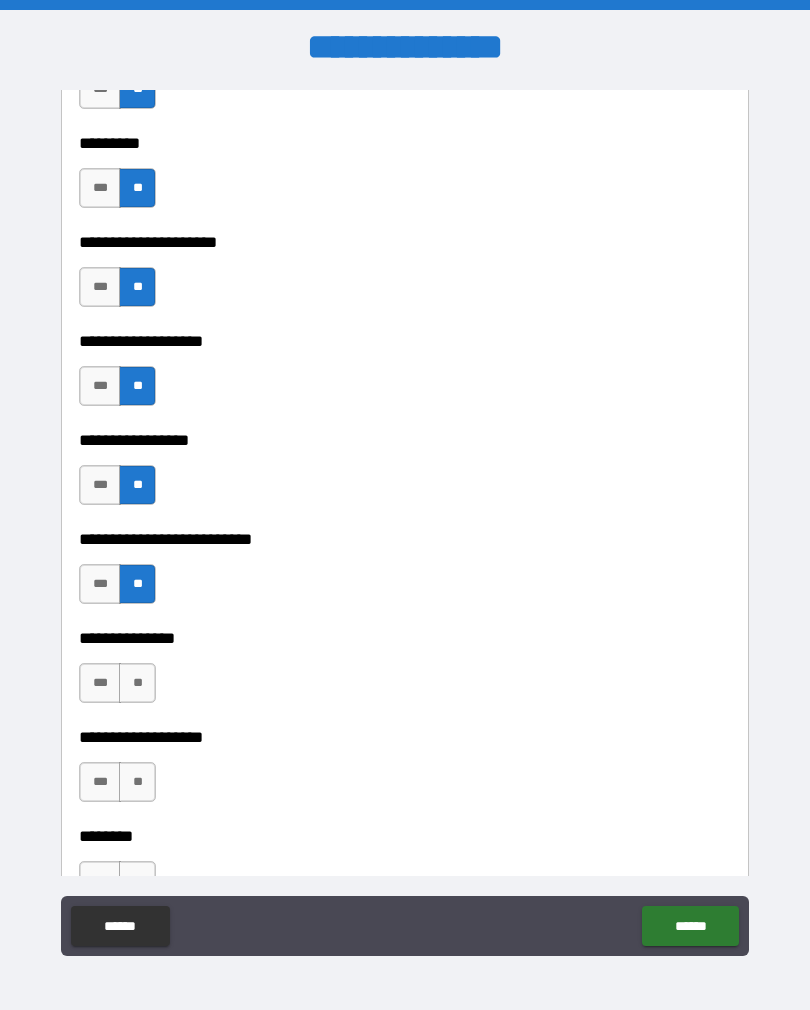 click on "**" at bounding box center (137, 683) 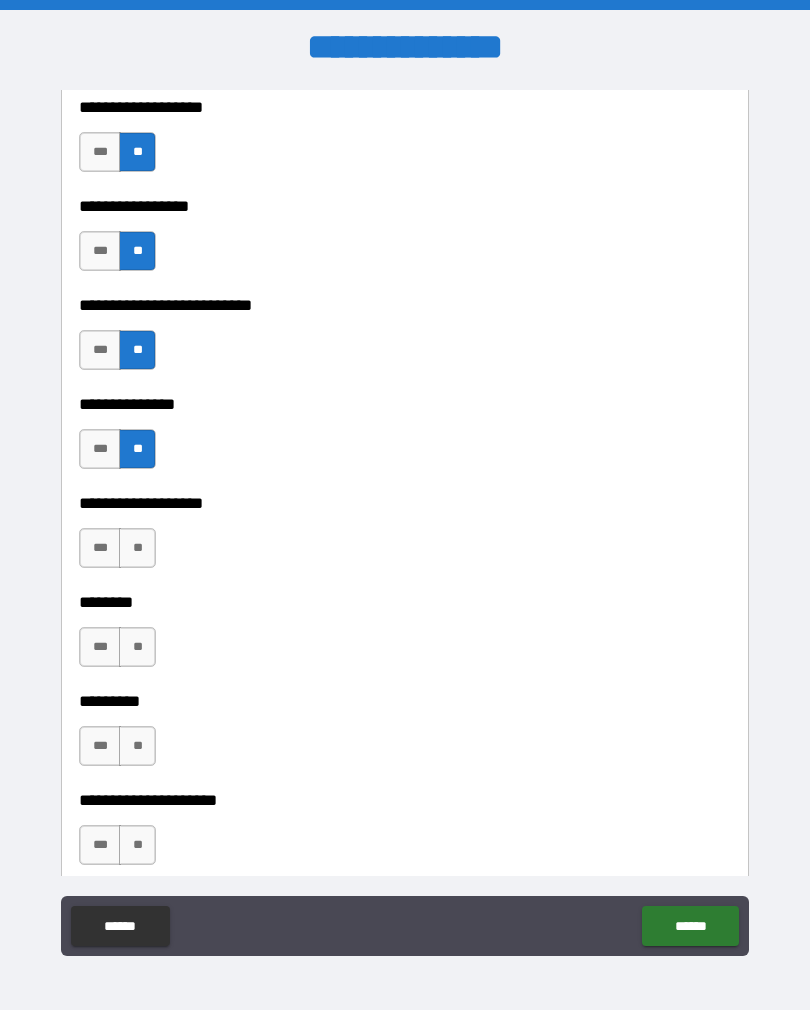 scroll, scrollTop: 5536, scrollLeft: 0, axis: vertical 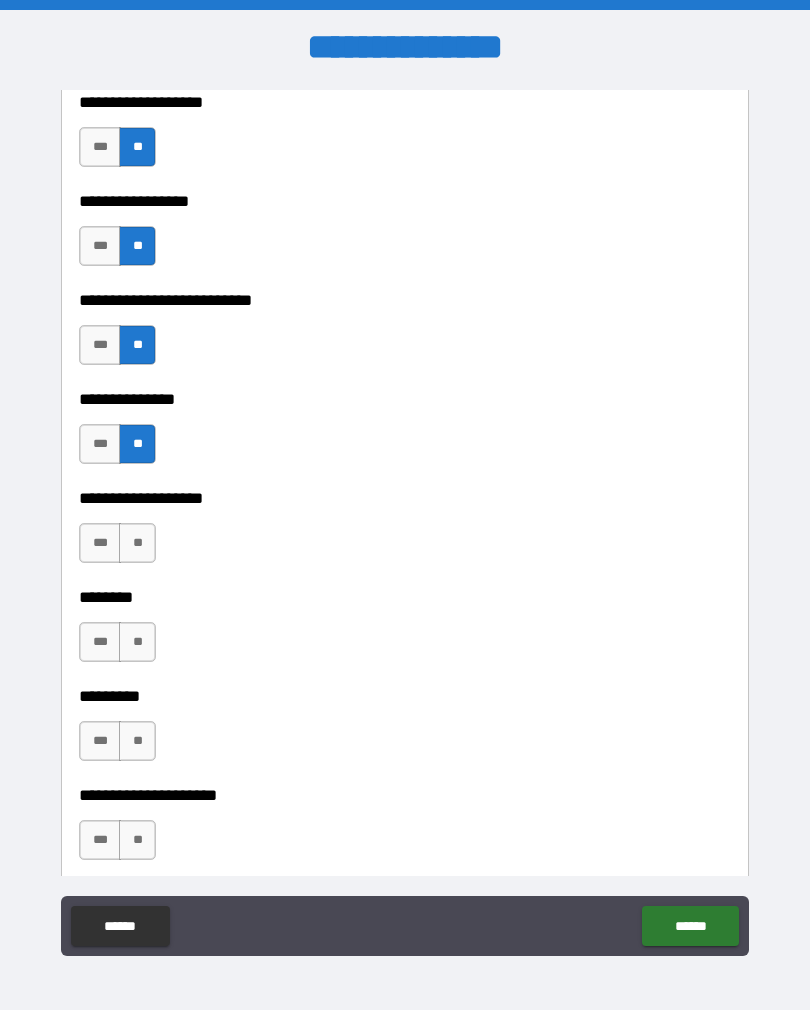 click on "**" at bounding box center [137, 543] 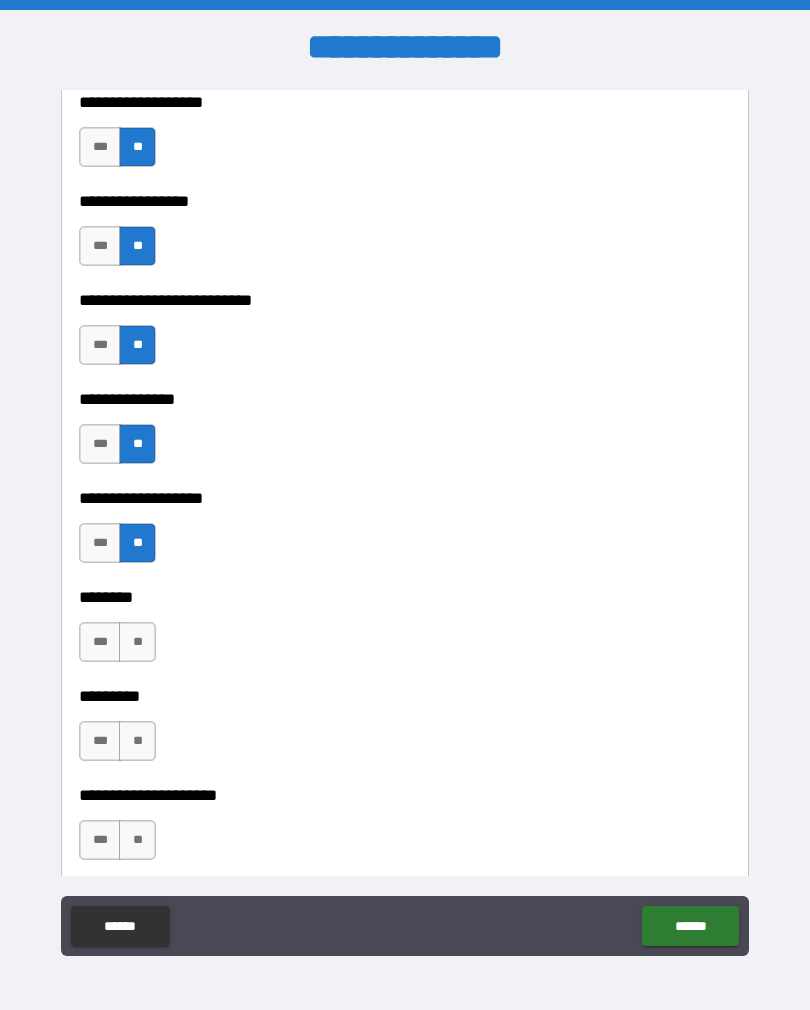 click on "**" at bounding box center [137, 642] 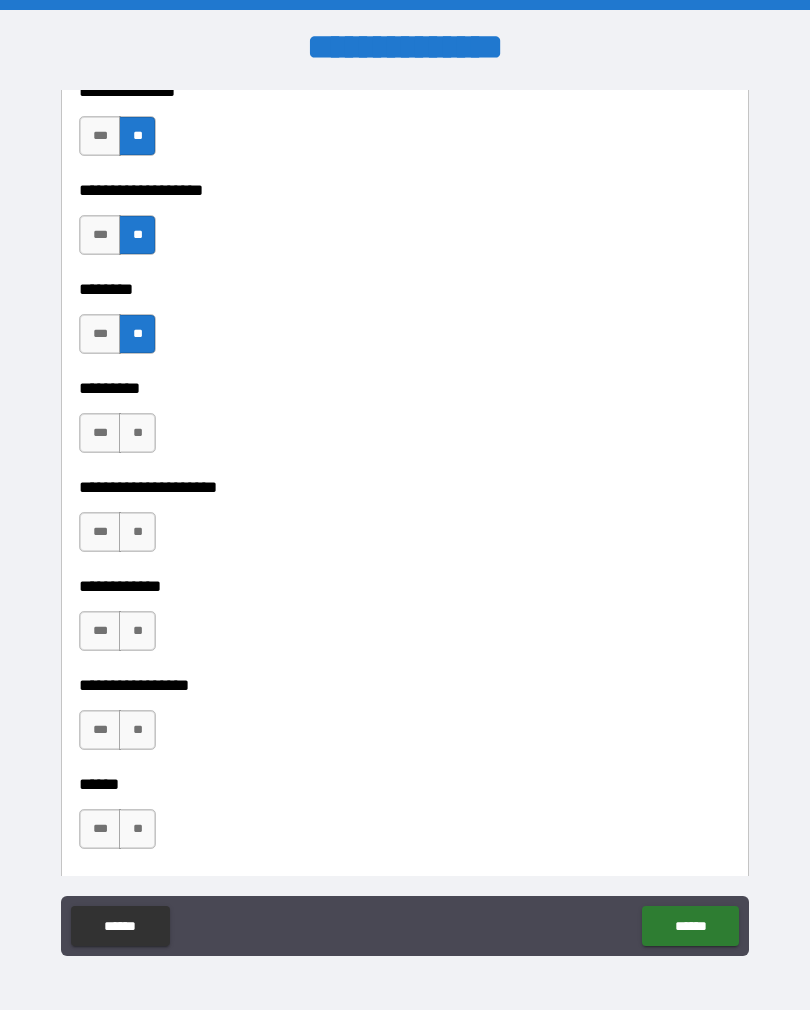 scroll, scrollTop: 5860, scrollLeft: 0, axis: vertical 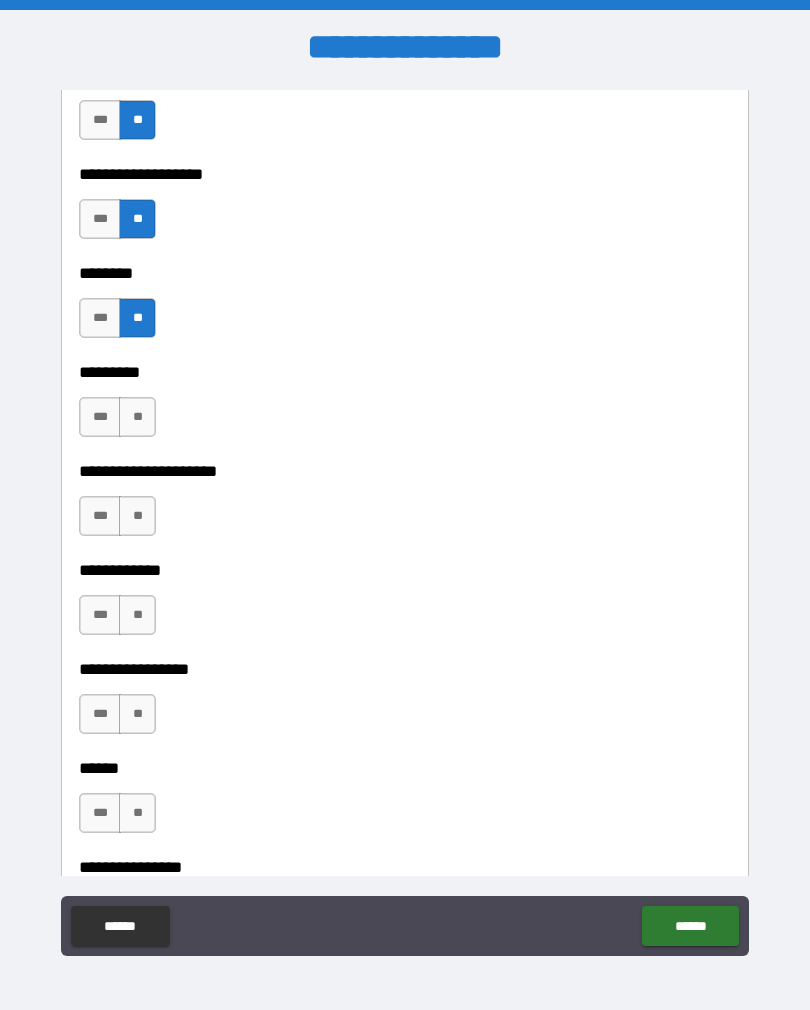 click on "**" at bounding box center (137, 417) 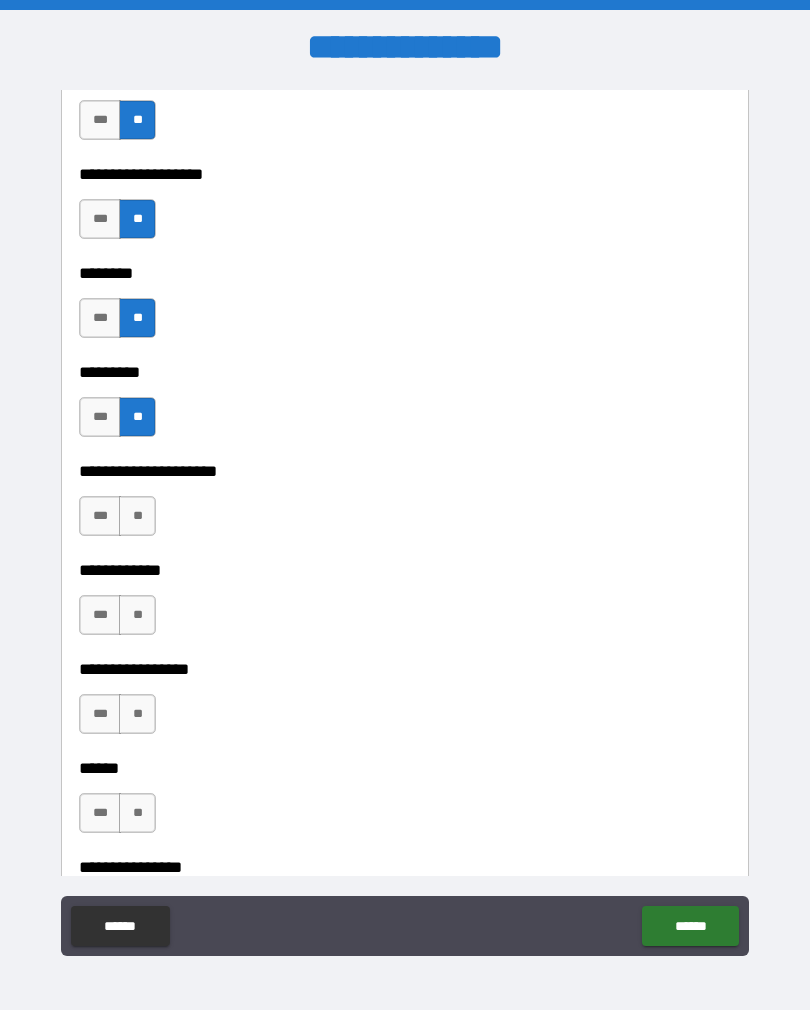 click on "**" at bounding box center [137, 516] 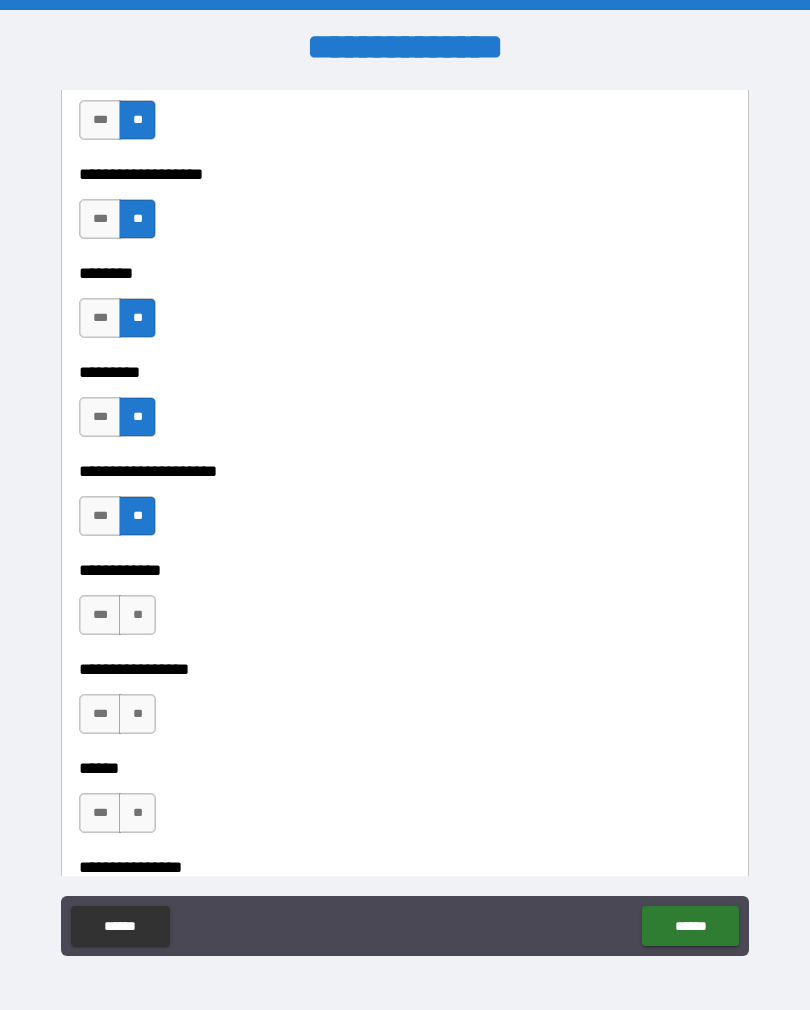 click on "**" at bounding box center [137, 615] 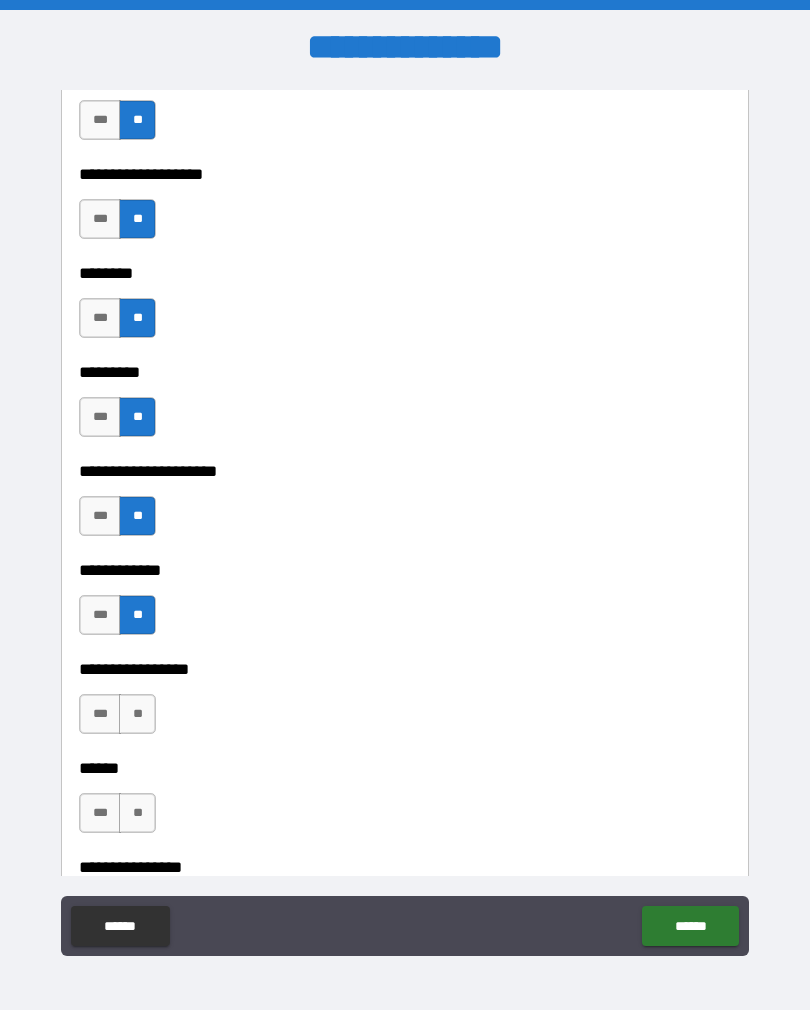click on "**" at bounding box center (137, 714) 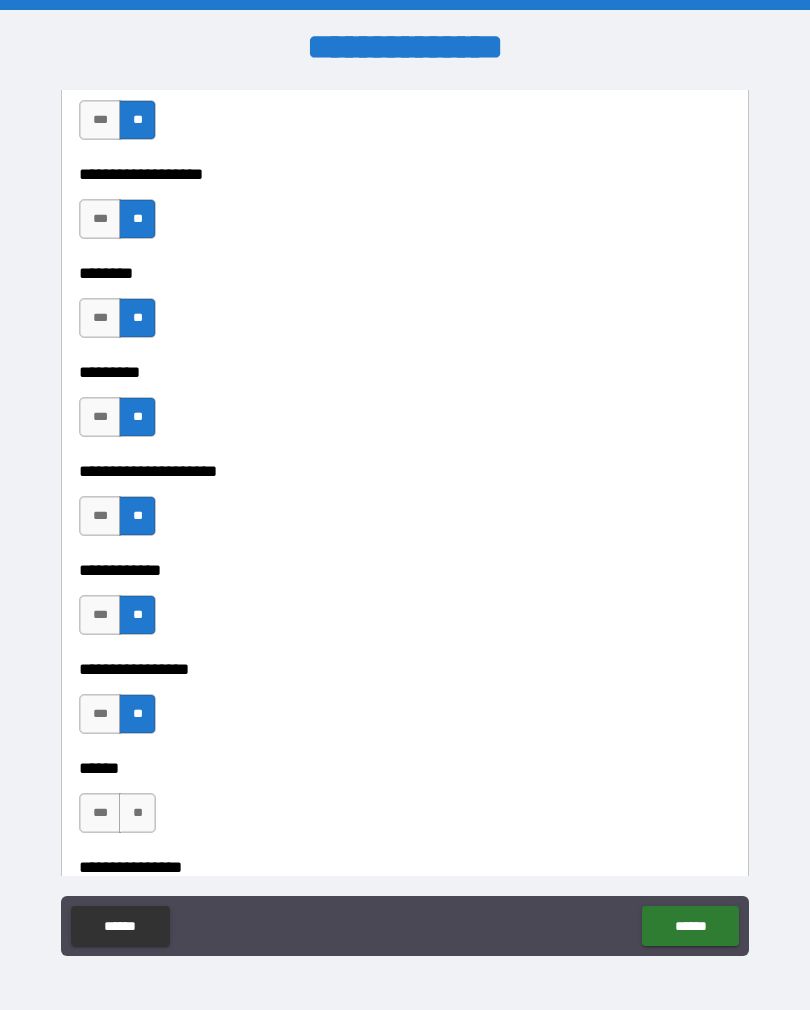 click on "**" at bounding box center [137, 813] 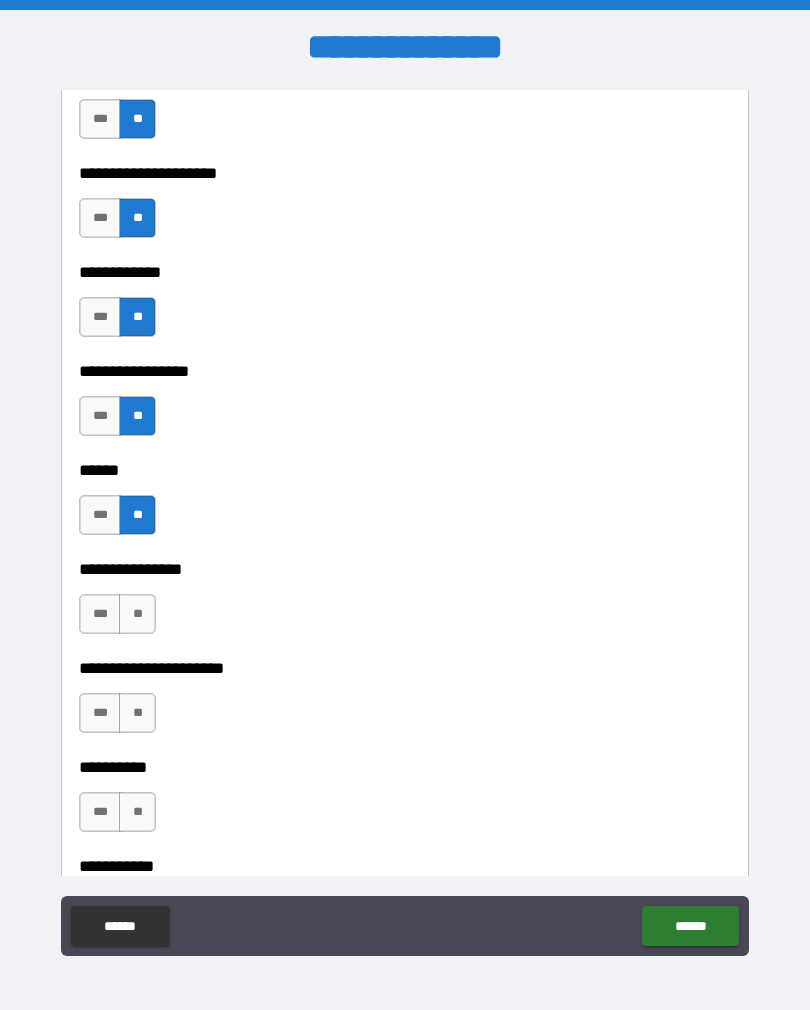 scroll, scrollTop: 6187, scrollLeft: 0, axis: vertical 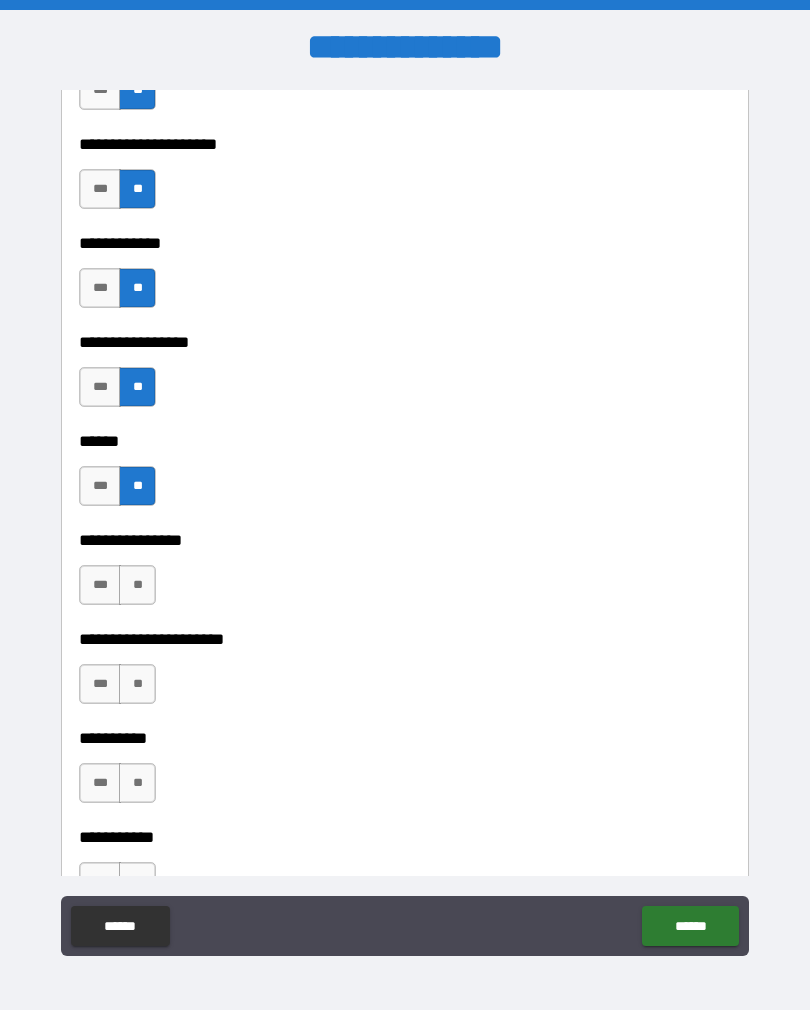 click on "**" at bounding box center (137, 585) 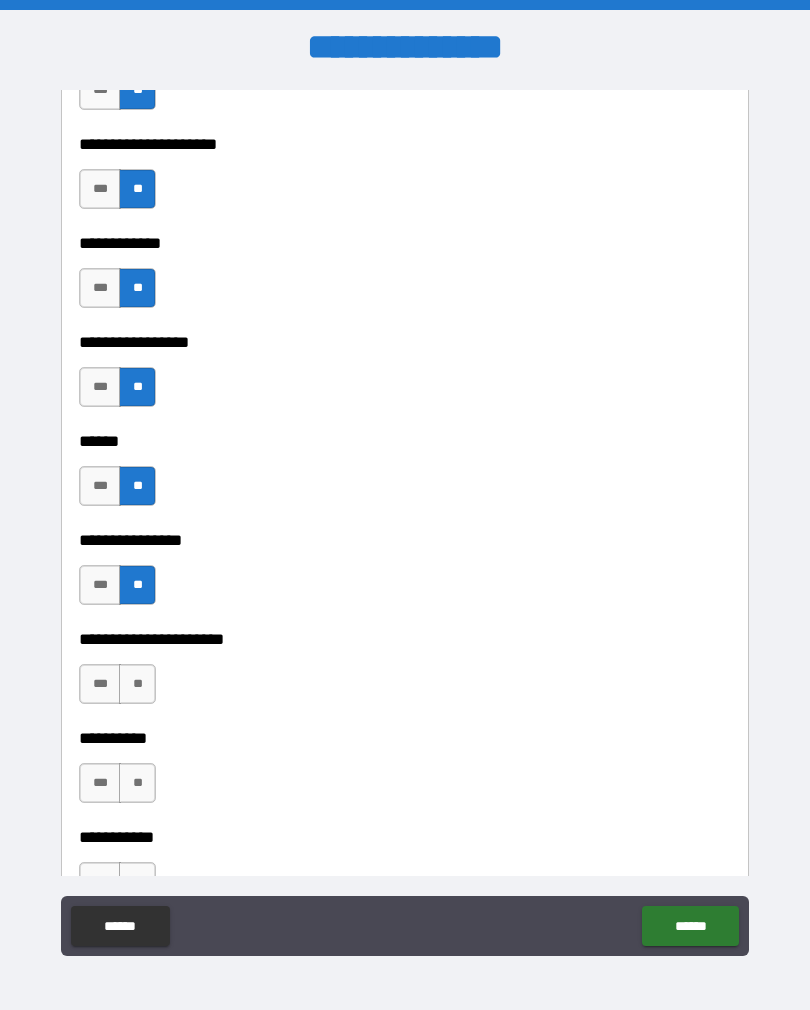 click on "**" at bounding box center [137, 684] 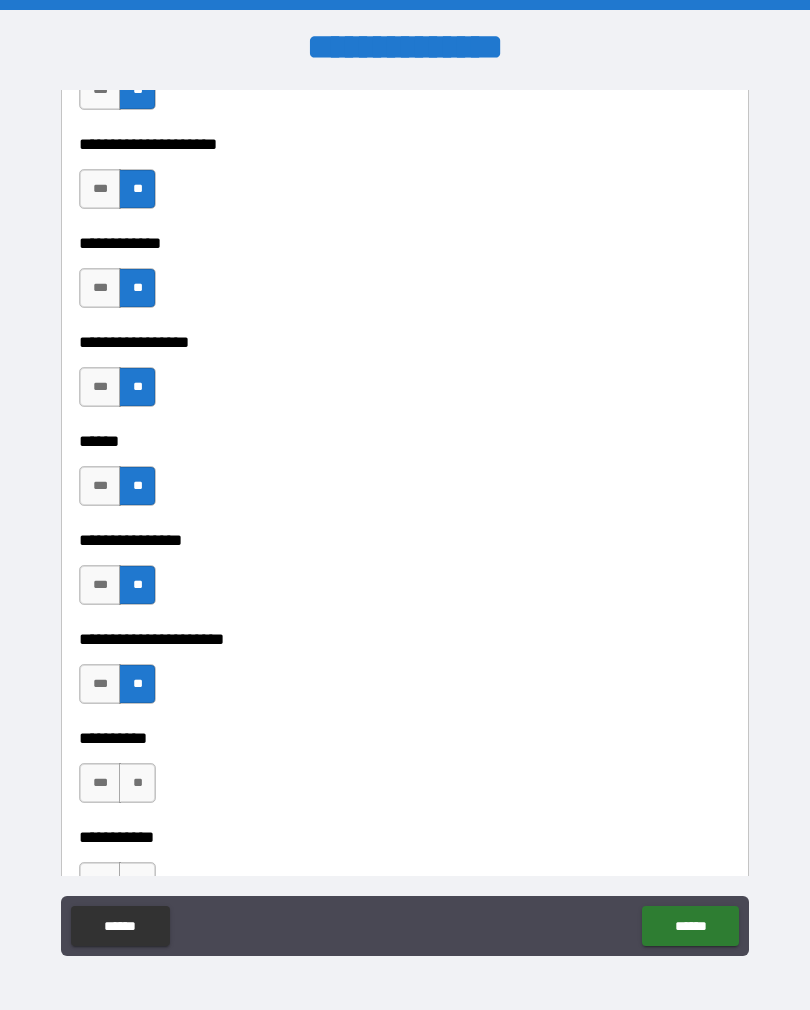 click on "**" at bounding box center [137, 783] 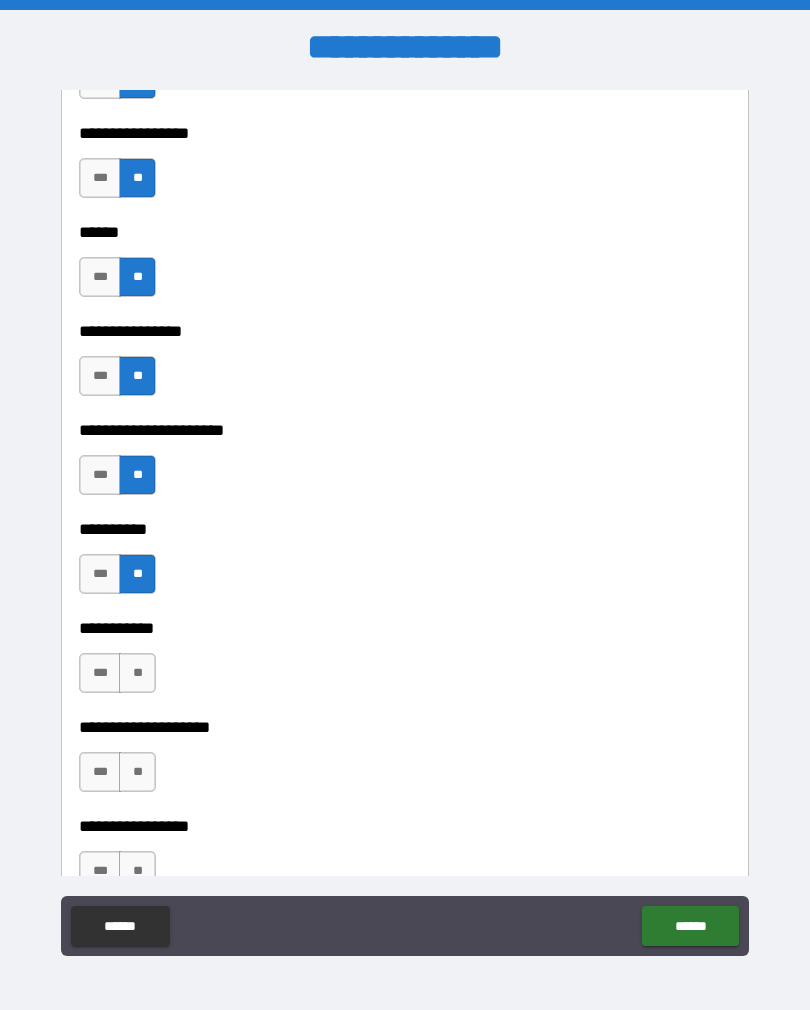 scroll, scrollTop: 6402, scrollLeft: 0, axis: vertical 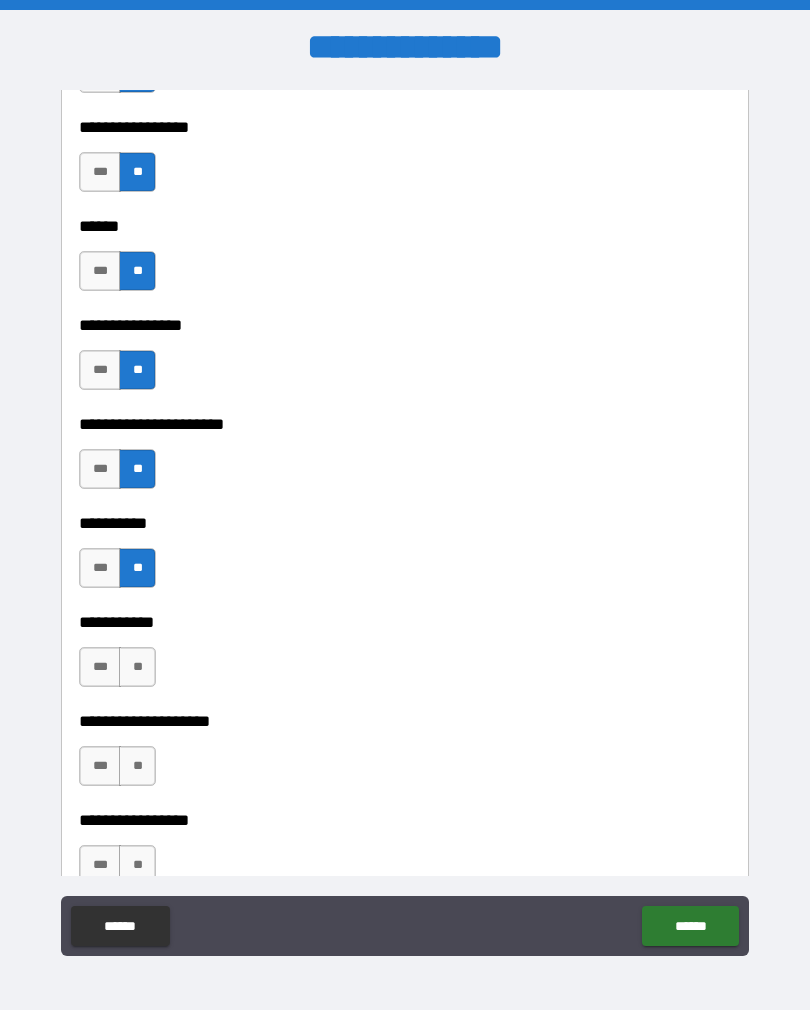 click on "**" at bounding box center [137, 667] 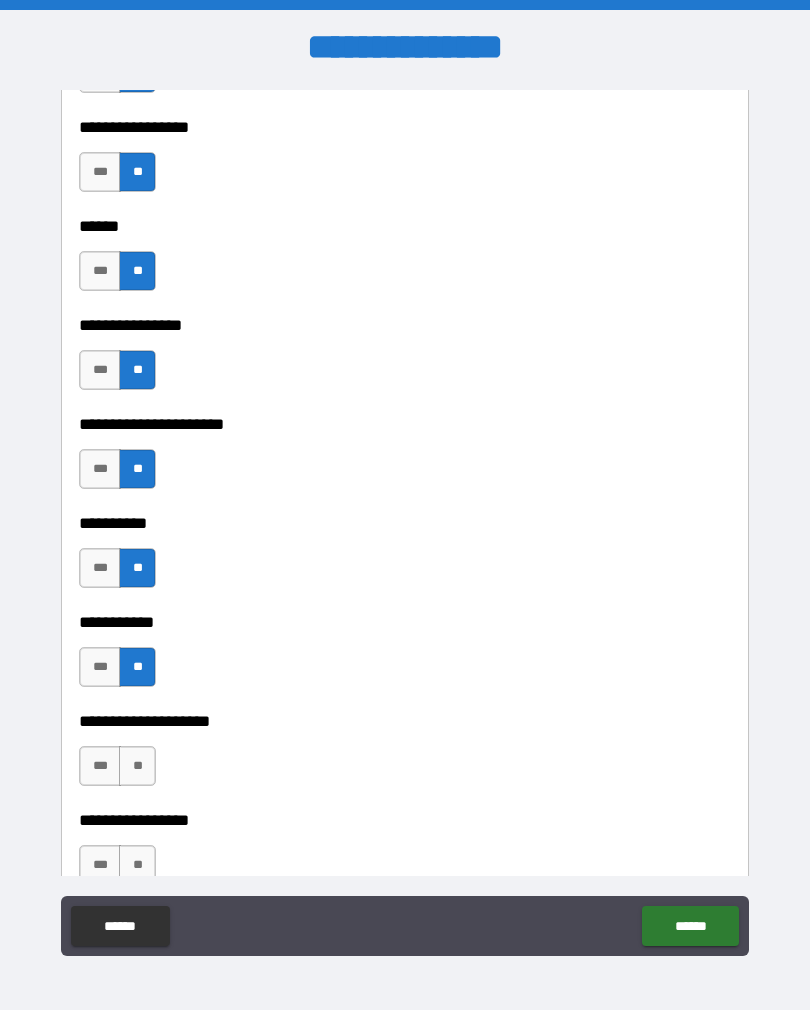 click on "**" at bounding box center (137, 766) 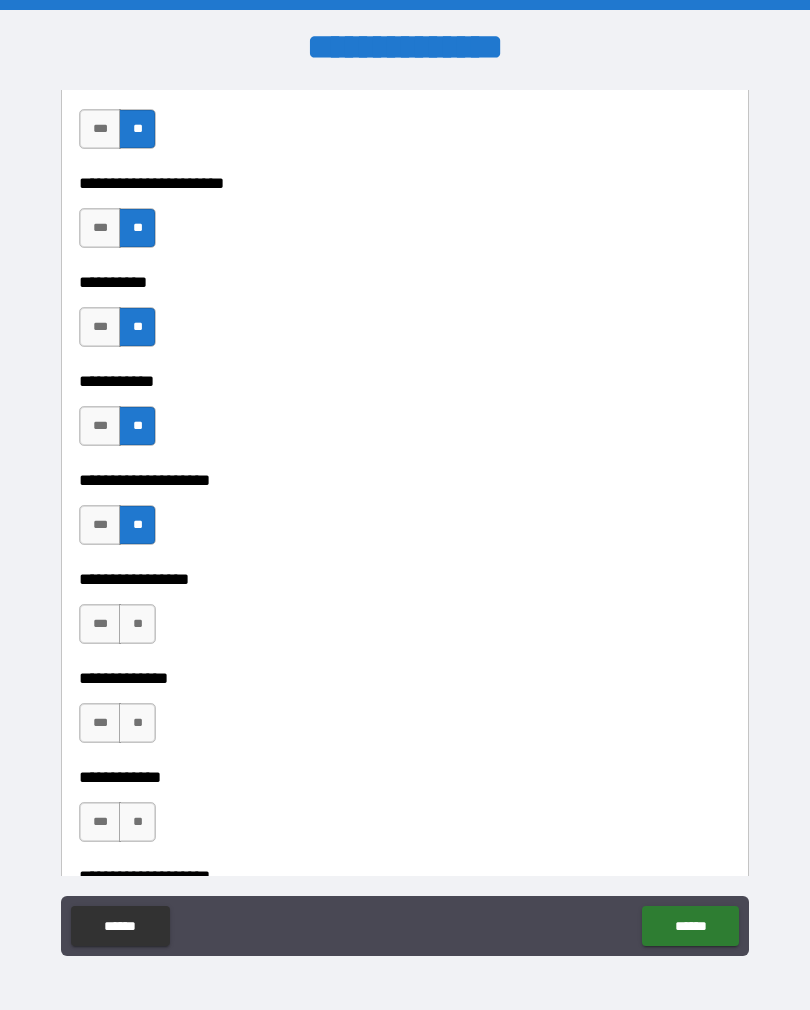 scroll, scrollTop: 6652, scrollLeft: 0, axis: vertical 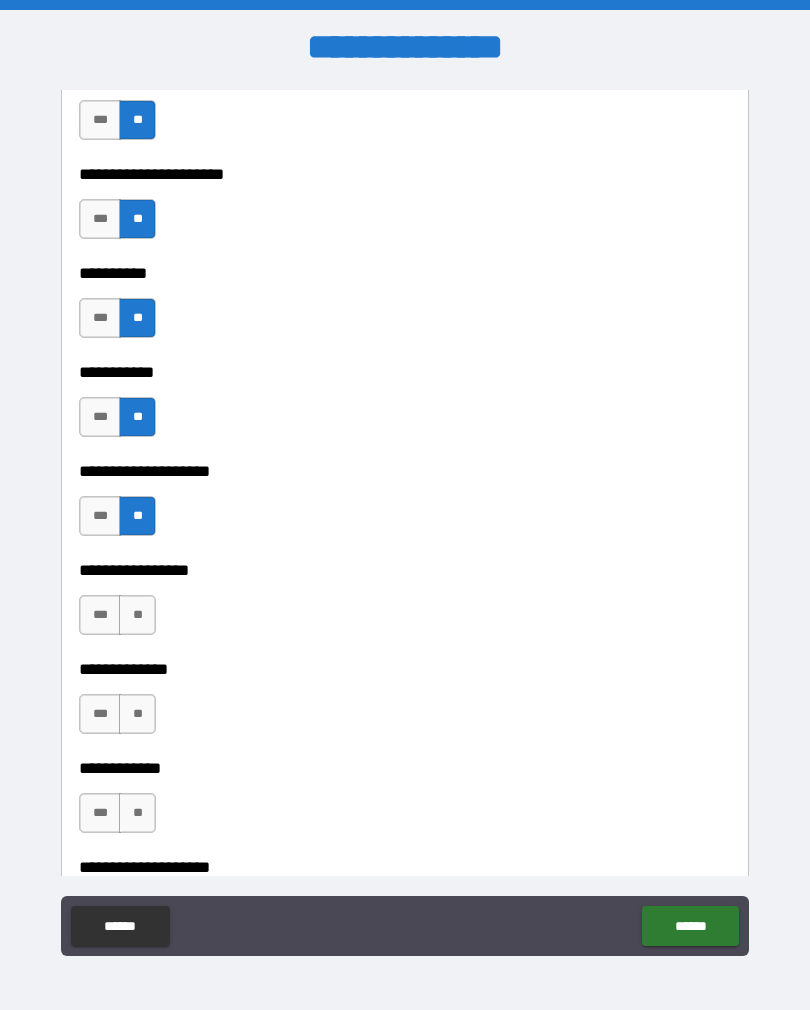 click on "**" at bounding box center [137, 615] 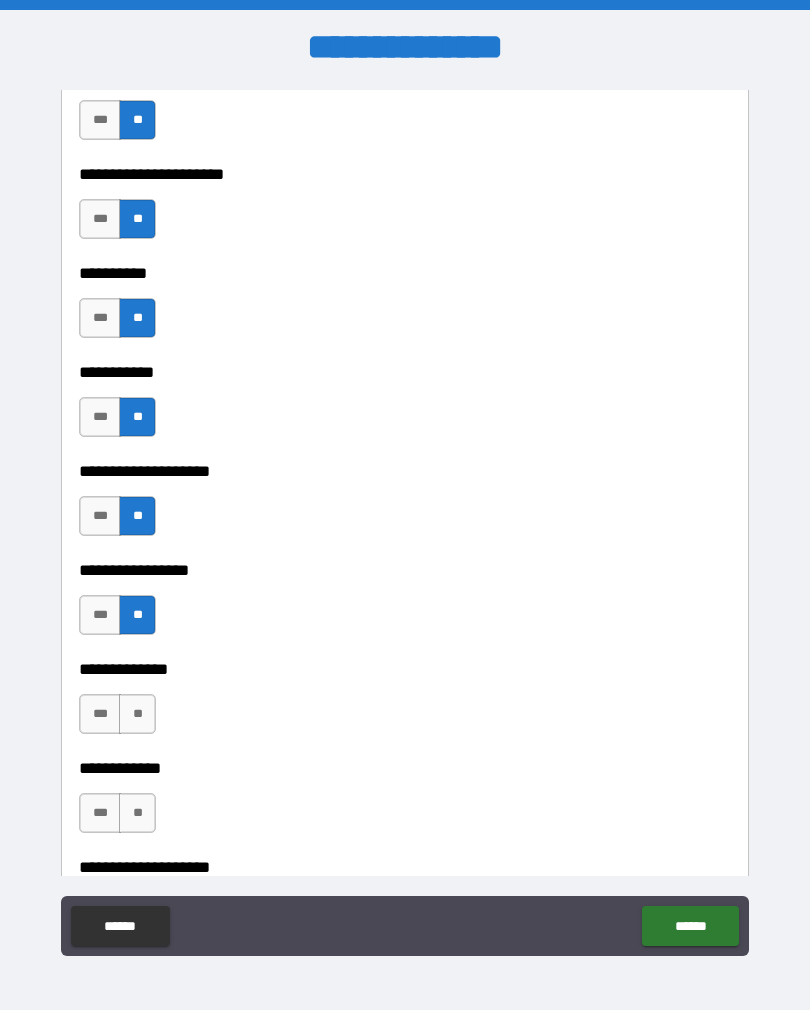 click on "**" at bounding box center (137, 714) 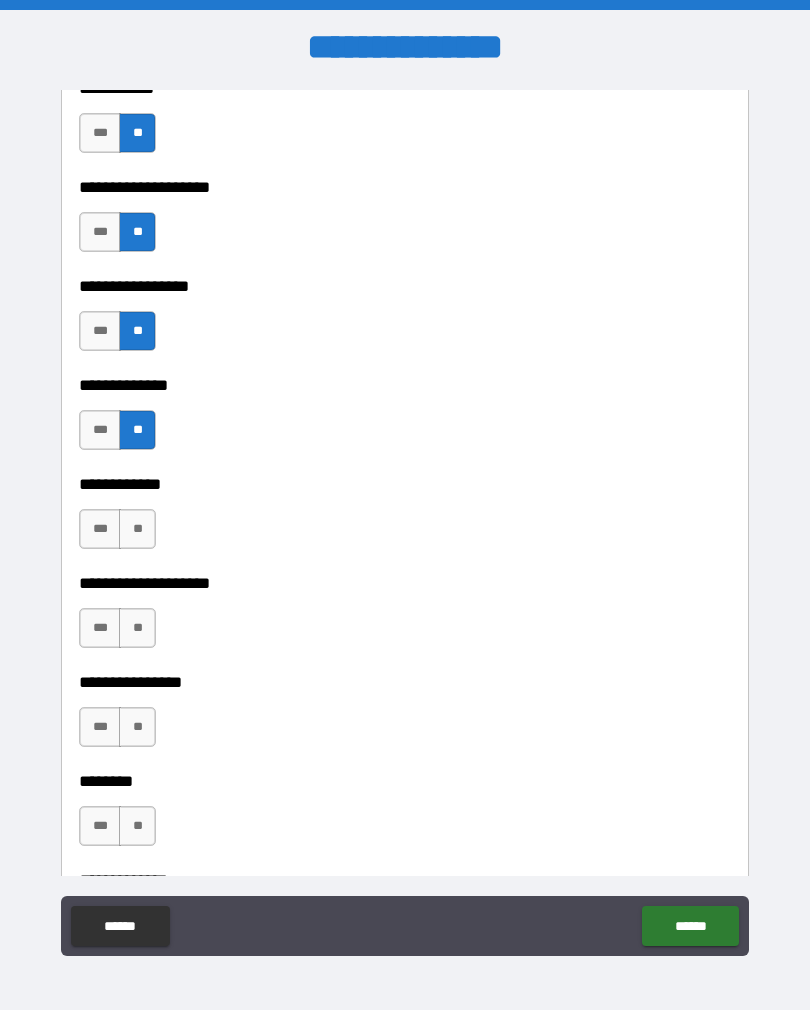 scroll, scrollTop: 6942, scrollLeft: 0, axis: vertical 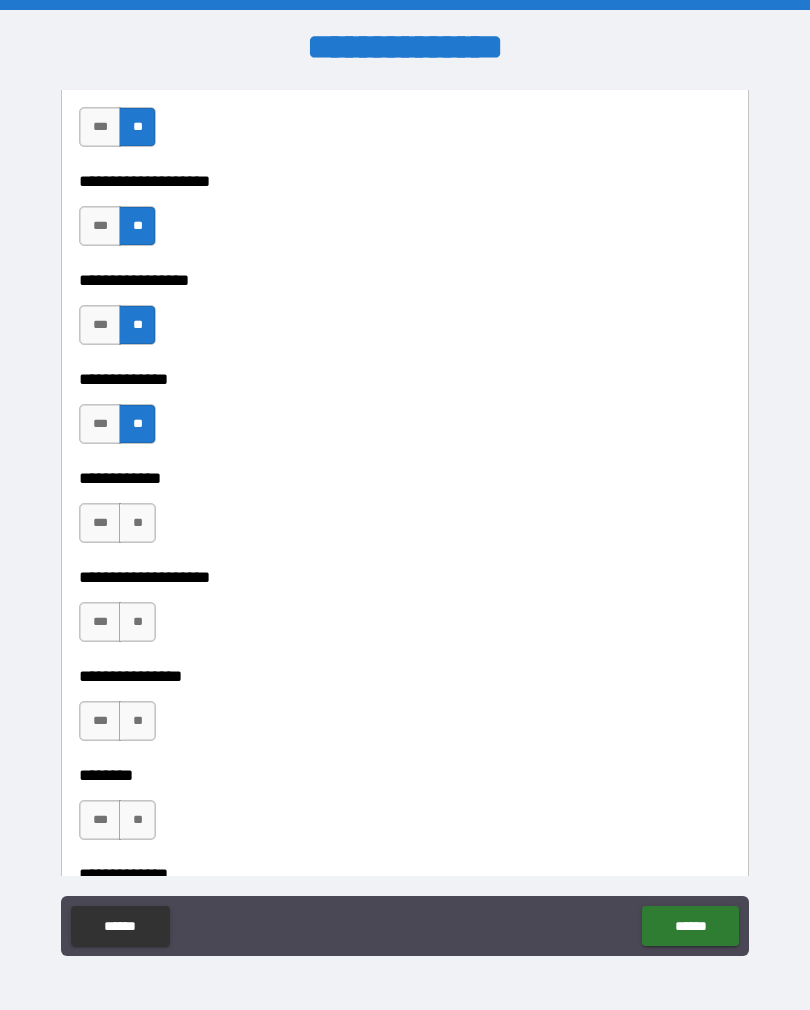 click on "**" at bounding box center (137, 622) 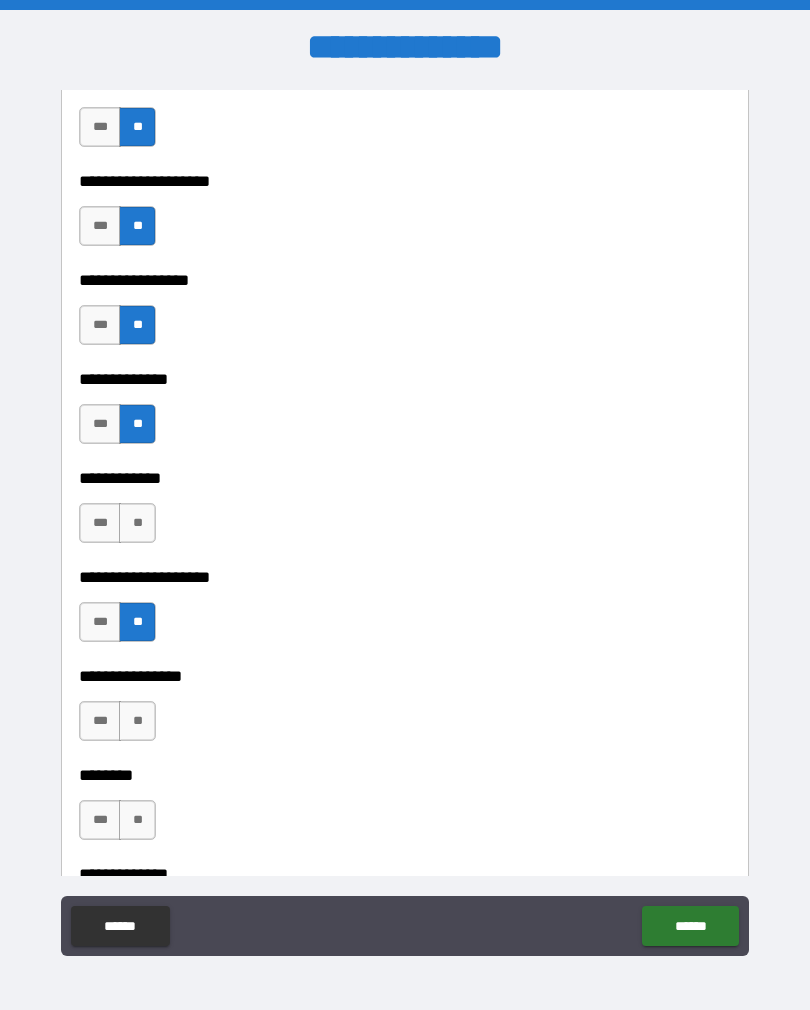 click on "**" at bounding box center (137, 523) 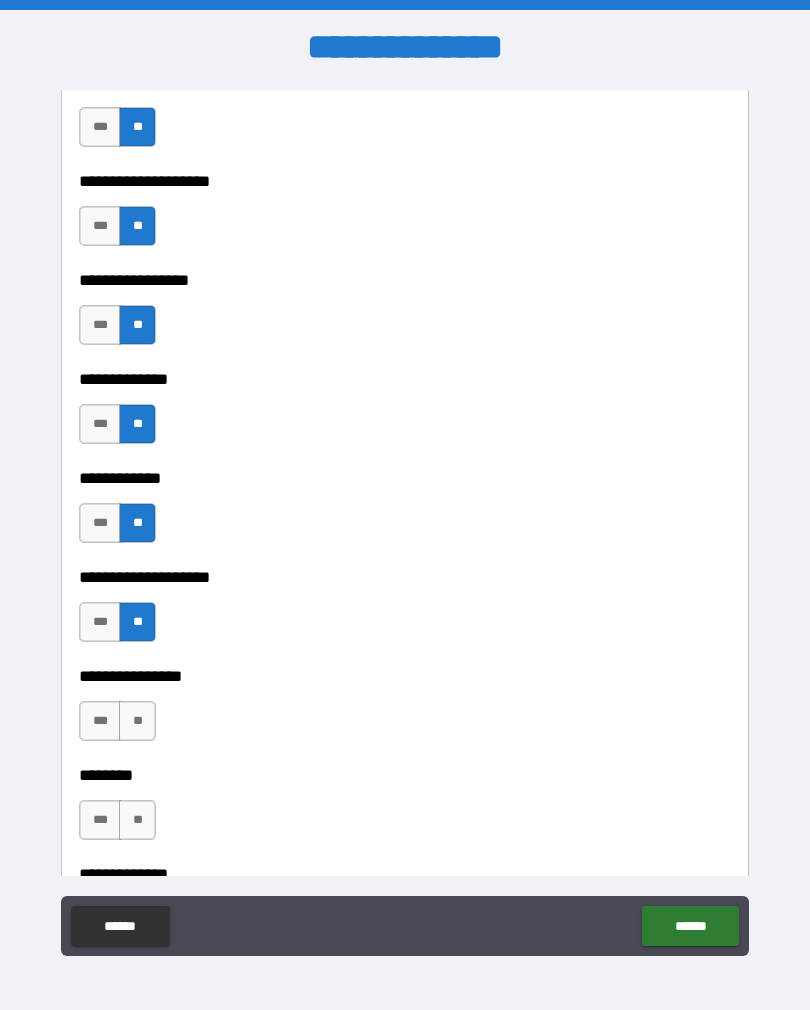 click on "**" at bounding box center [137, 721] 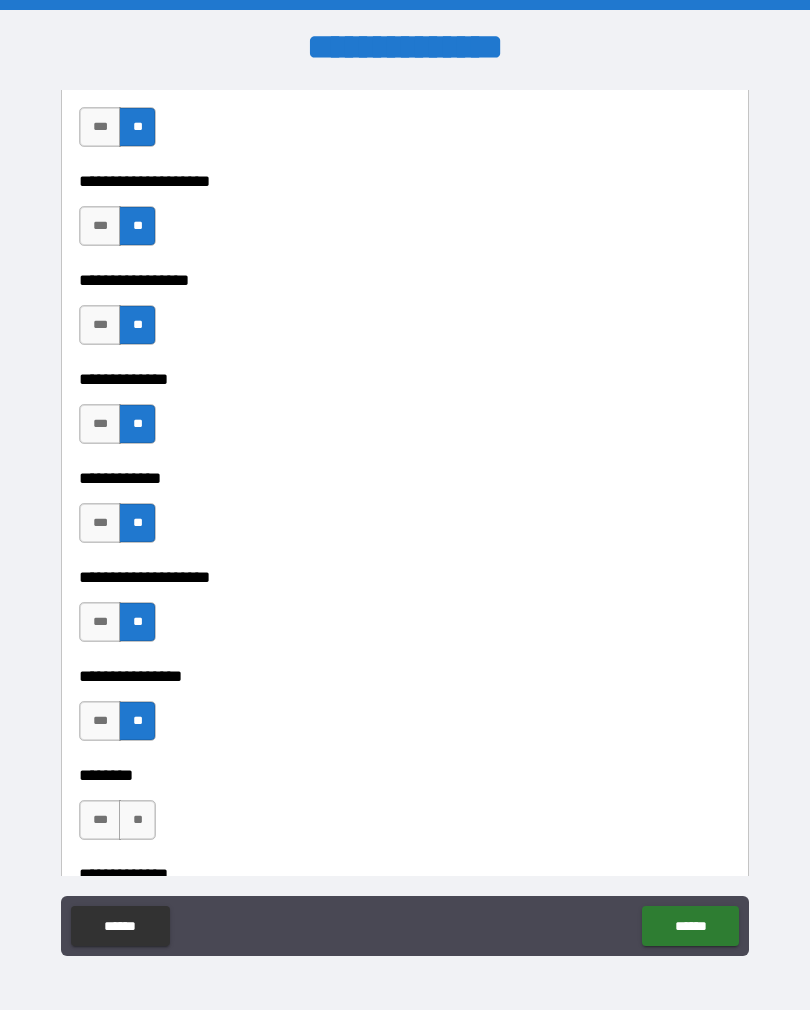 click on "**" at bounding box center [137, 820] 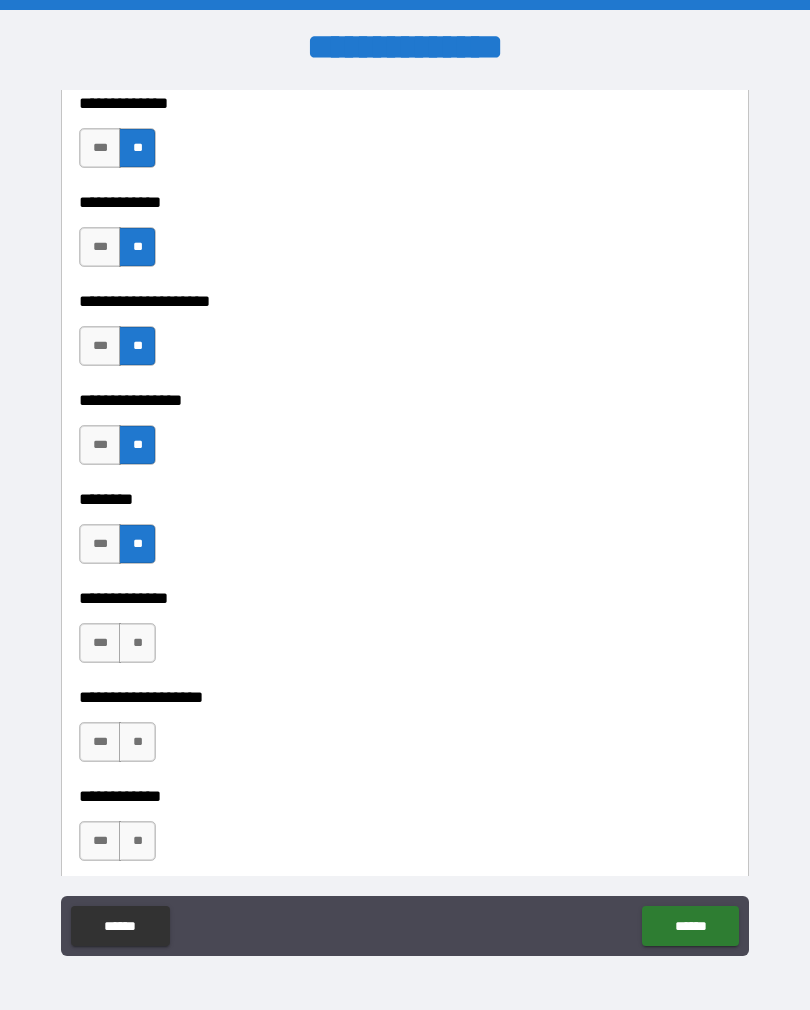 scroll, scrollTop: 7244, scrollLeft: 0, axis: vertical 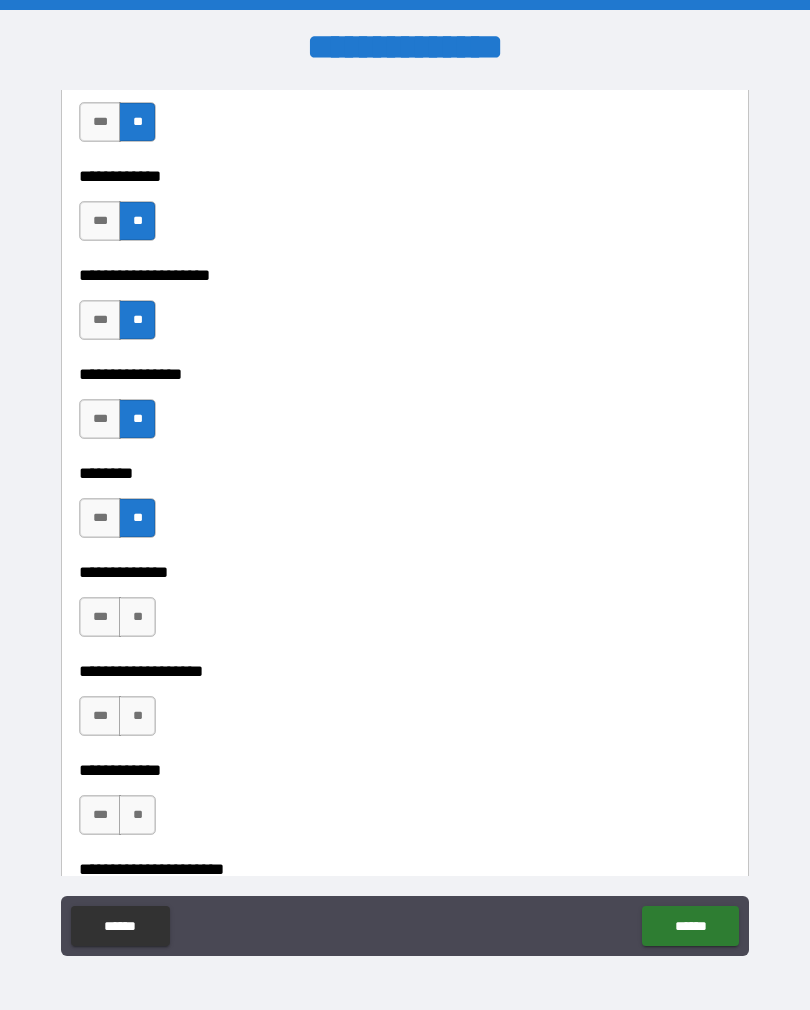 click on "**" at bounding box center [137, 617] 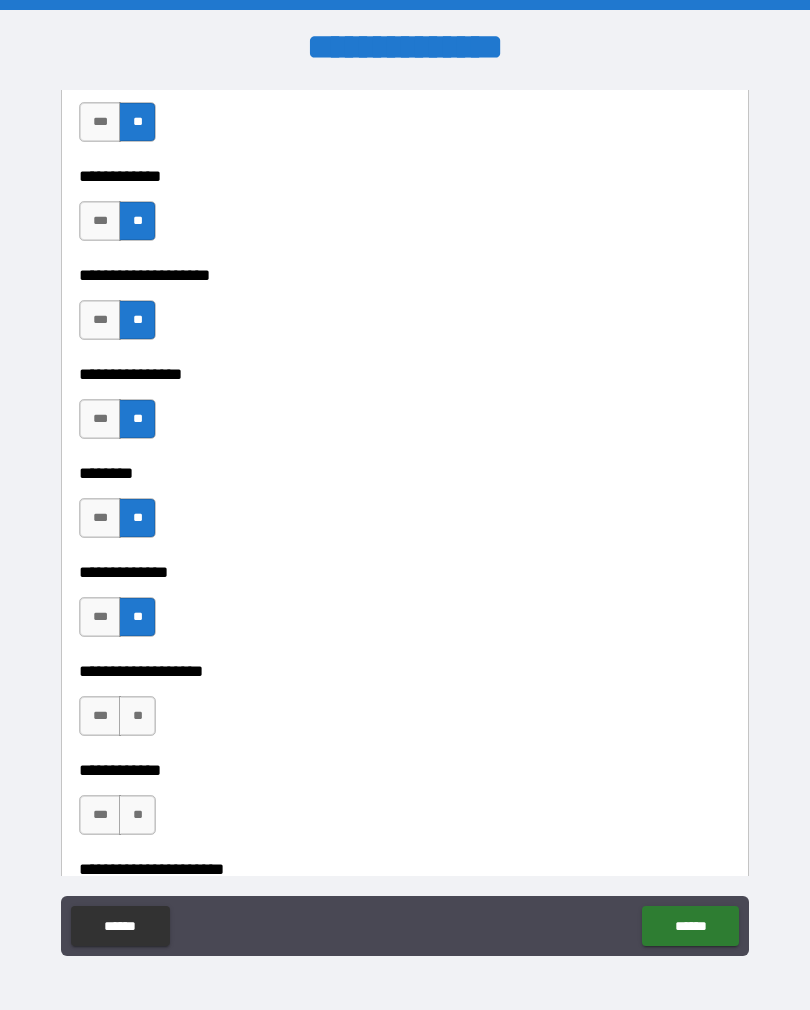 click on "**" at bounding box center (137, 716) 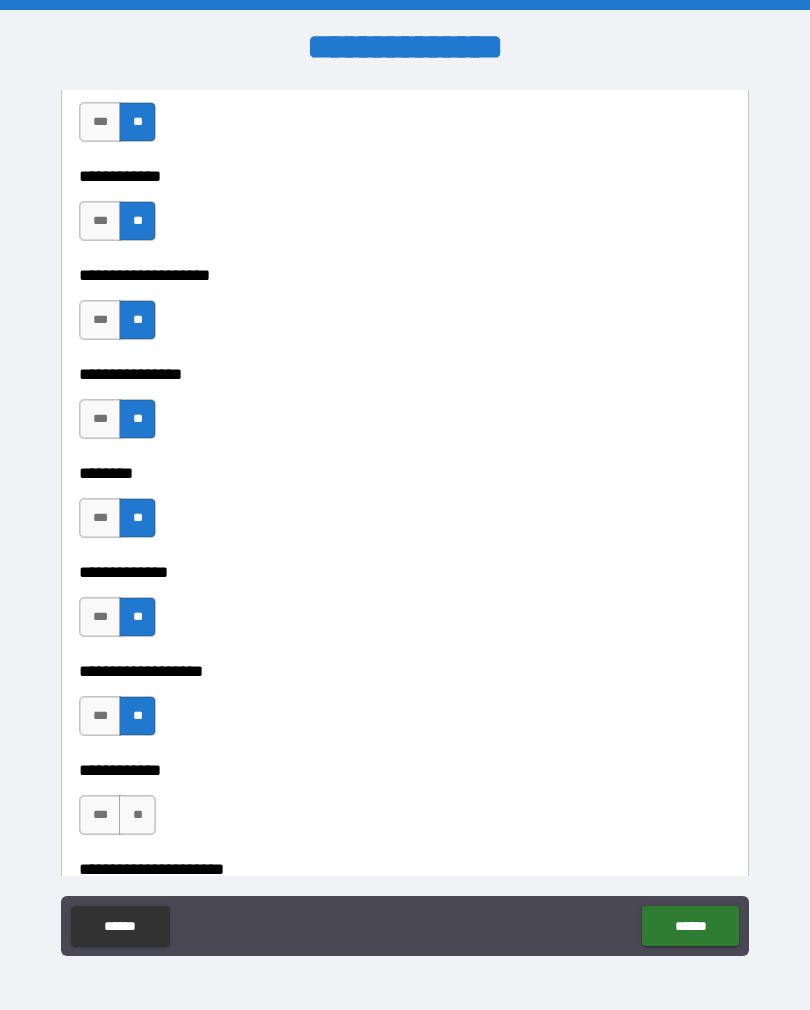 click on "**" at bounding box center (137, 815) 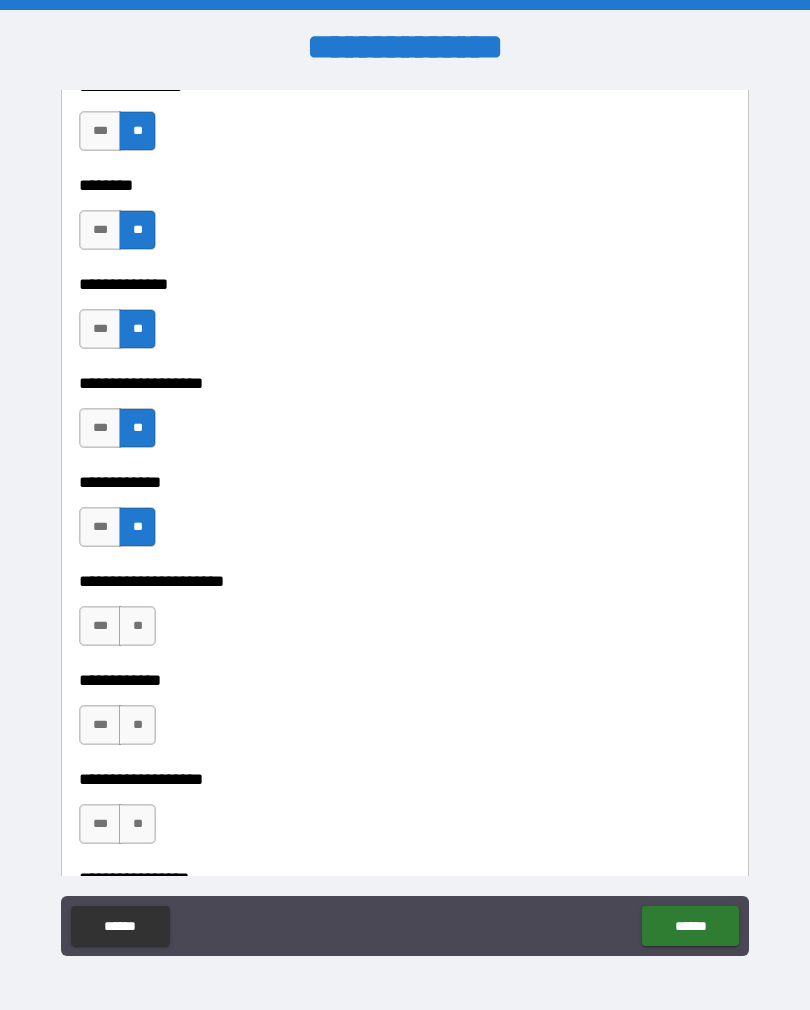 scroll, scrollTop: 7555, scrollLeft: 0, axis: vertical 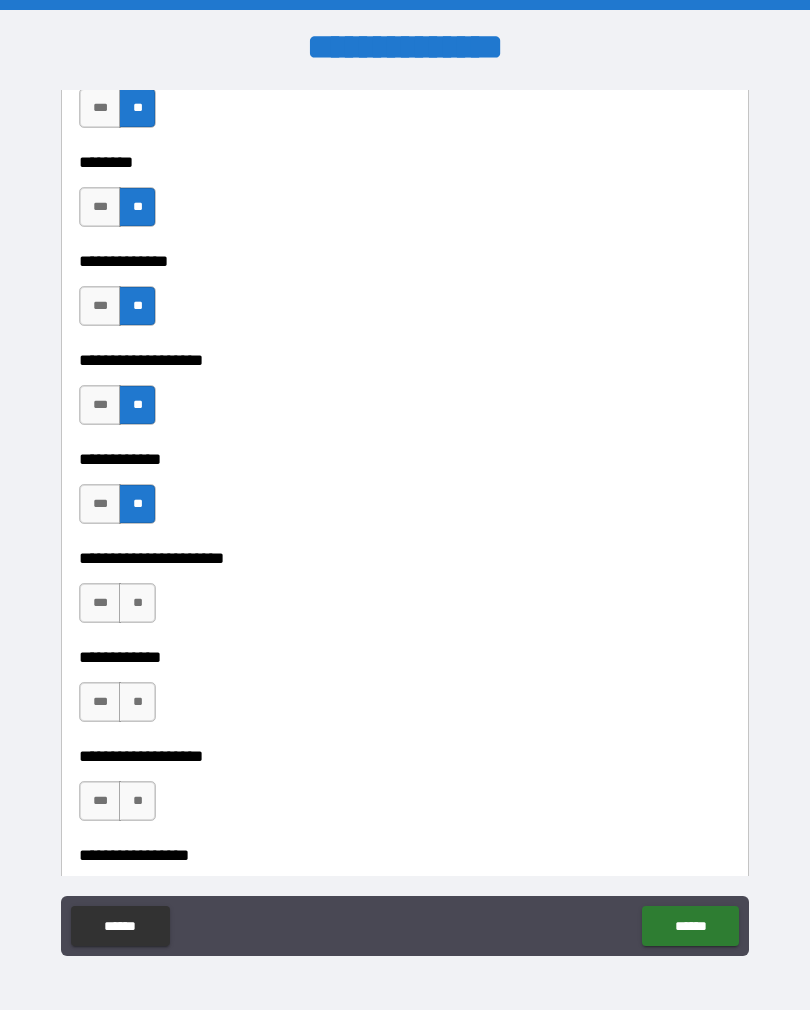 click on "**" at bounding box center (137, 603) 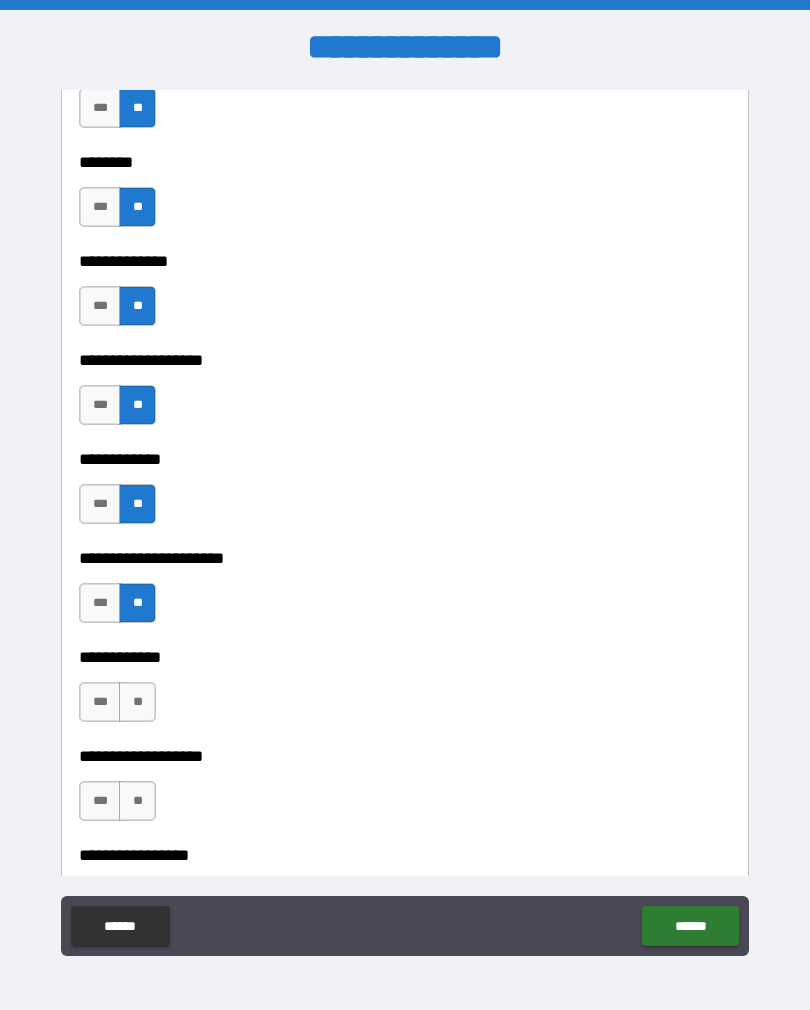click on "**" at bounding box center (137, 702) 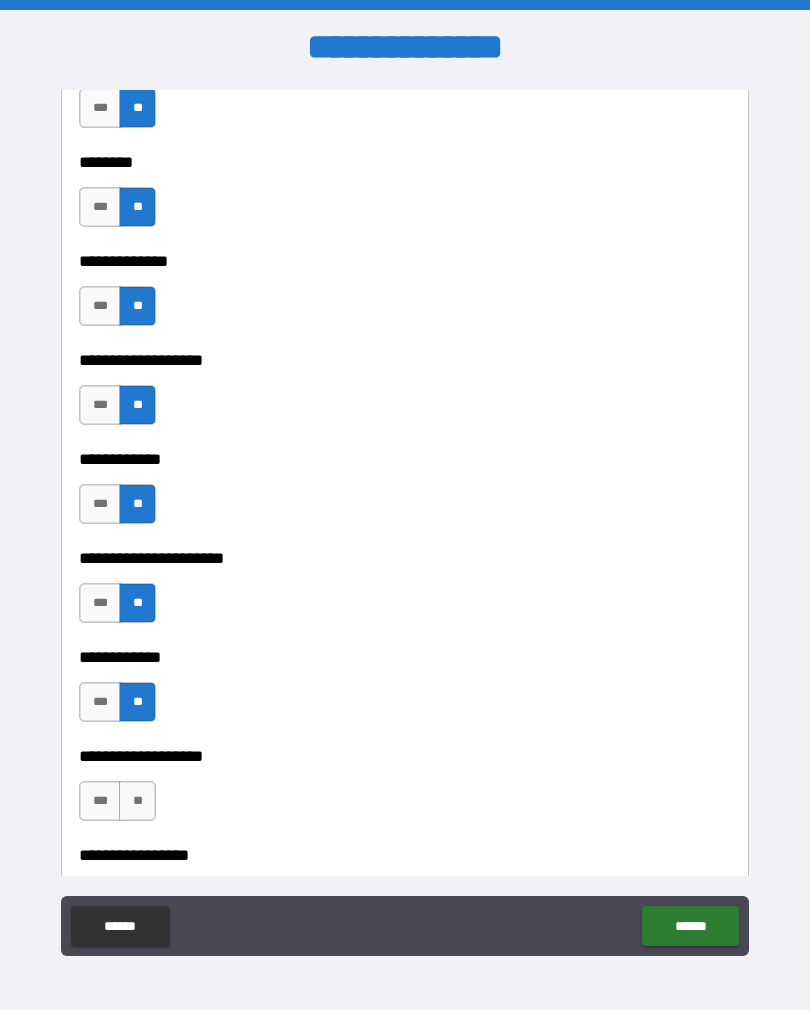 click on "**" at bounding box center [137, 801] 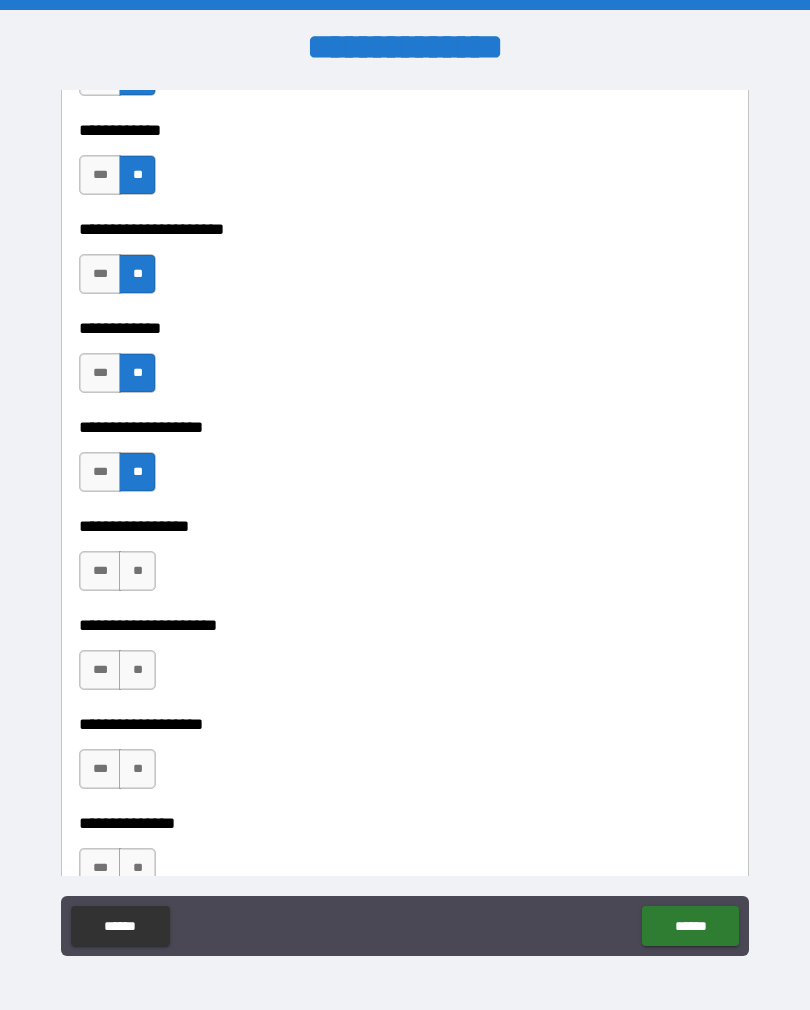 scroll, scrollTop: 7899, scrollLeft: 0, axis: vertical 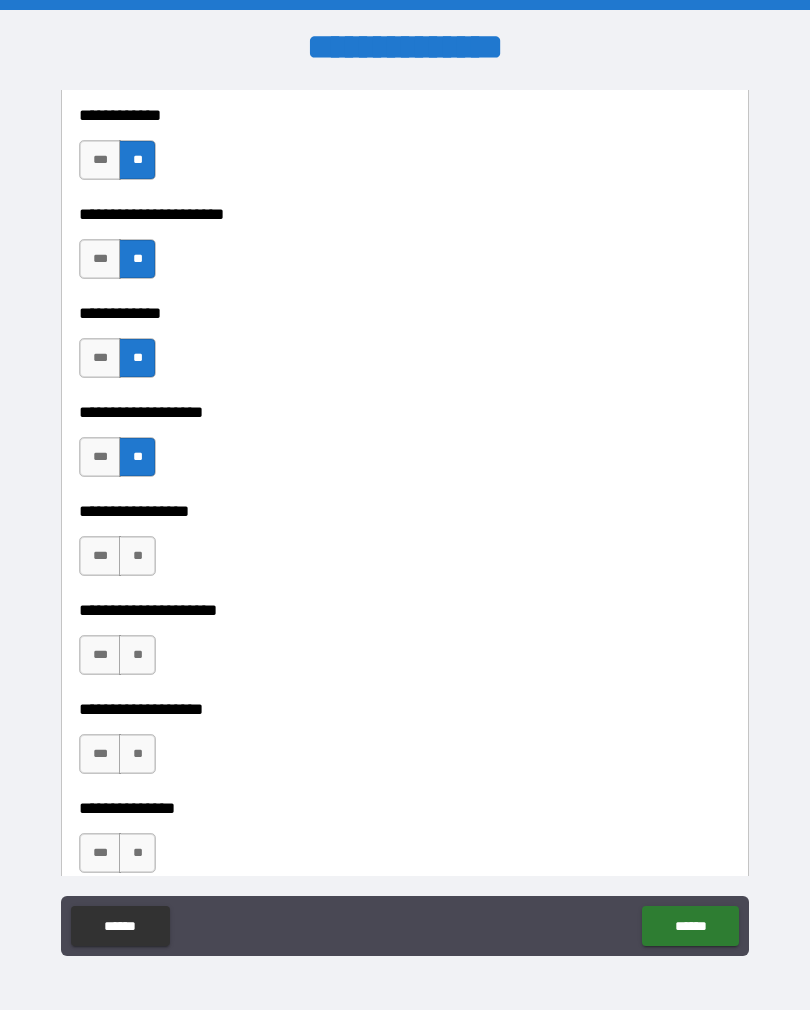 click on "**" at bounding box center [137, 556] 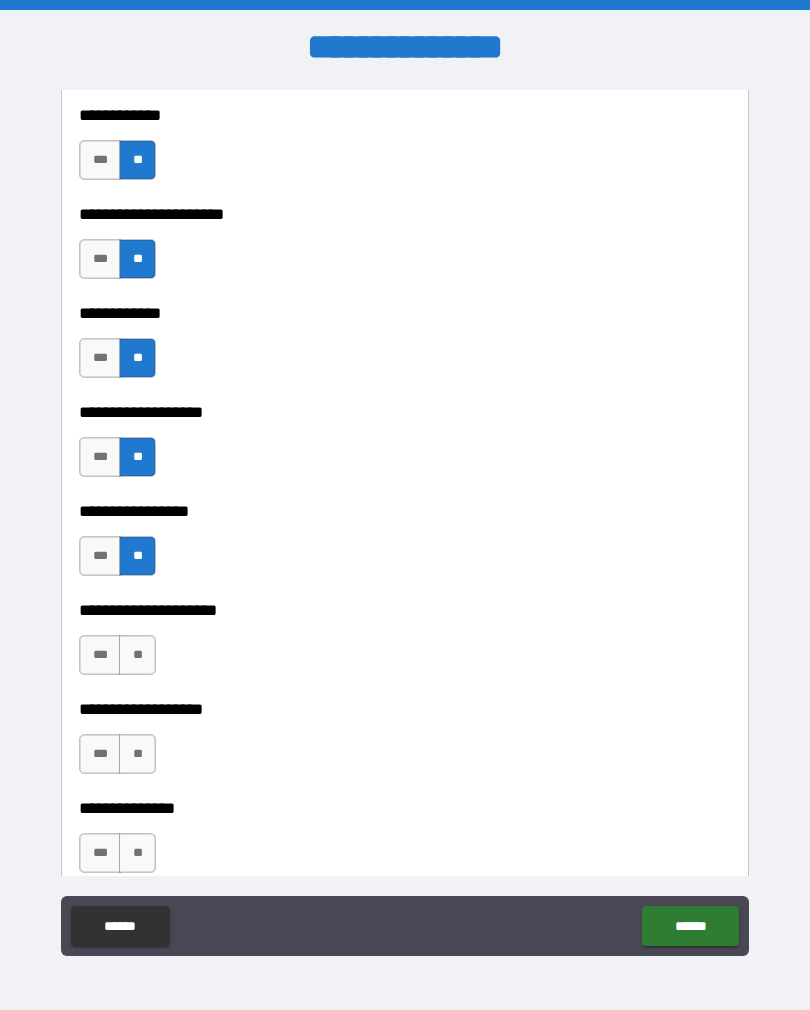 click on "**" at bounding box center (137, 655) 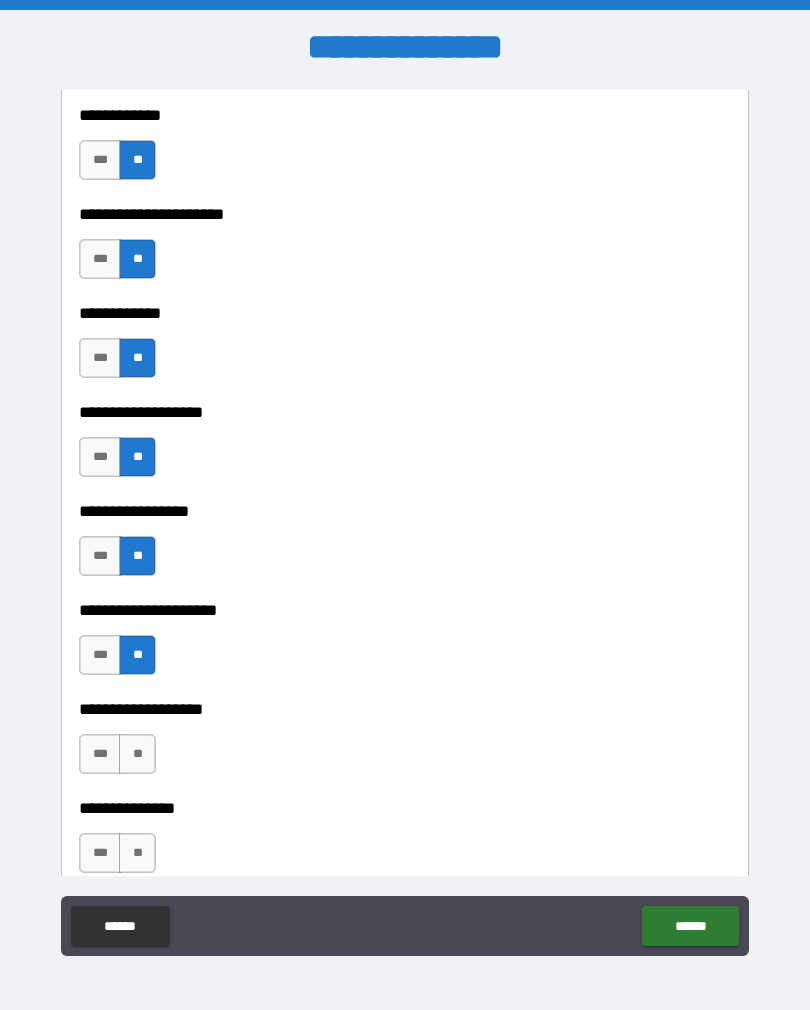click on "**" at bounding box center (137, 754) 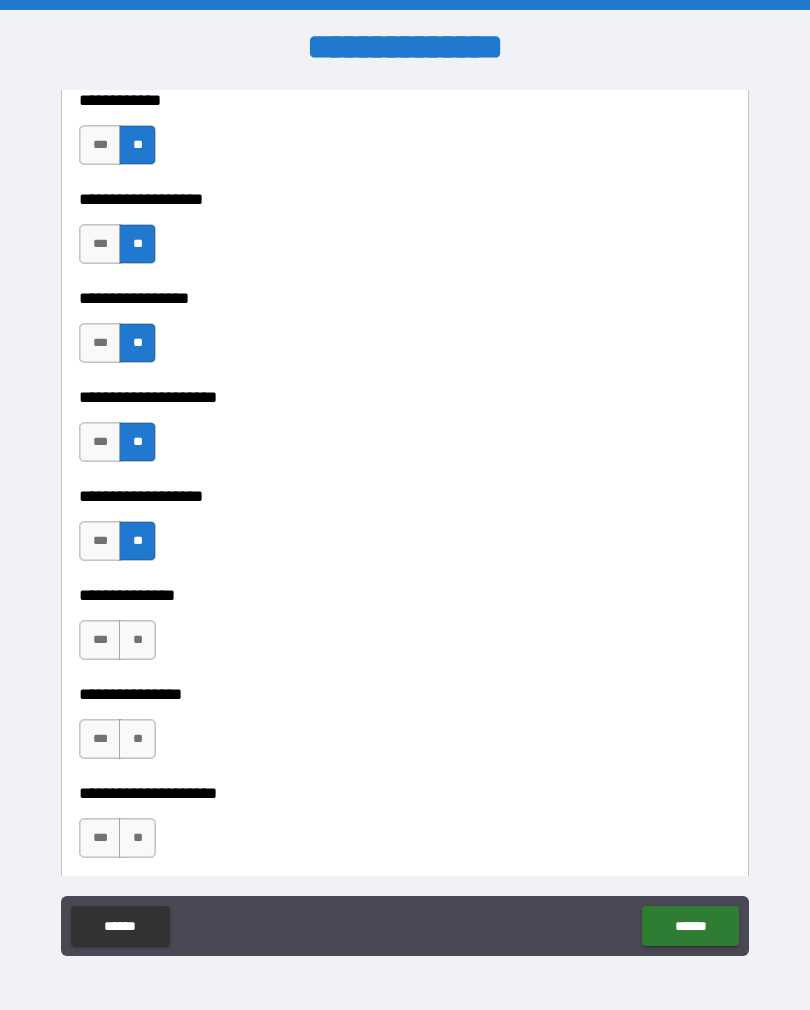 scroll, scrollTop: 8116, scrollLeft: 0, axis: vertical 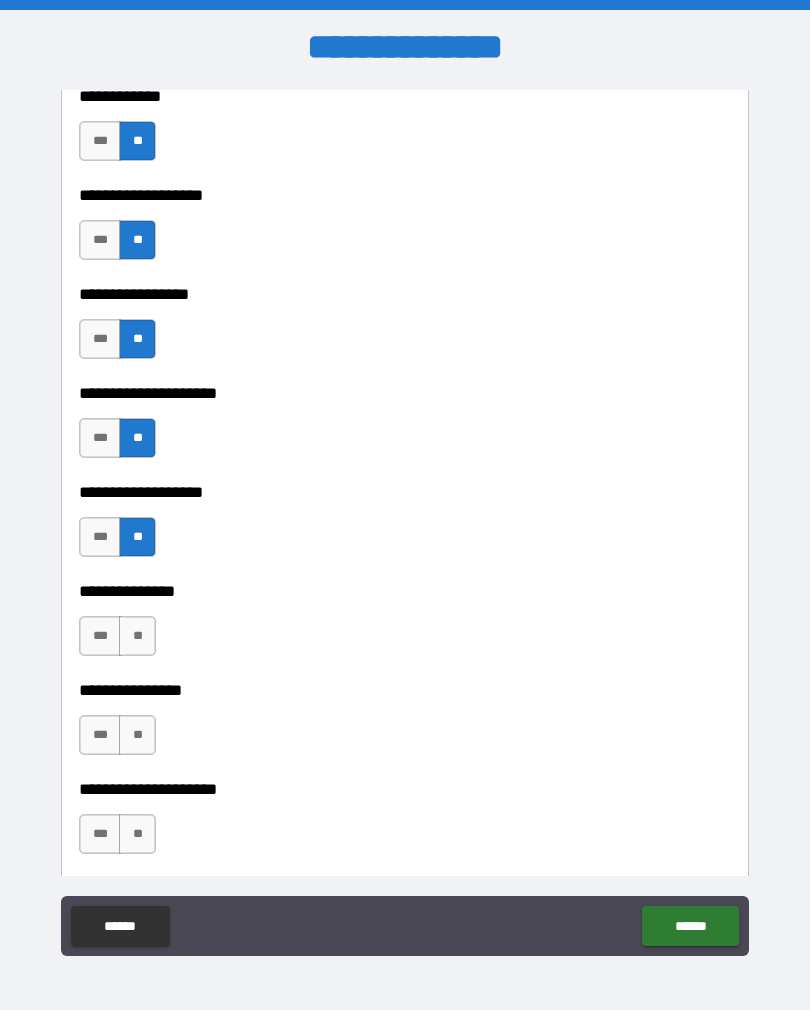 click on "**" at bounding box center (137, 636) 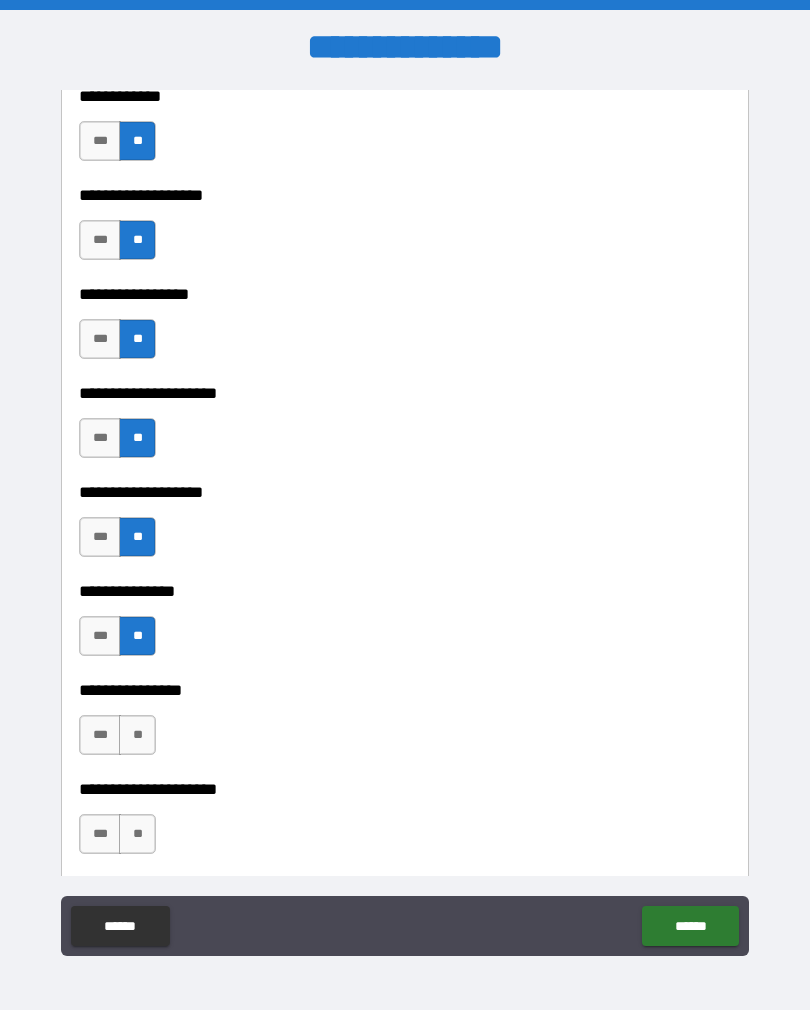 click on "**" at bounding box center [137, 735] 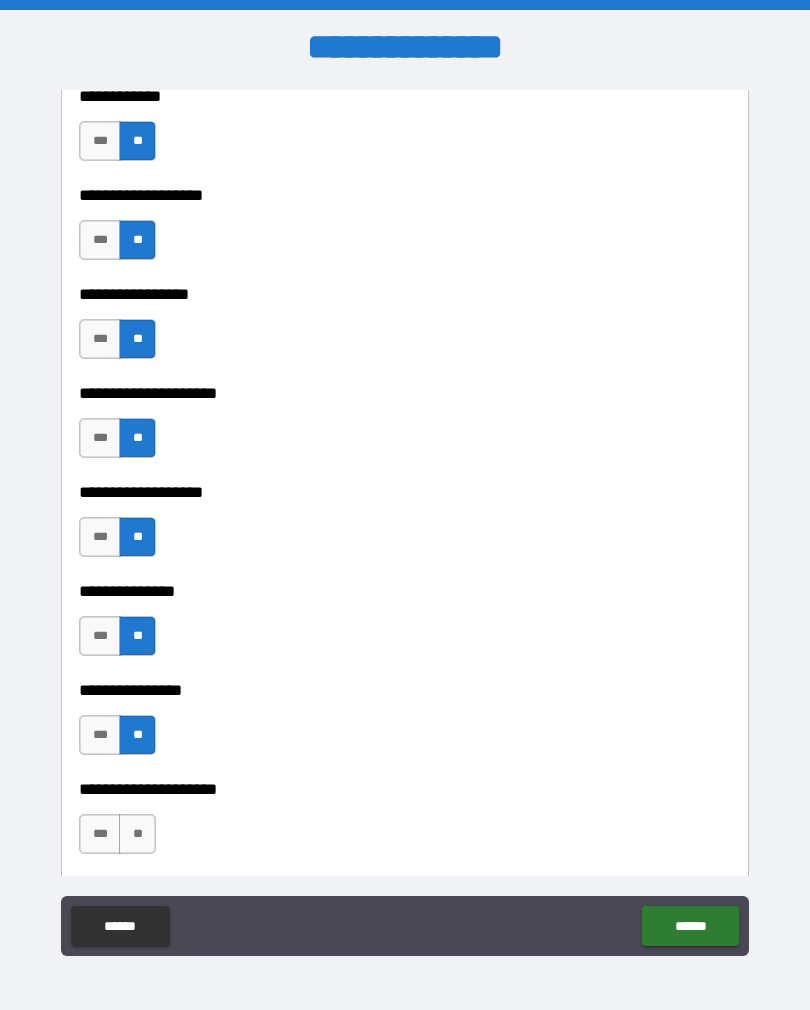 click on "**" at bounding box center [137, 834] 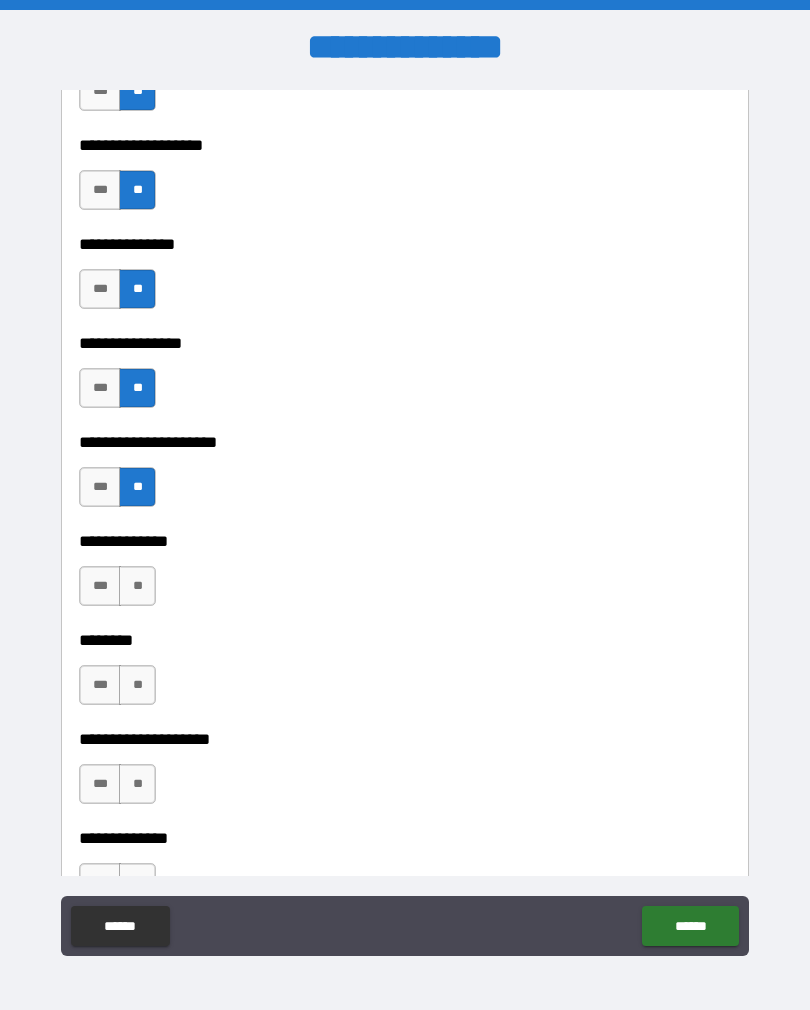scroll, scrollTop: 8465, scrollLeft: 0, axis: vertical 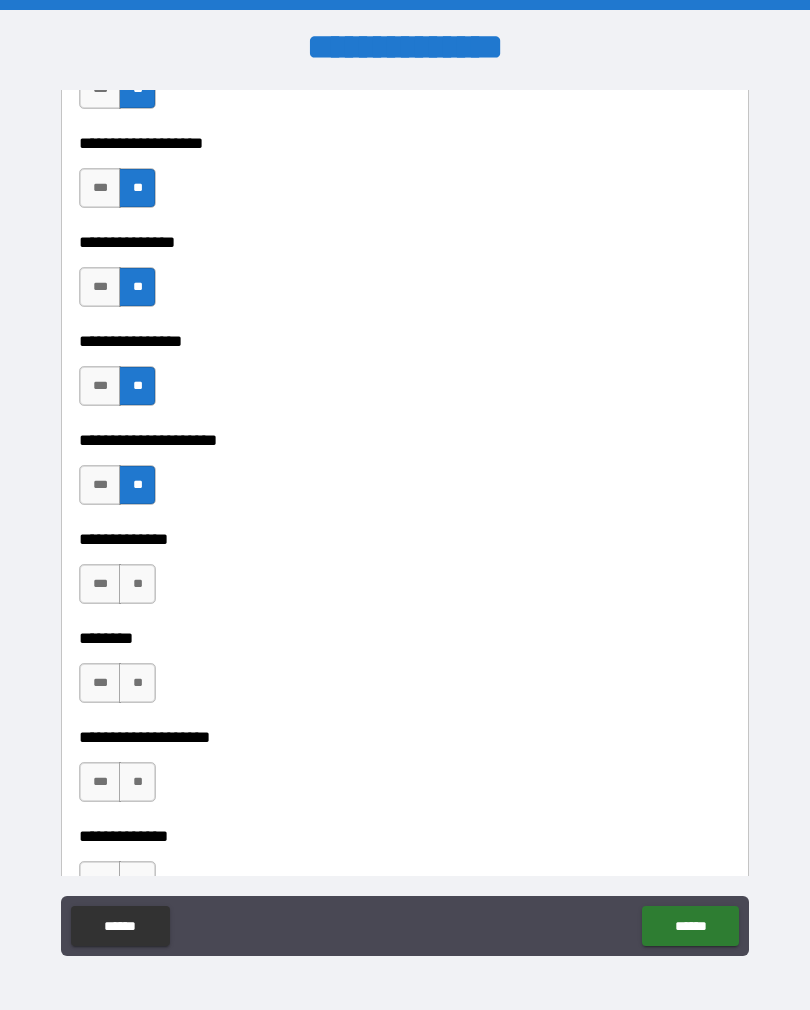 click on "**" at bounding box center [137, 584] 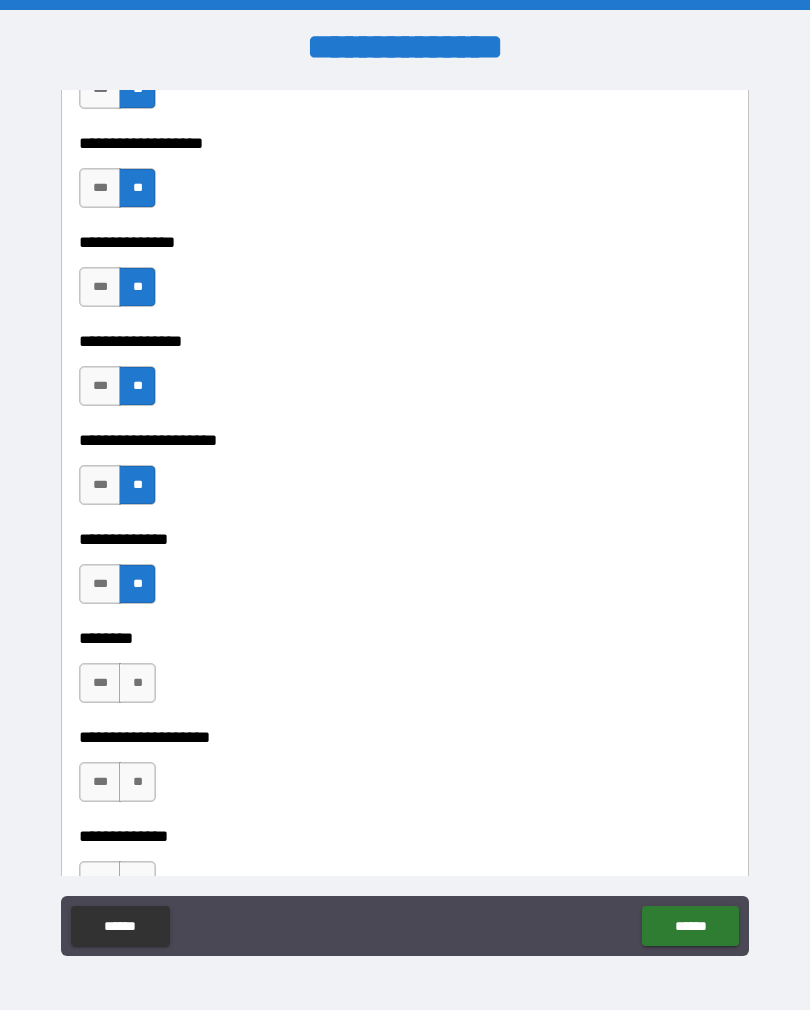 click on "**" at bounding box center (137, 683) 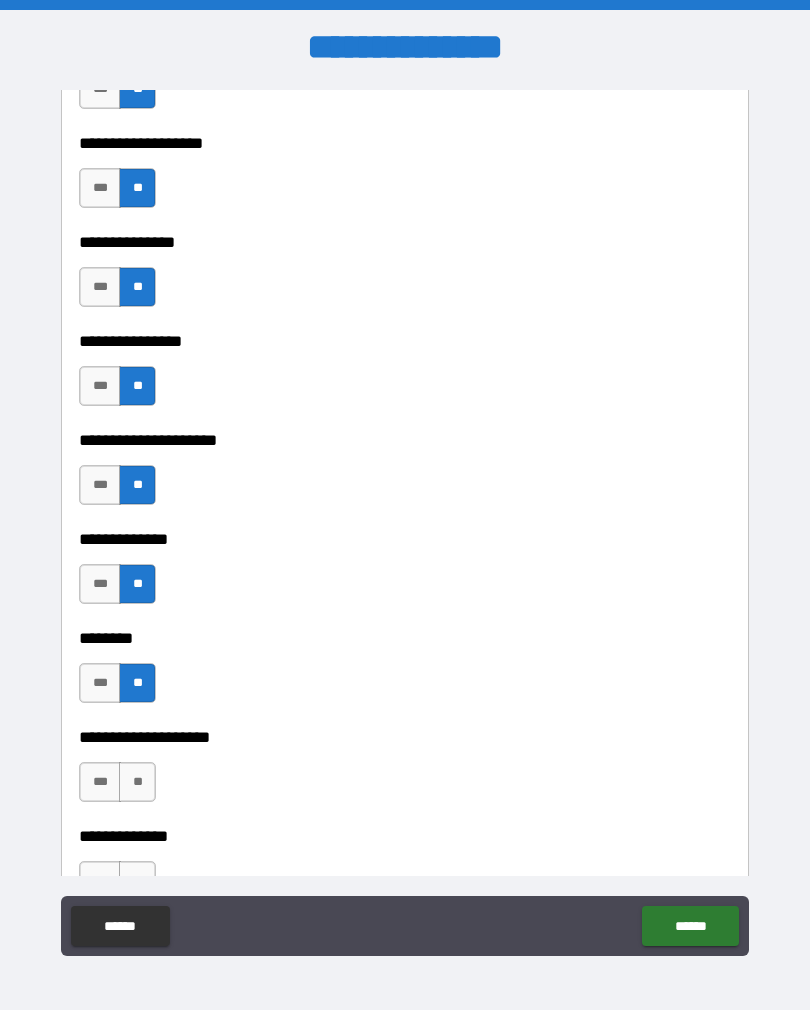 click on "**" at bounding box center (137, 782) 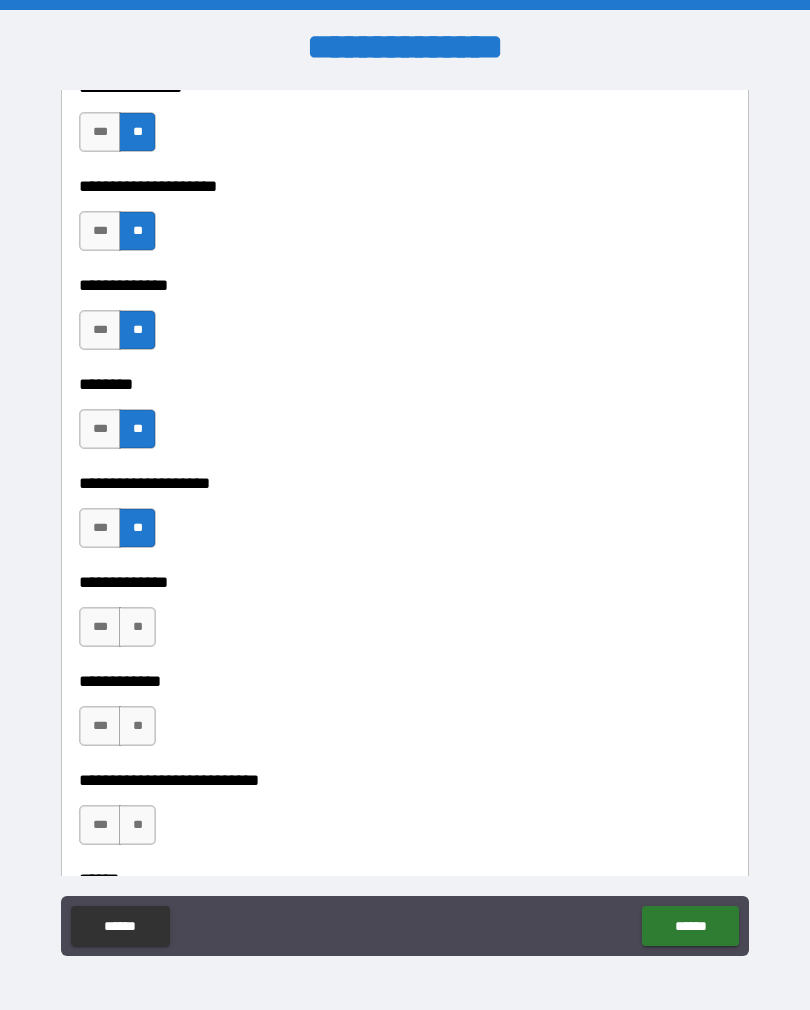scroll, scrollTop: 8748, scrollLeft: 0, axis: vertical 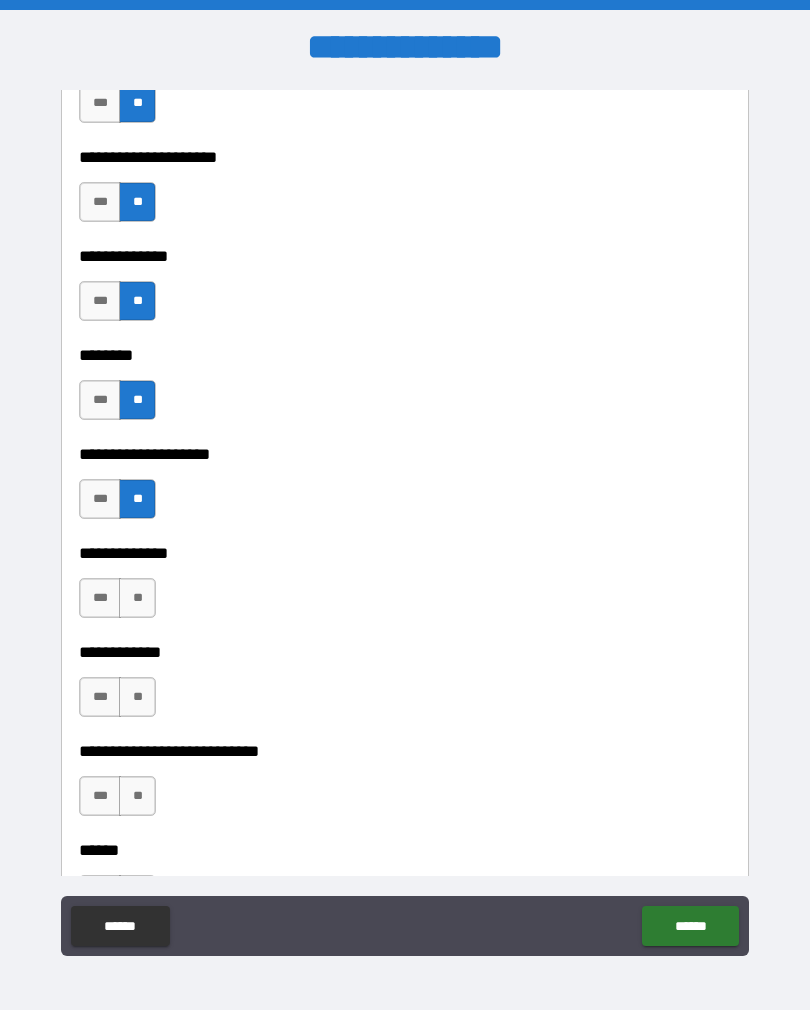 click on "**" at bounding box center [137, 598] 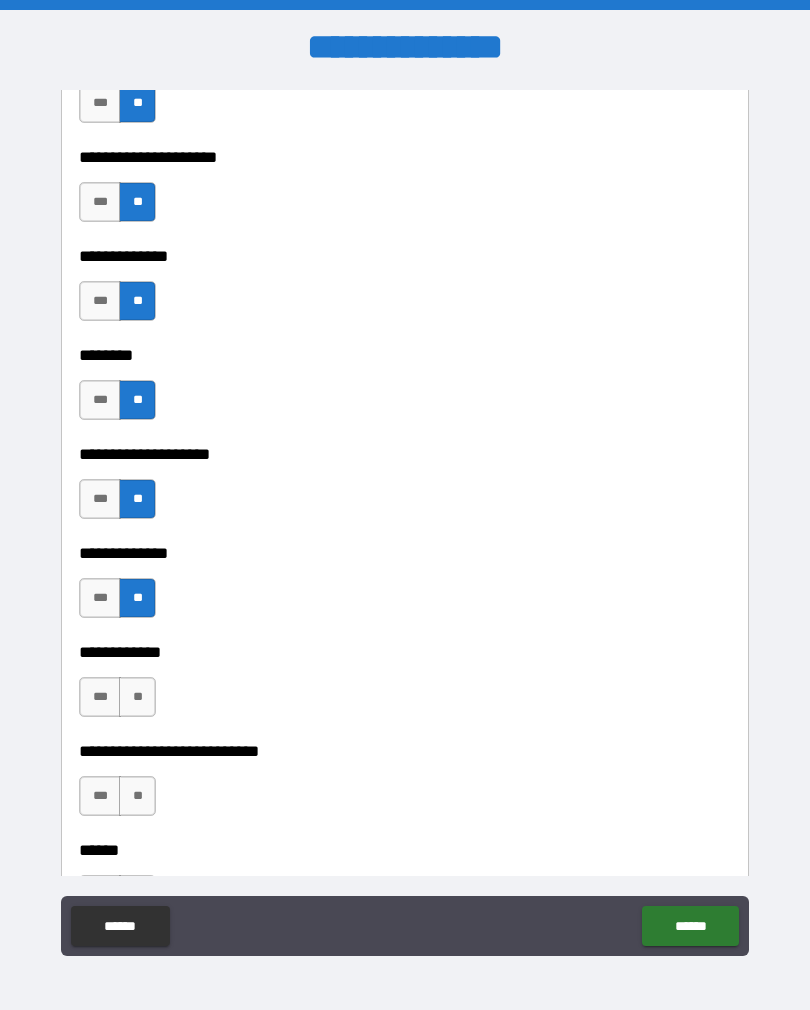 click on "**" at bounding box center (137, 697) 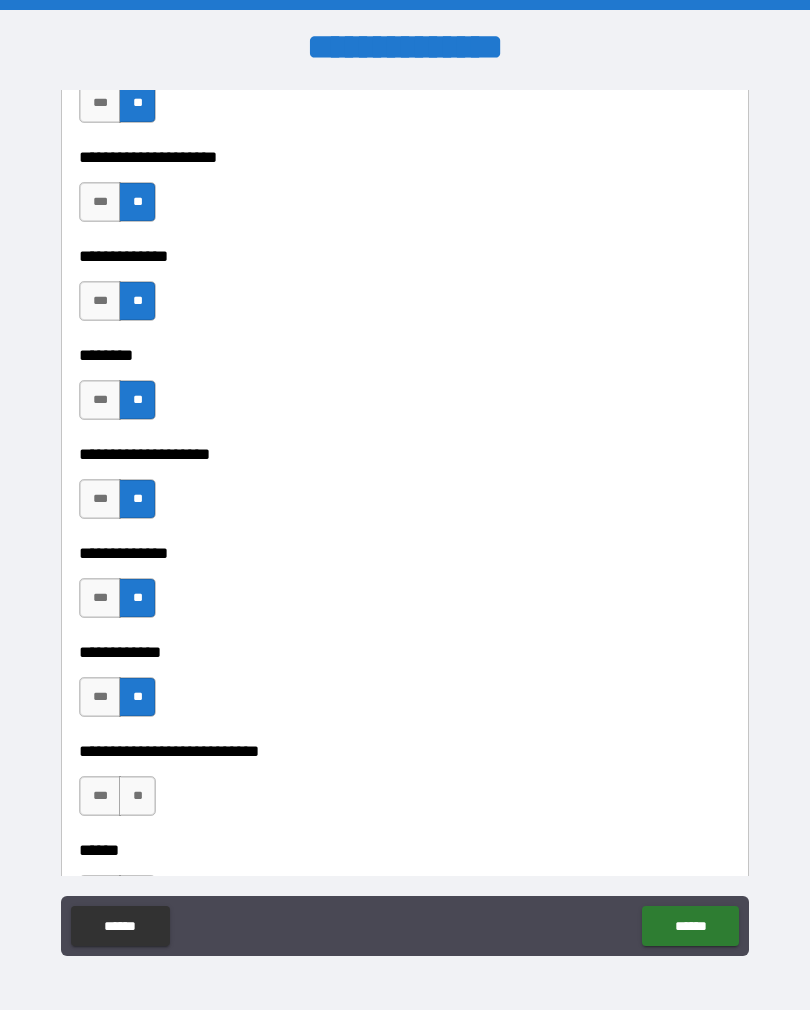 click on "**" at bounding box center (137, 796) 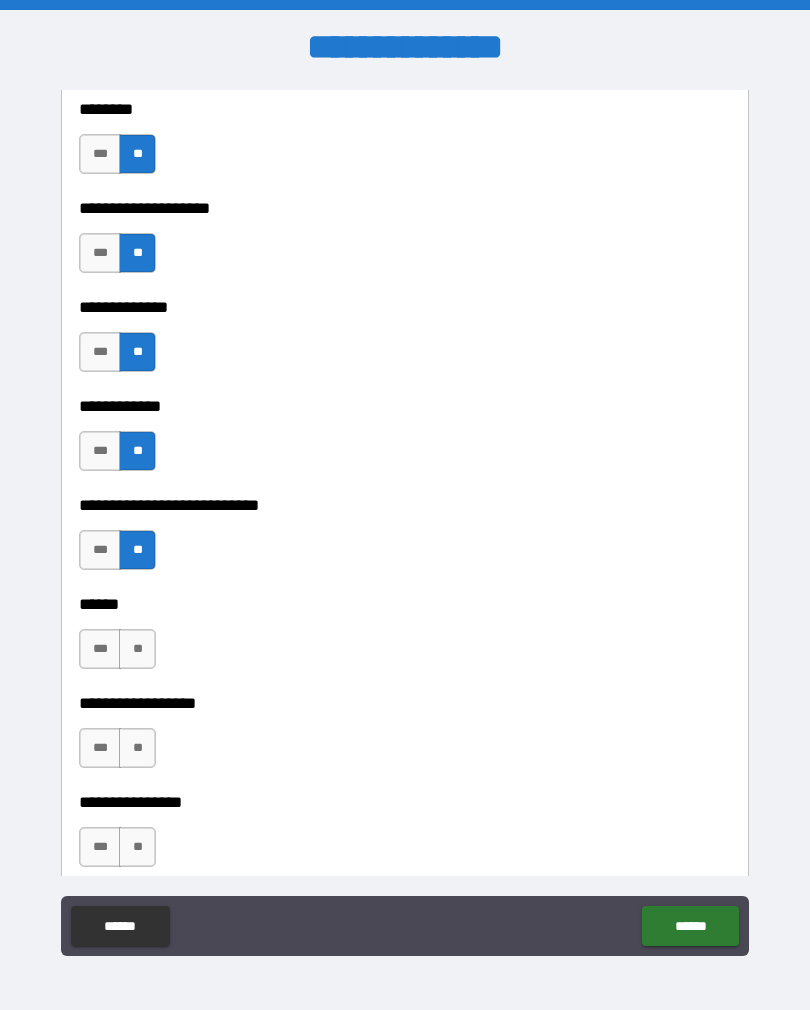 scroll, scrollTop: 9004, scrollLeft: 0, axis: vertical 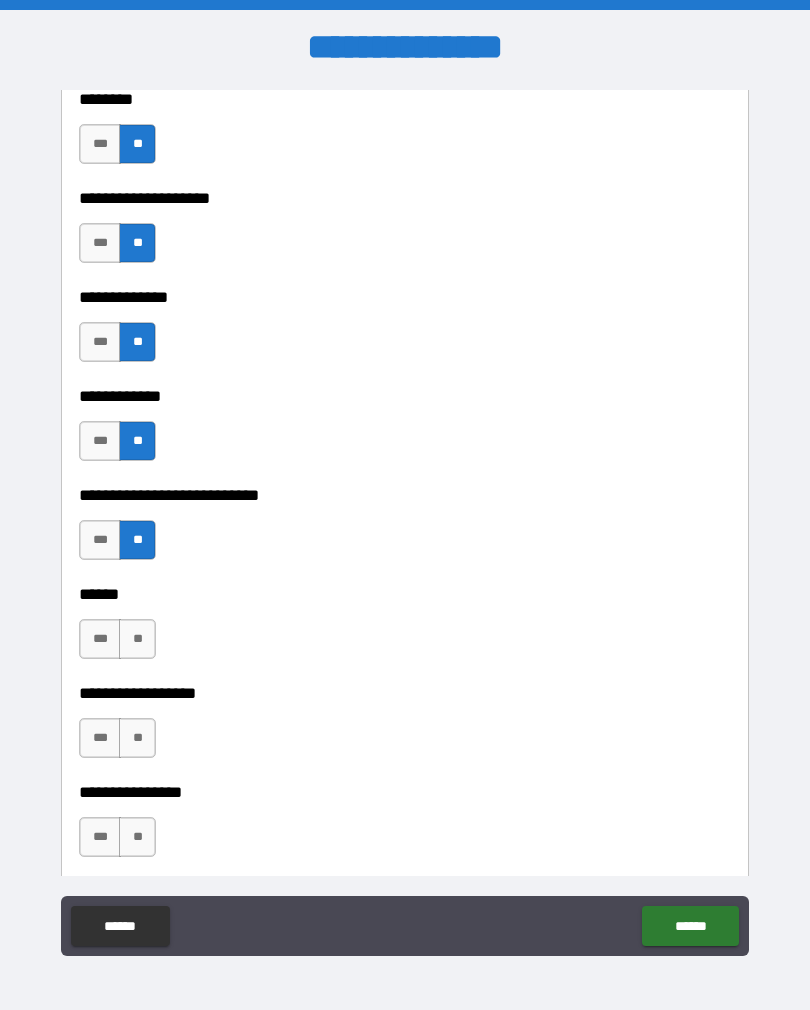 click on "**" at bounding box center (137, 639) 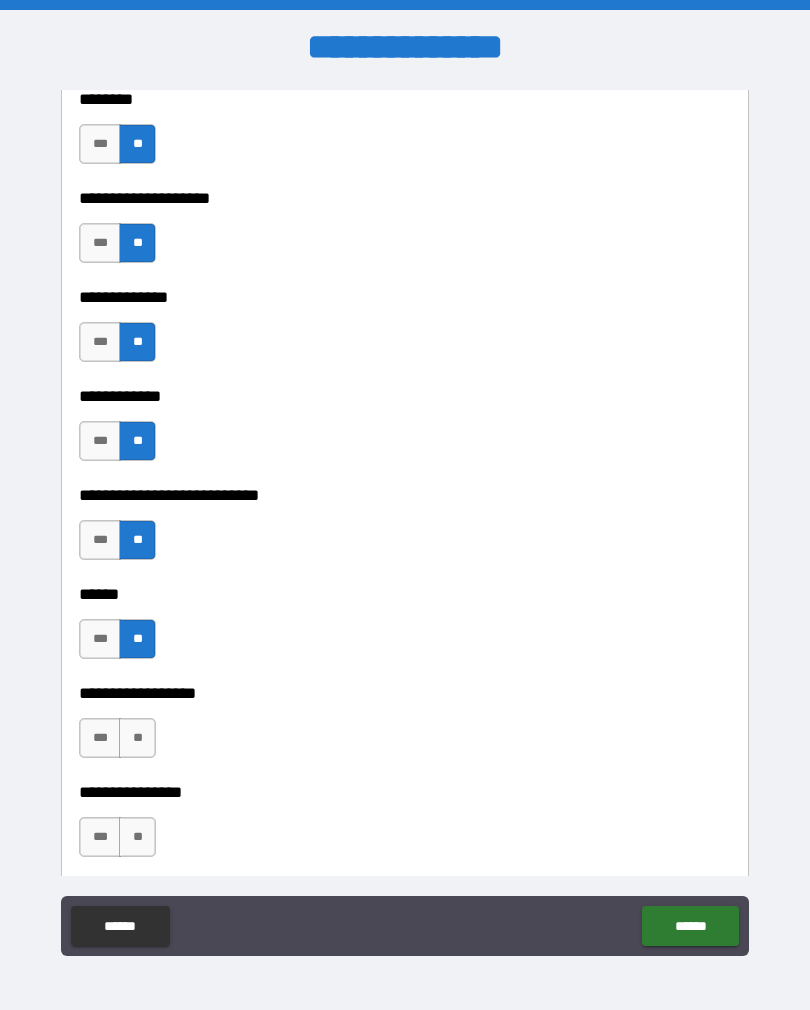 click on "**" at bounding box center [137, 738] 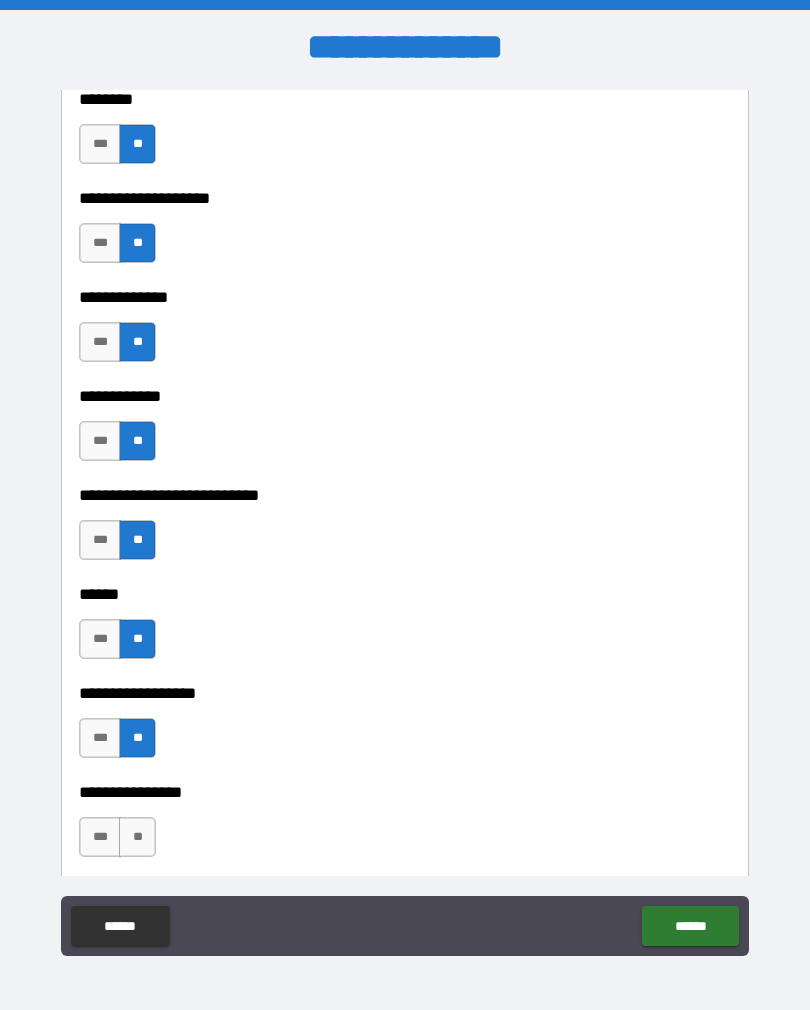 click on "**" at bounding box center (137, 837) 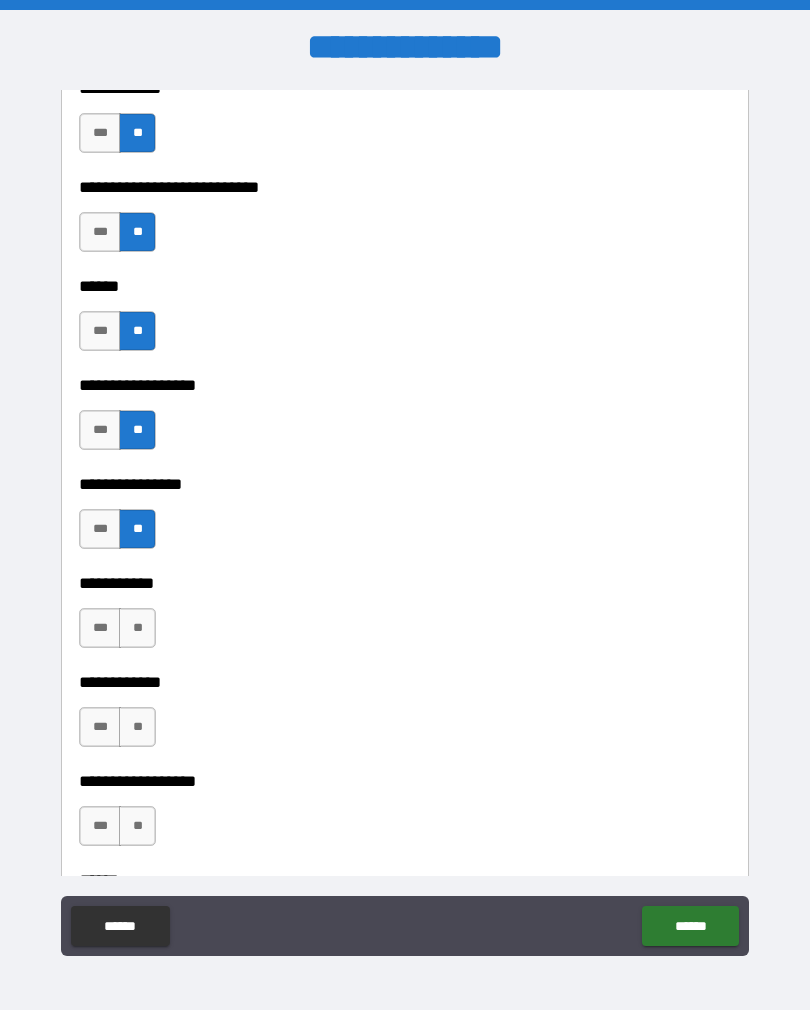 scroll, scrollTop: 9322, scrollLeft: 0, axis: vertical 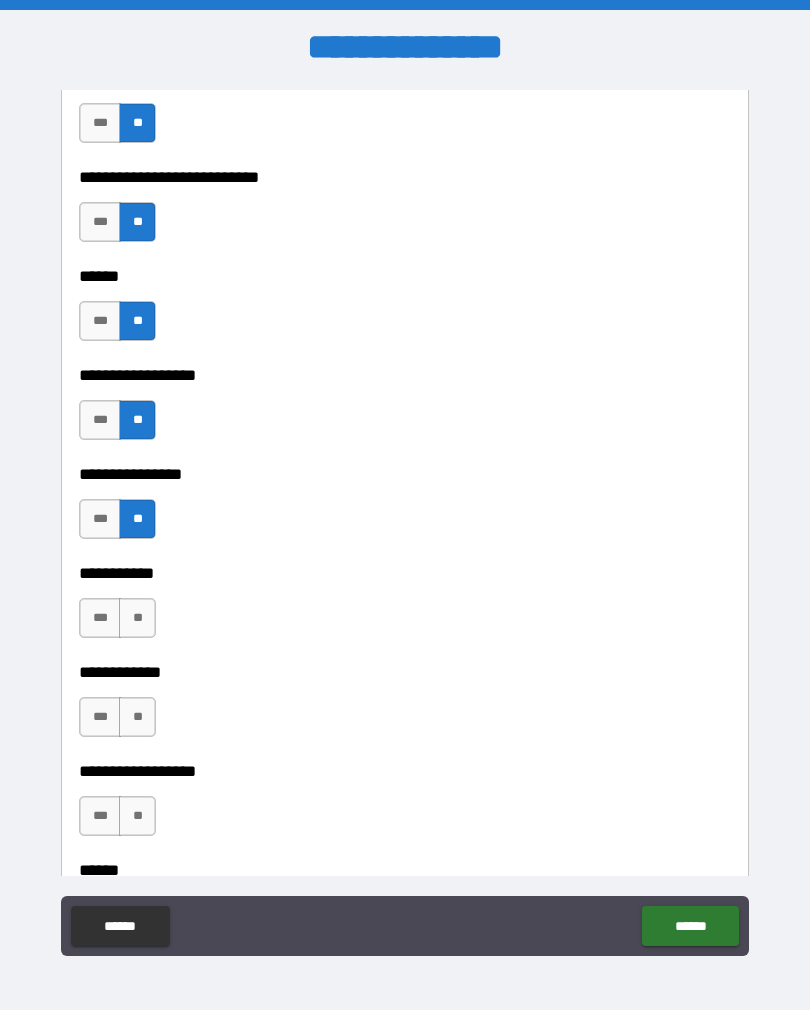 click on "**" at bounding box center [137, 618] 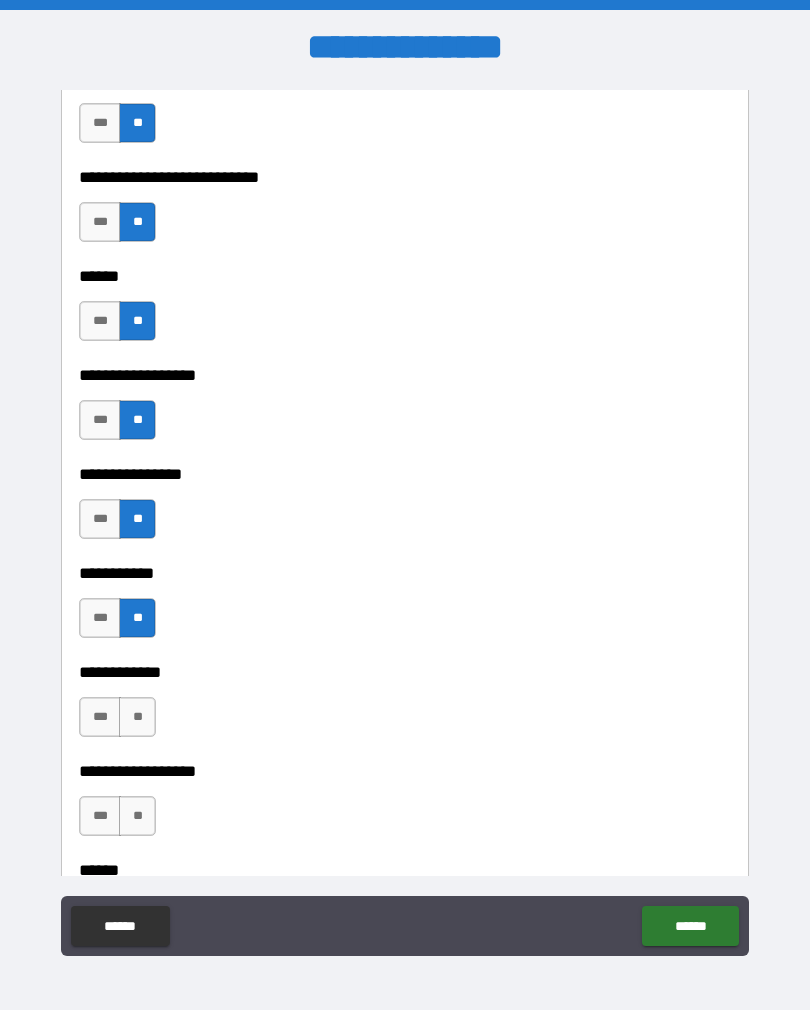 click on "**" at bounding box center [137, 717] 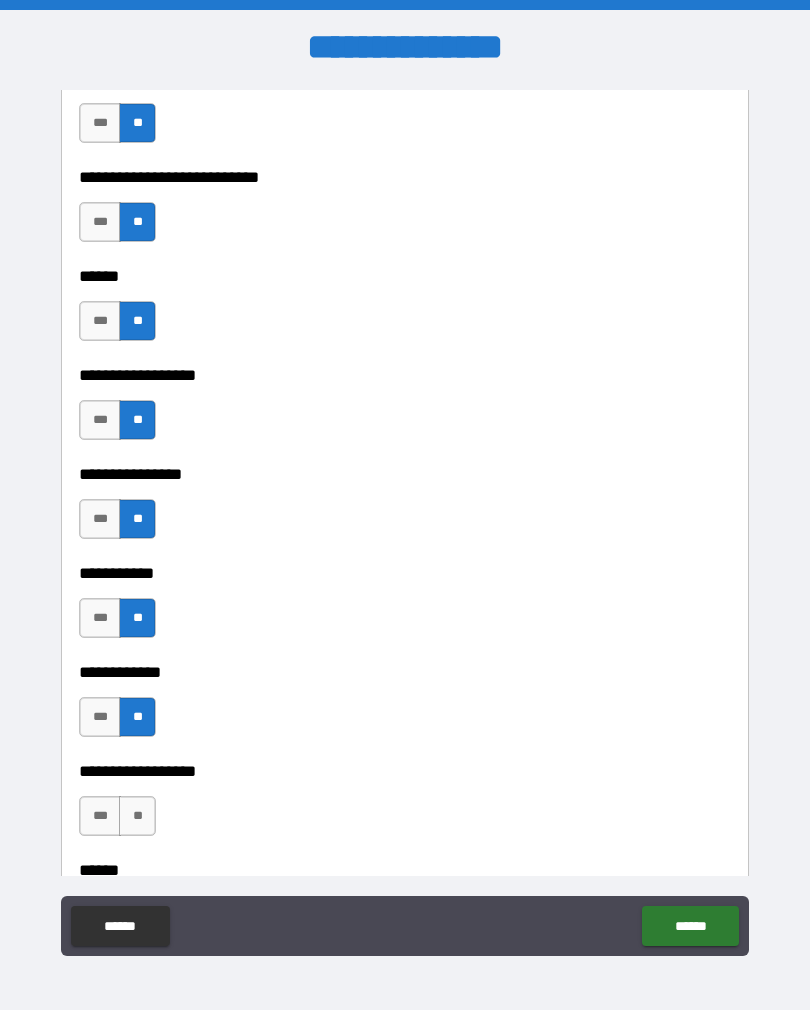 click on "**" at bounding box center (137, 816) 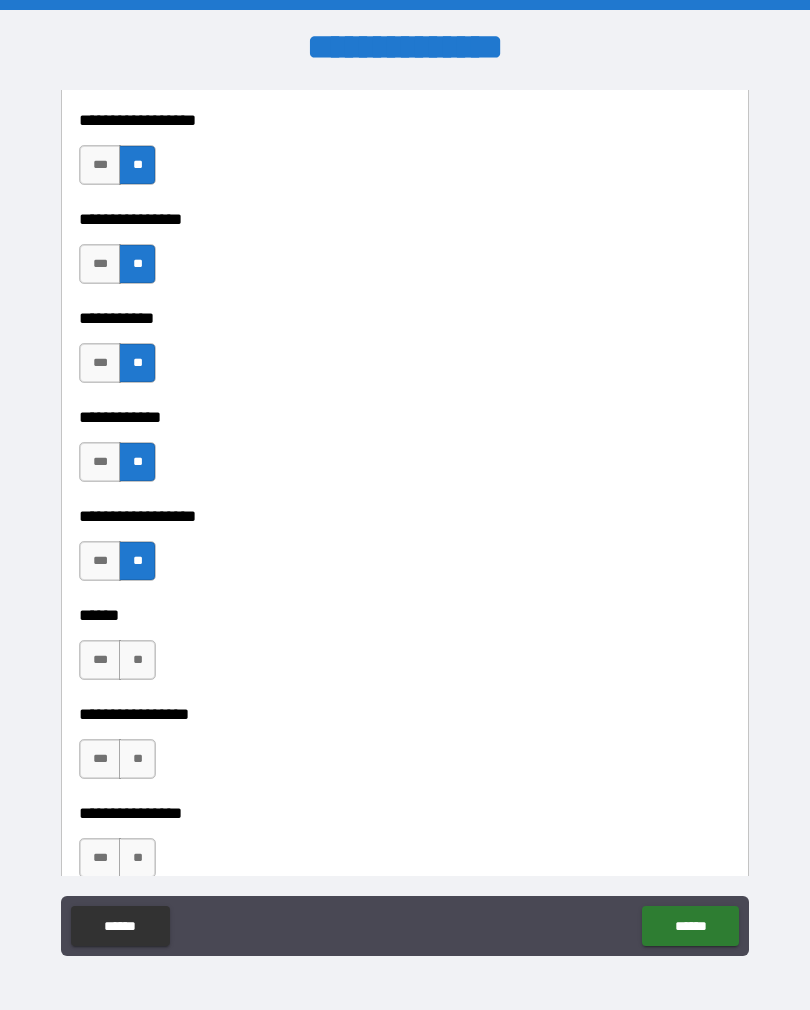 scroll, scrollTop: 9581, scrollLeft: 0, axis: vertical 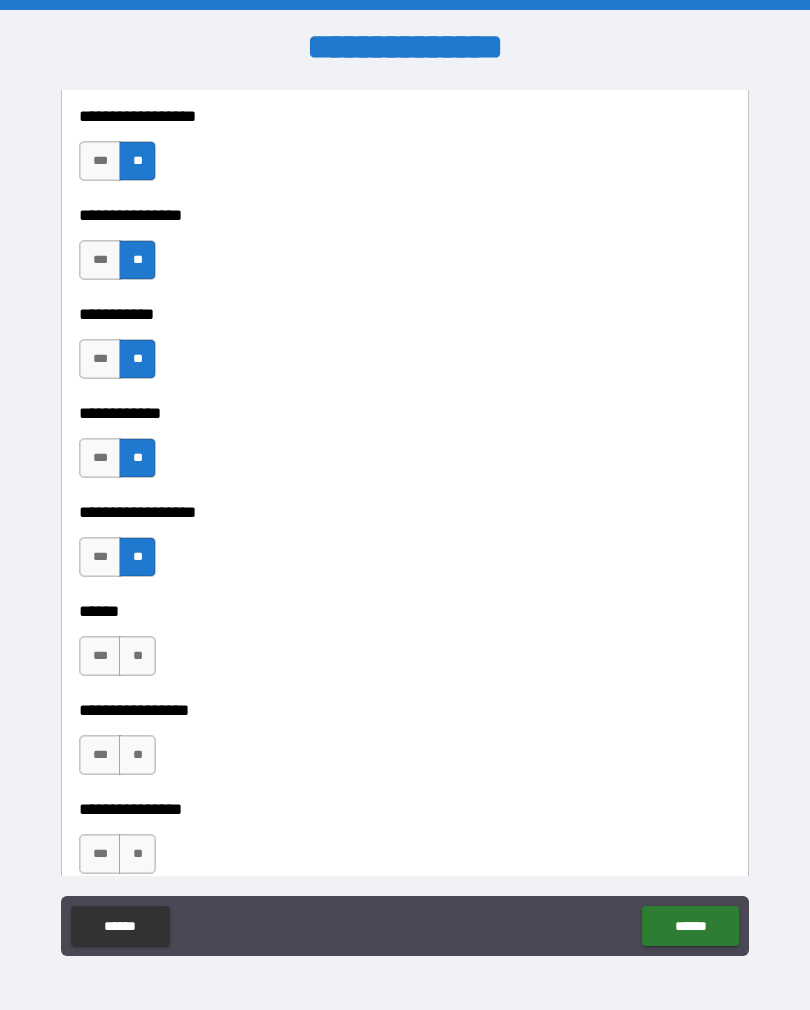 click on "**" at bounding box center [137, 656] 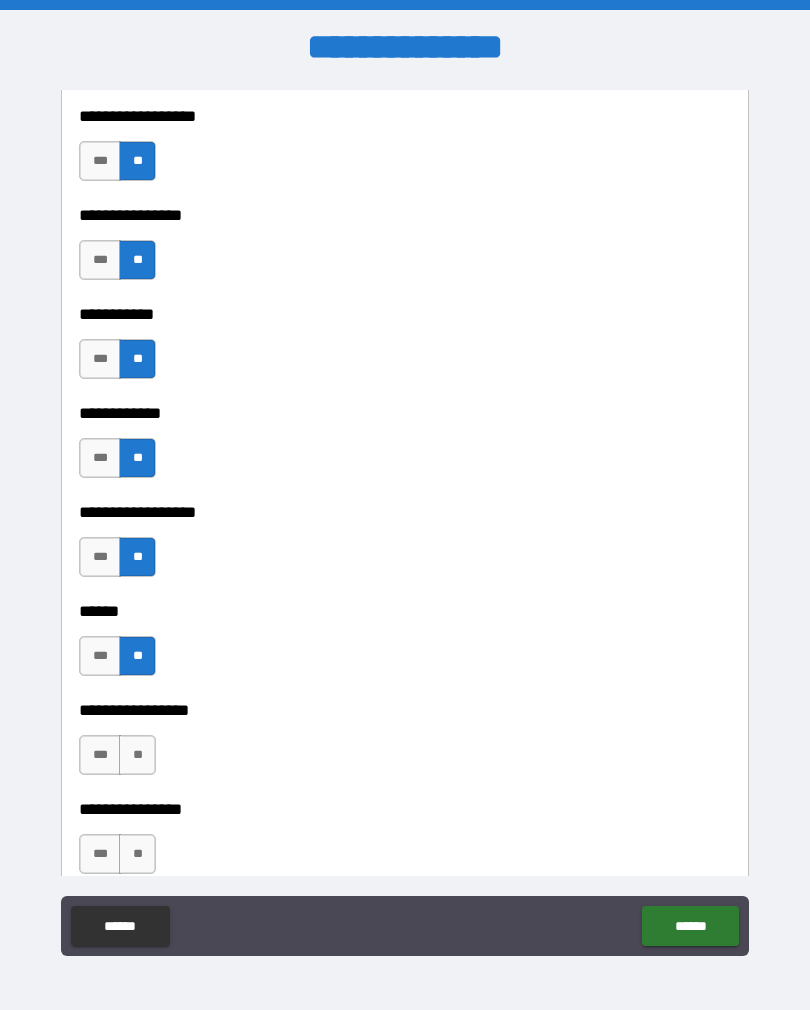 click on "**" at bounding box center [137, 755] 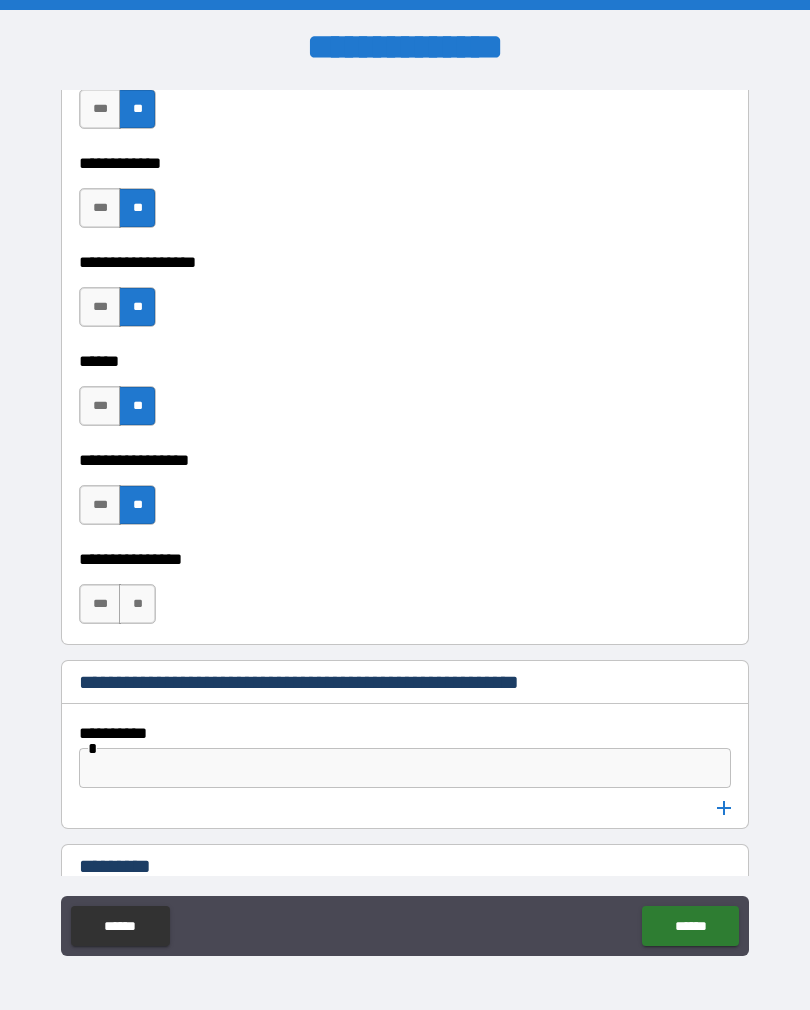scroll, scrollTop: 9855, scrollLeft: 0, axis: vertical 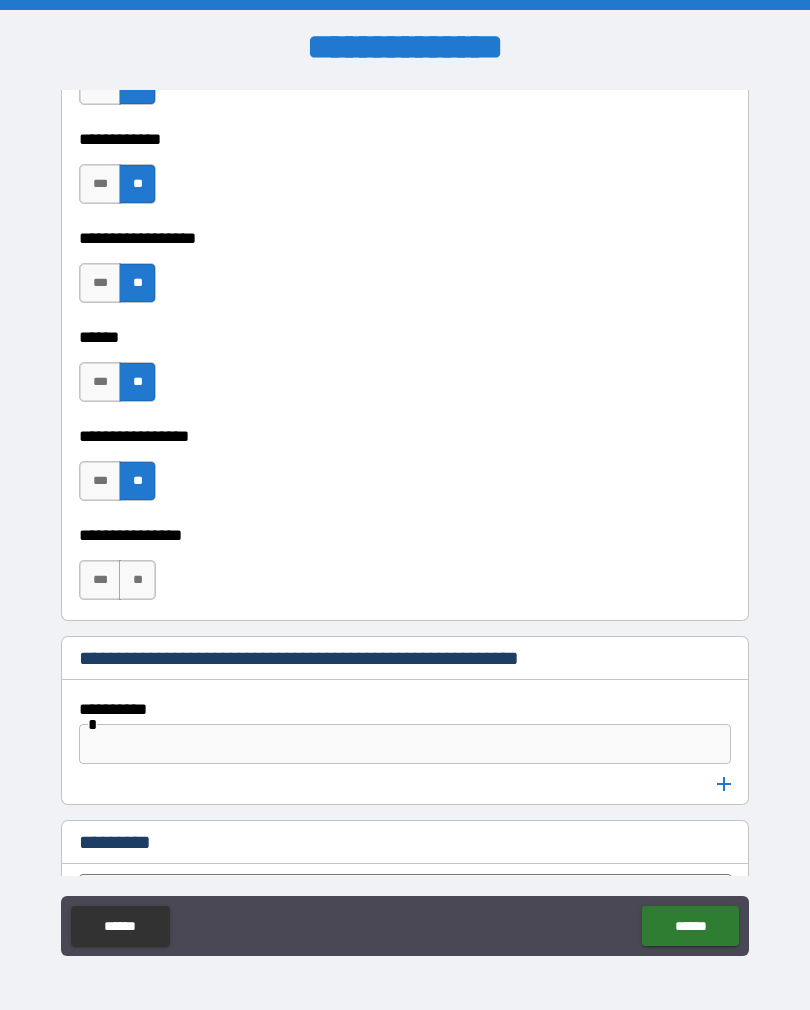 click on "**" at bounding box center [137, 580] 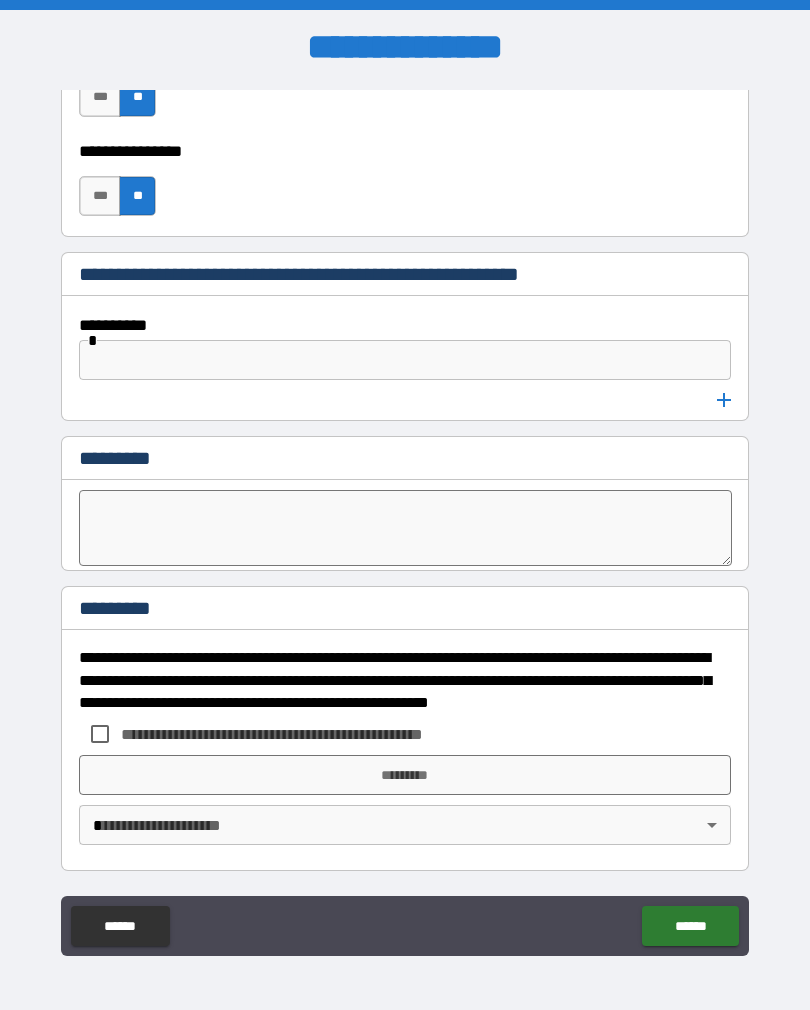 scroll, scrollTop: 10239, scrollLeft: 0, axis: vertical 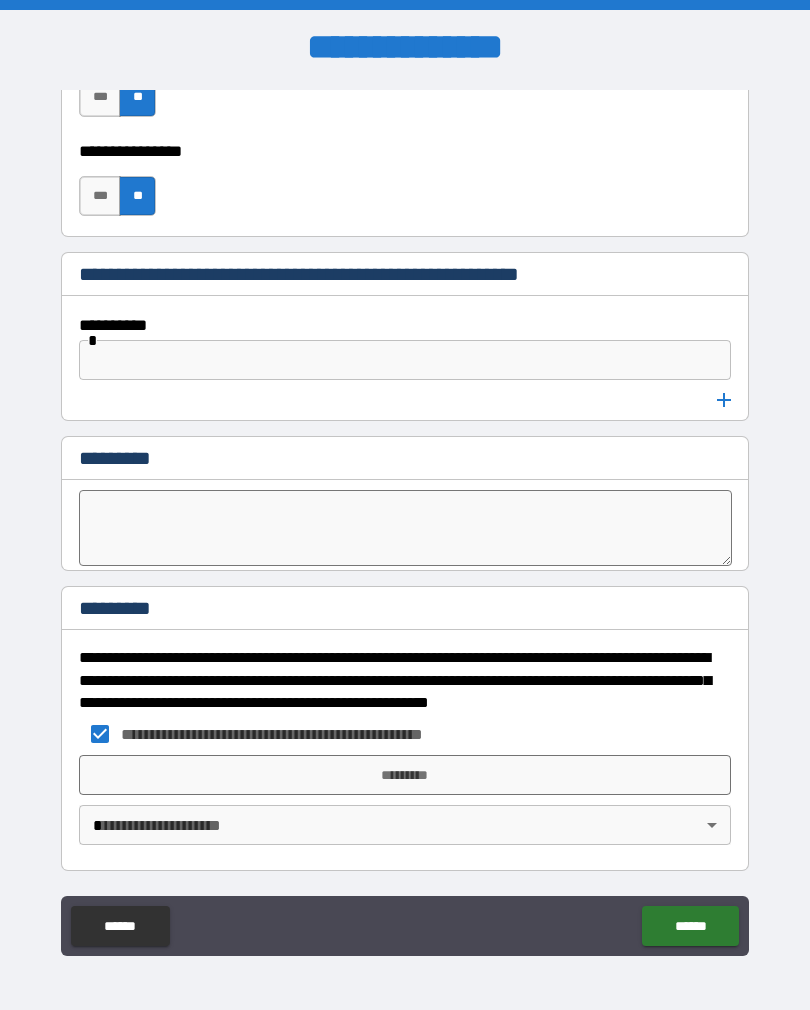 click on "*********" at bounding box center [405, 775] 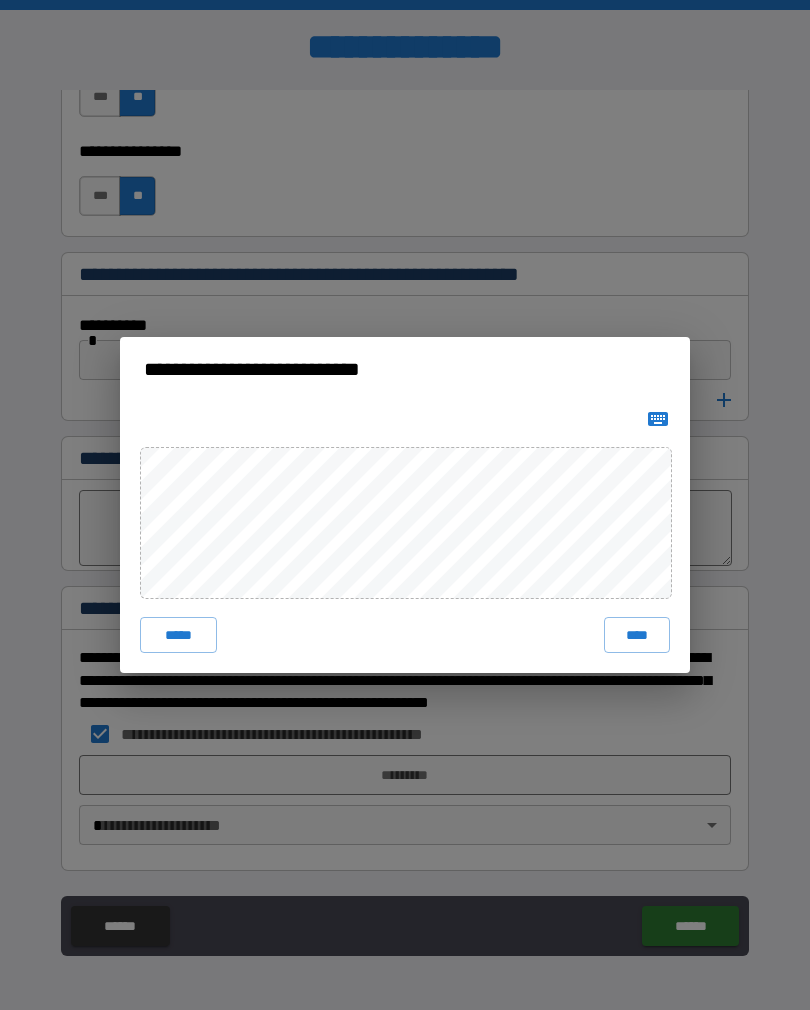 click on "****" at bounding box center (637, 635) 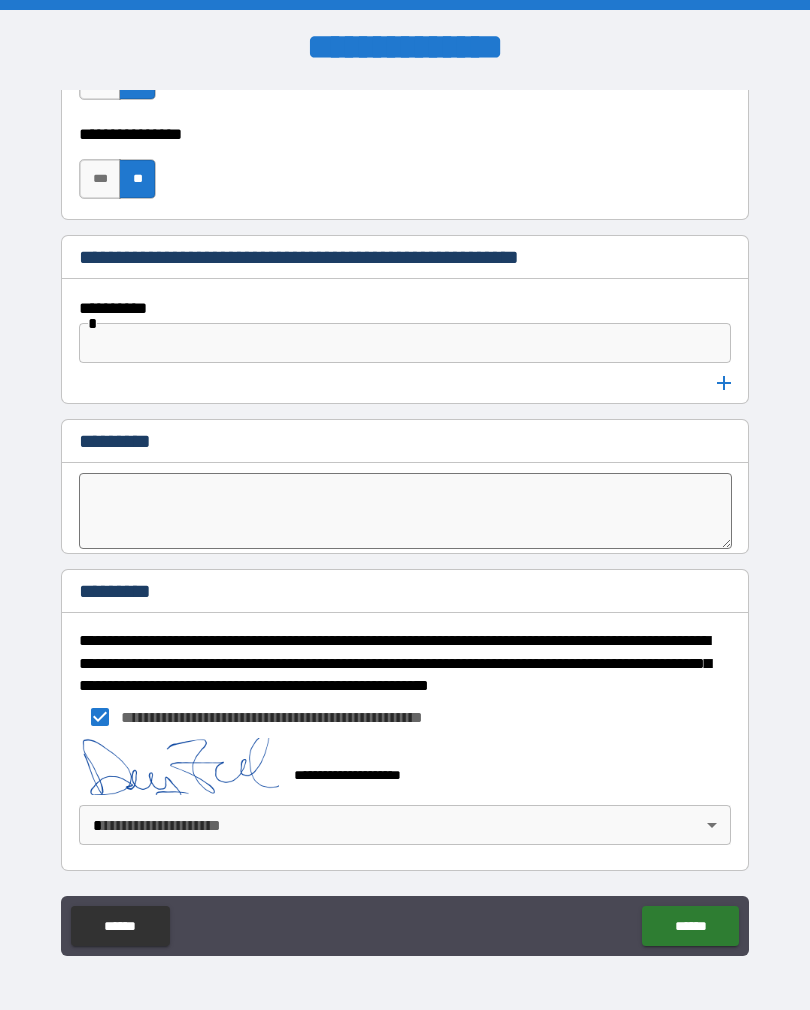 scroll, scrollTop: 10256, scrollLeft: 0, axis: vertical 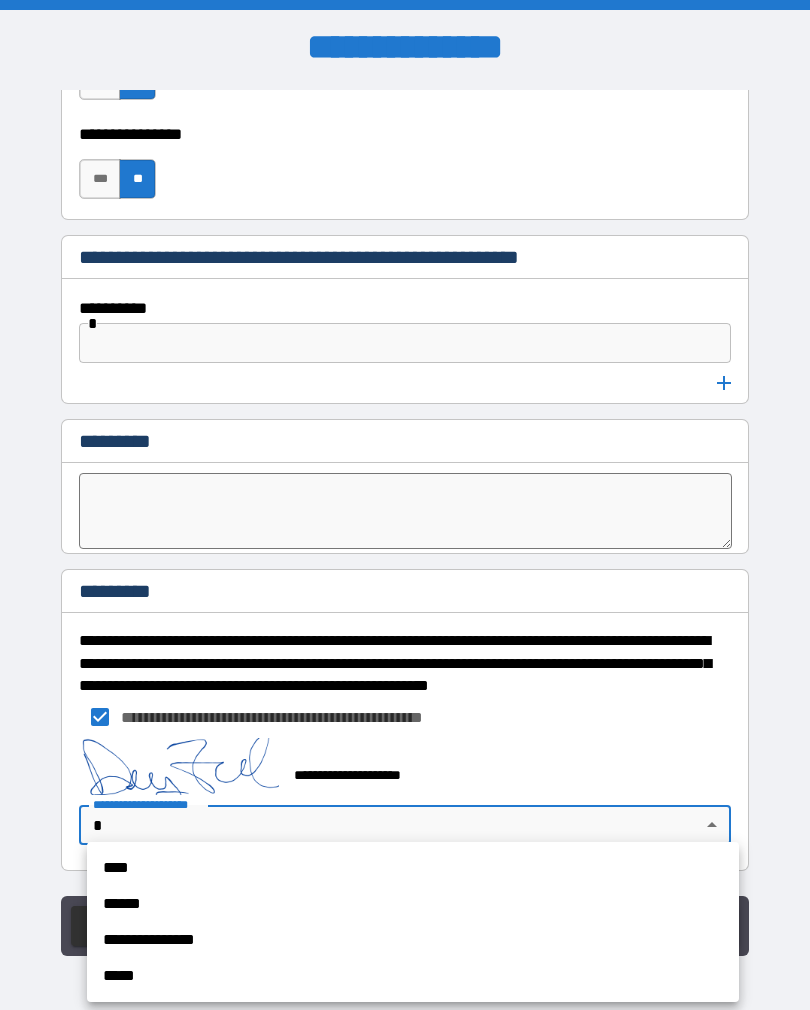 click on "****" at bounding box center (413, 868) 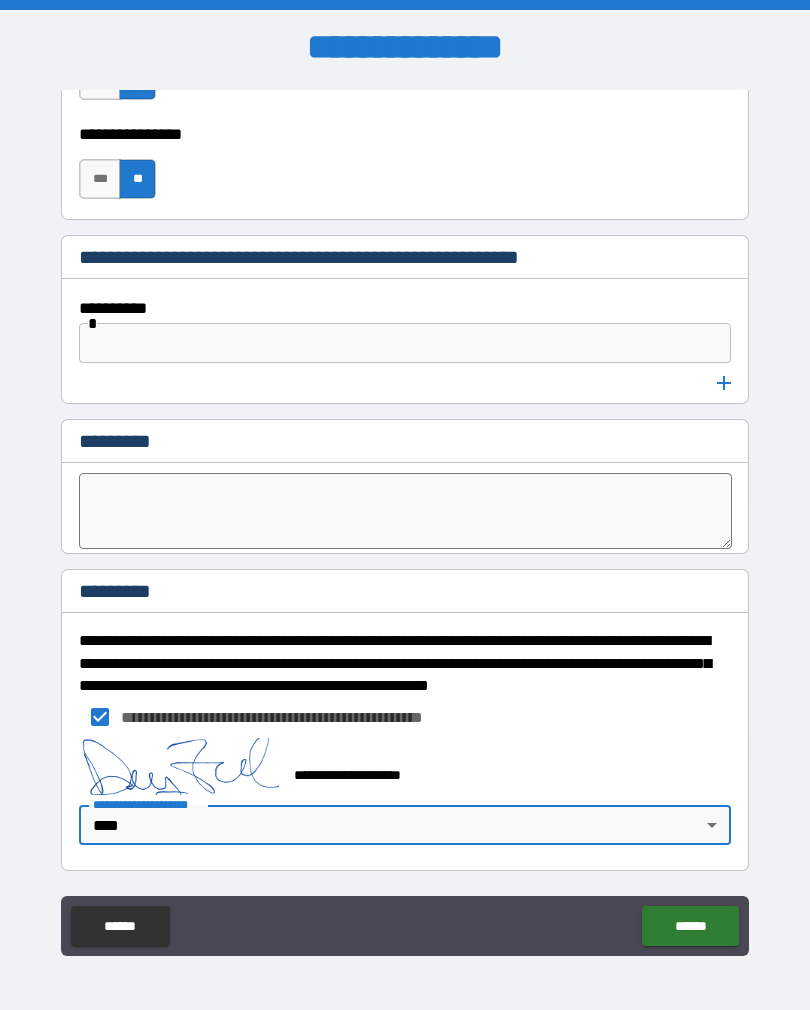 type on "****" 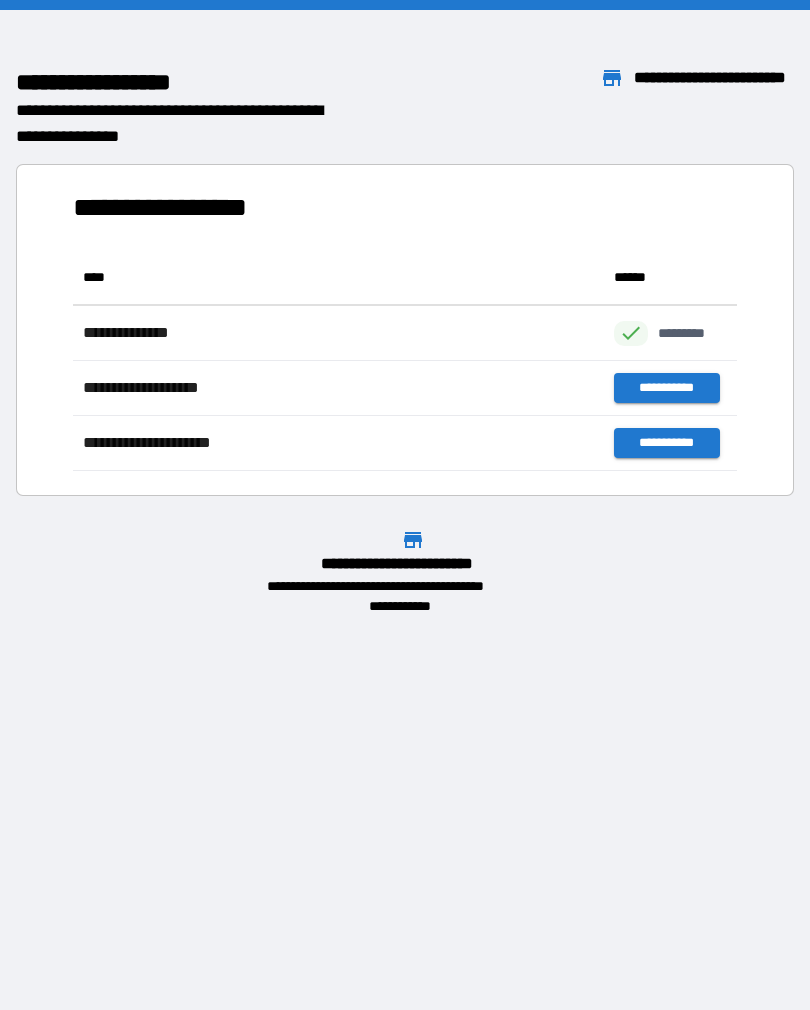 scroll, scrollTop: 1, scrollLeft: 1, axis: both 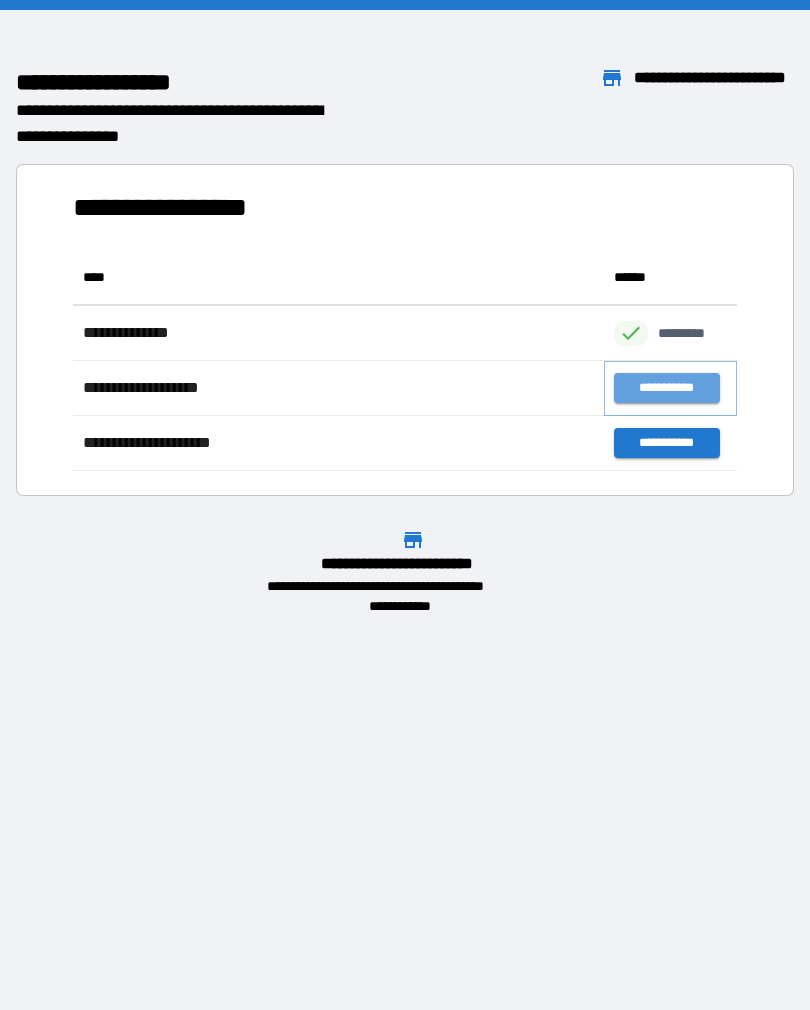 click on "**********" at bounding box center [666, 388] 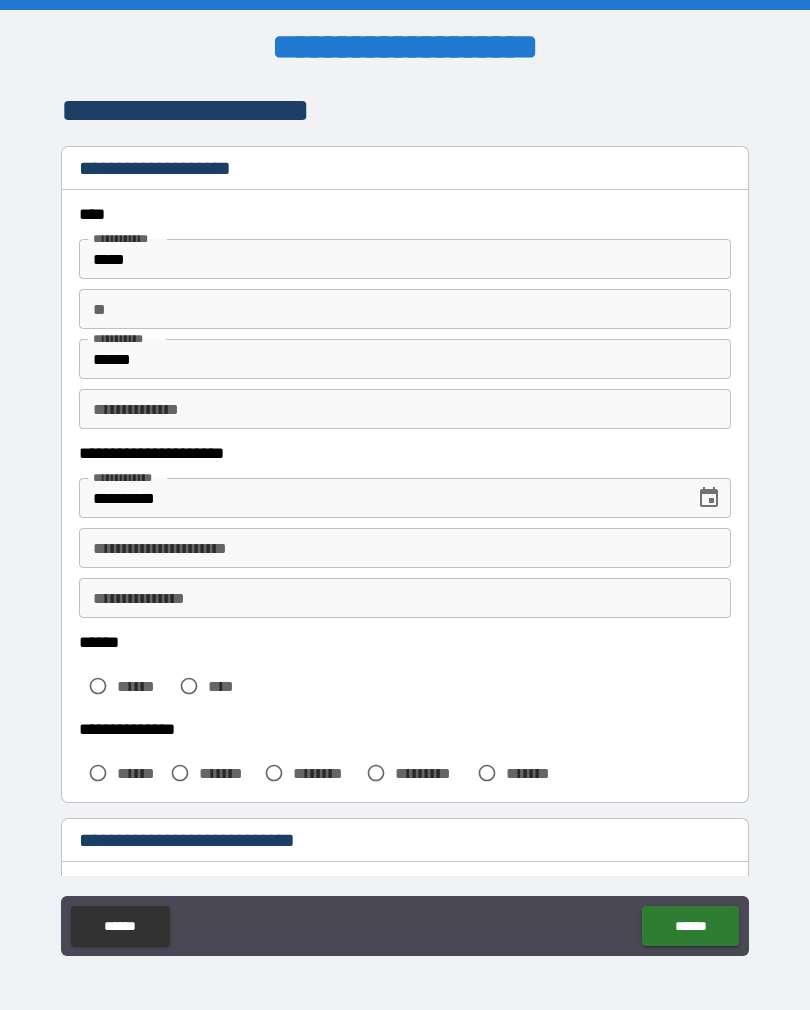 click on "**" at bounding box center (405, 309) 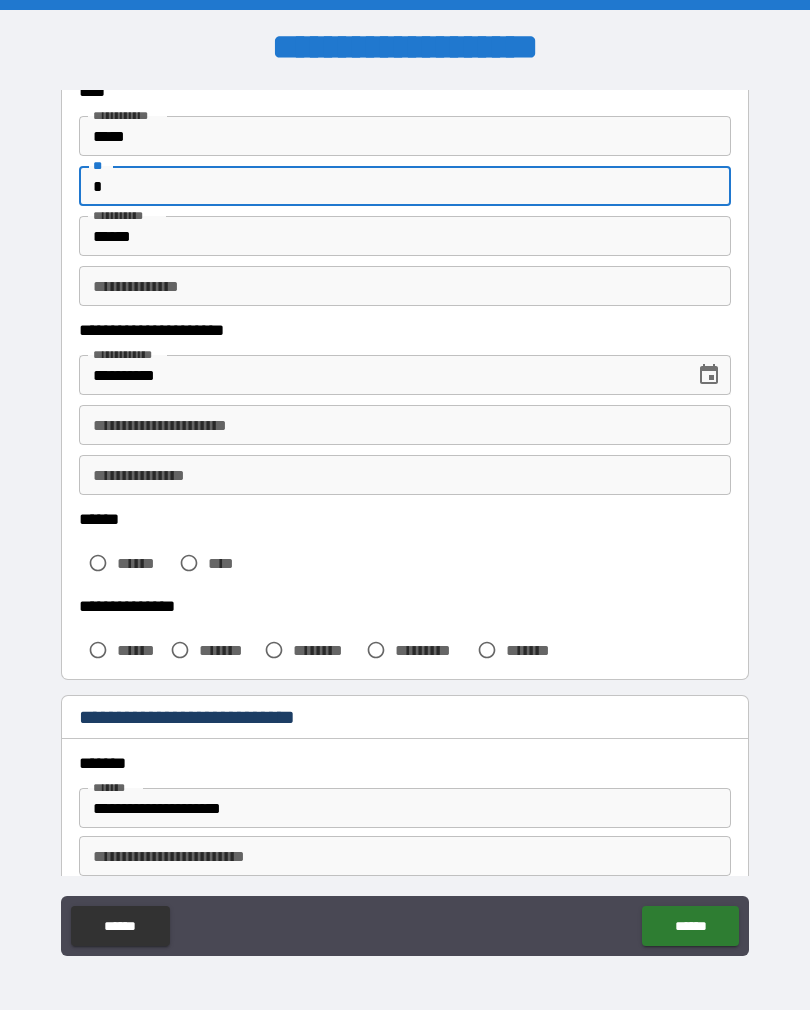 scroll, scrollTop: 124, scrollLeft: 0, axis: vertical 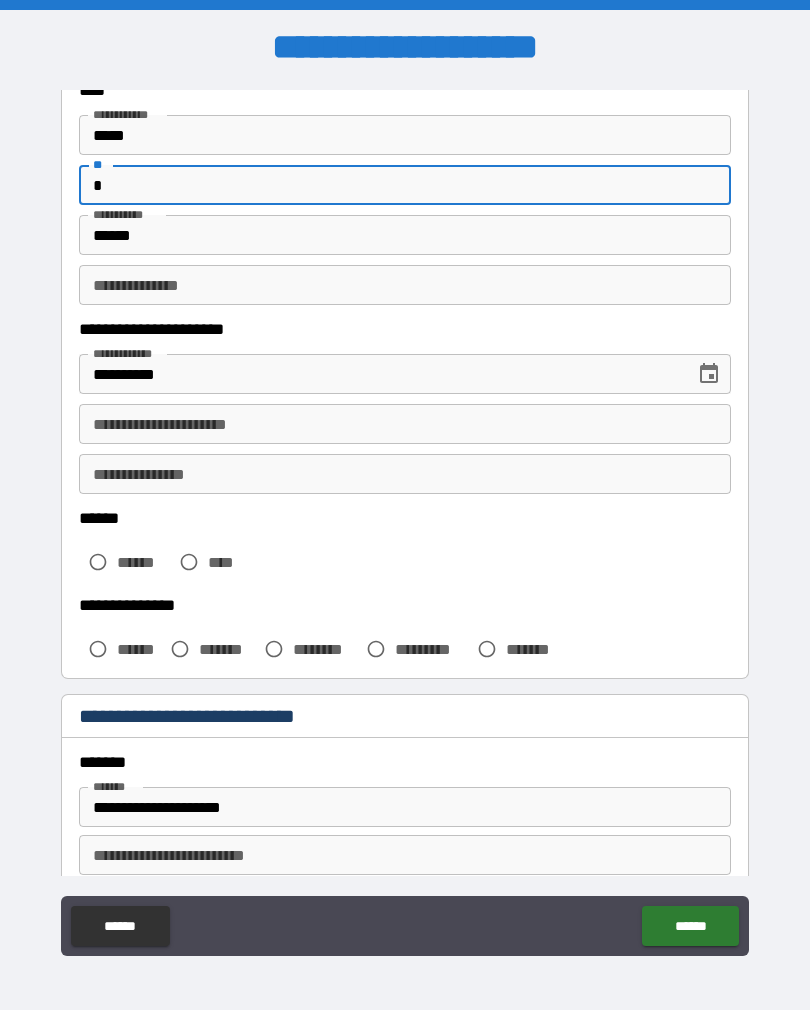 type on "*" 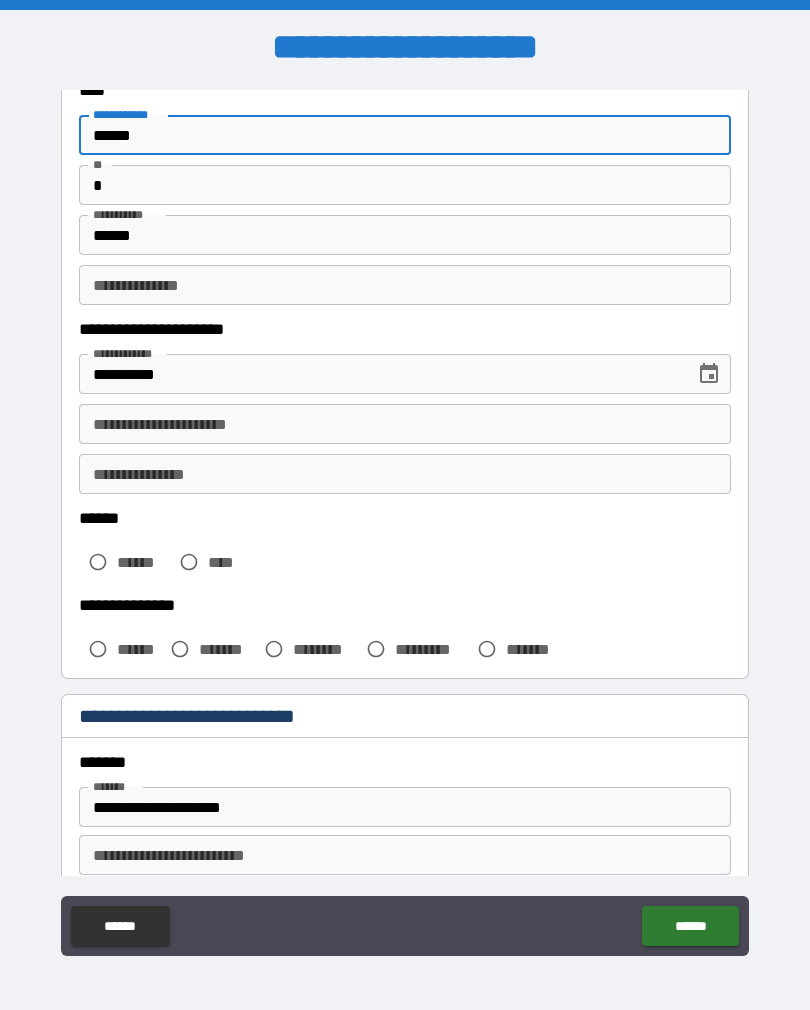 type on "******" 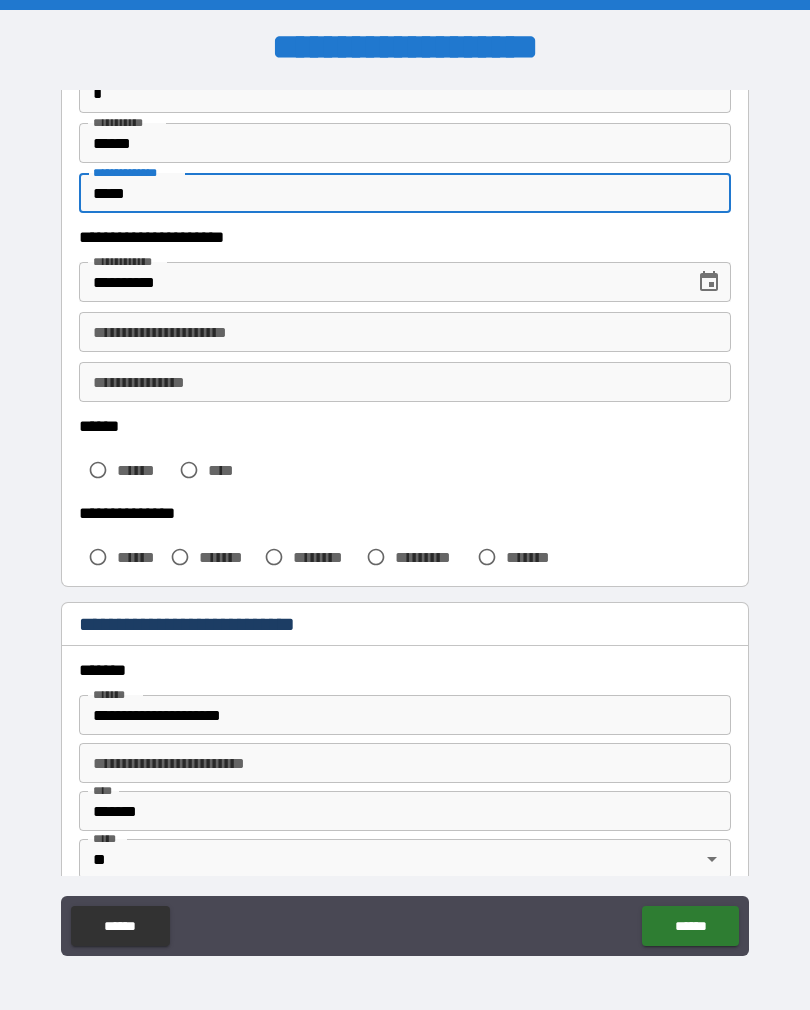 scroll, scrollTop: 224, scrollLeft: 0, axis: vertical 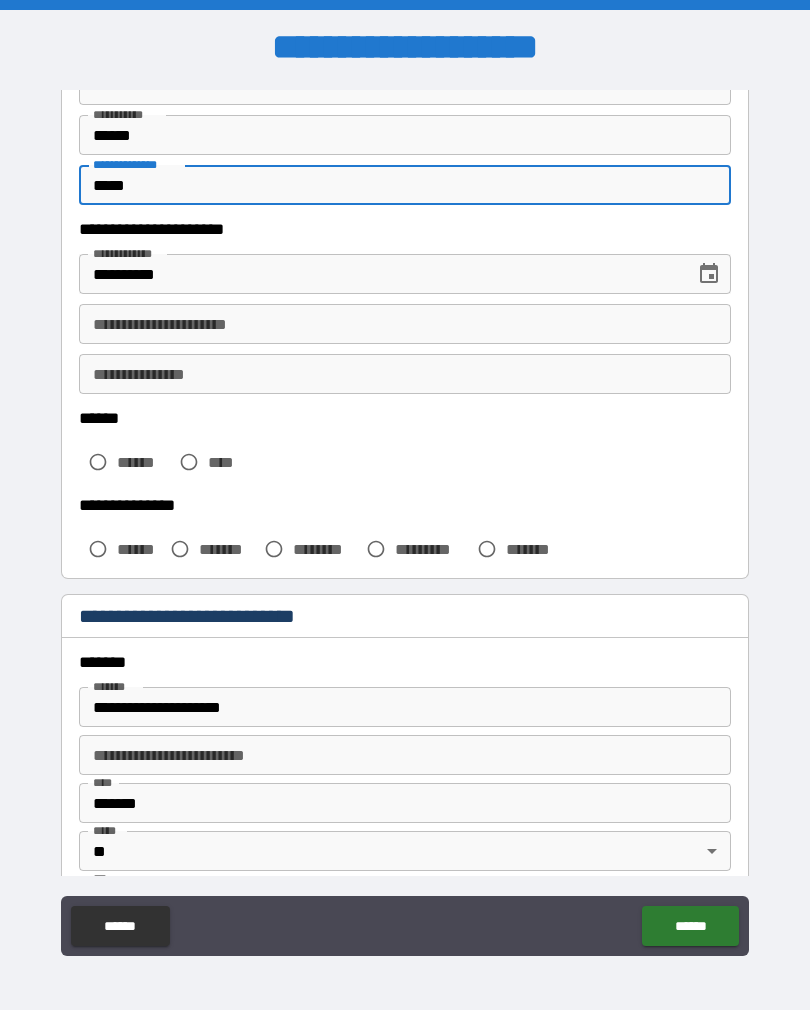 type on "*****" 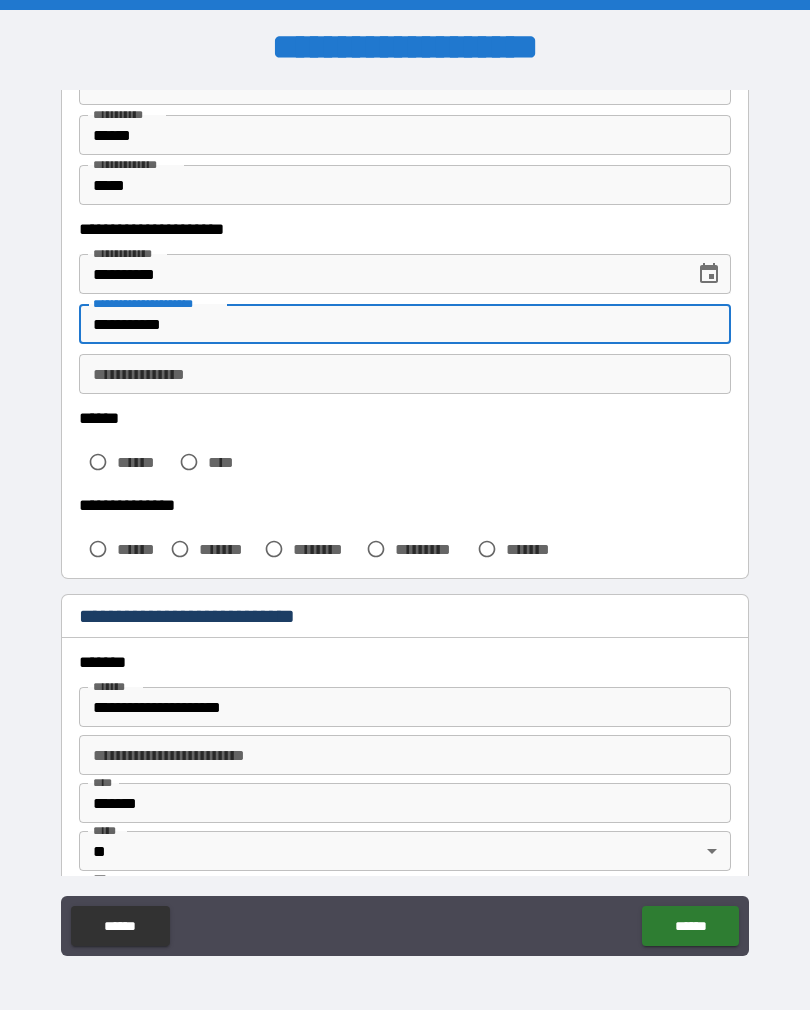 type on "**********" 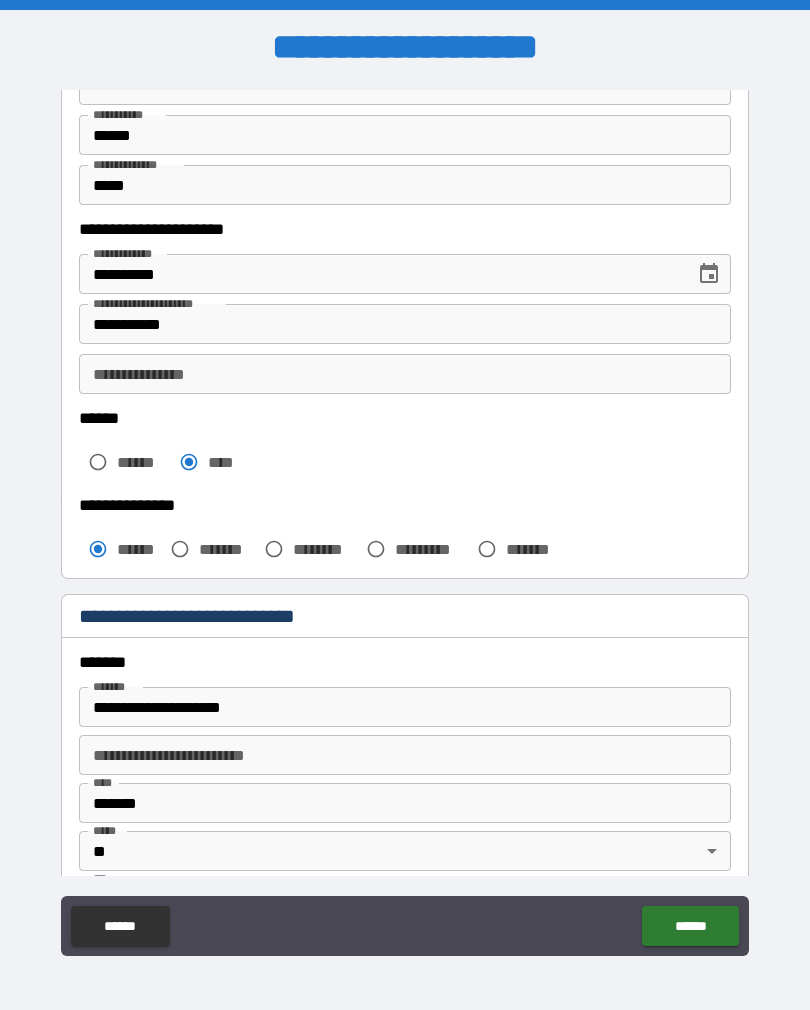 click on "**********" at bounding box center (405, 374) 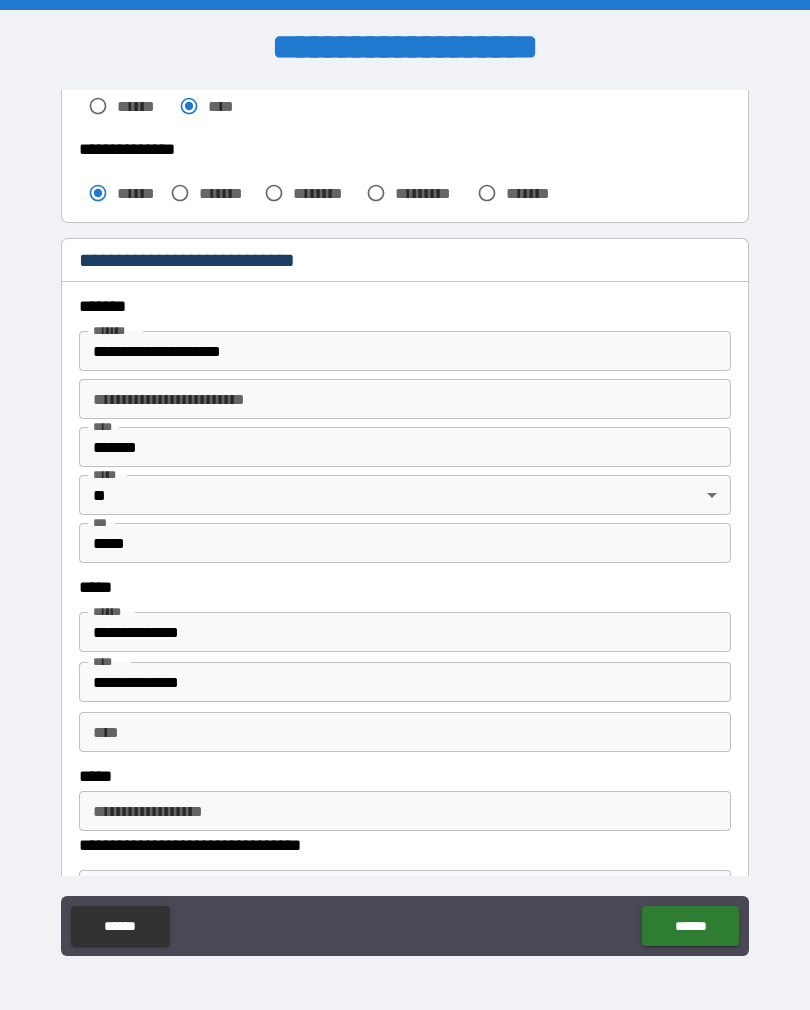 scroll, scrollTop: 593, scrollLeft: 0, axis: vertical 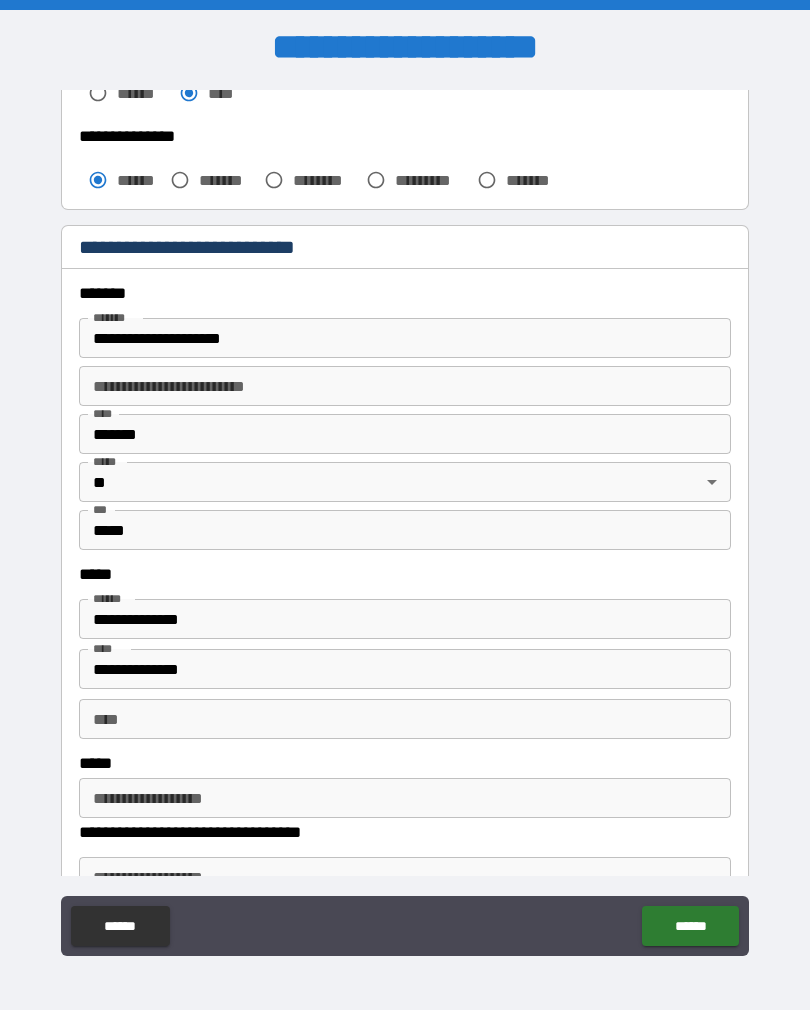type on "********" 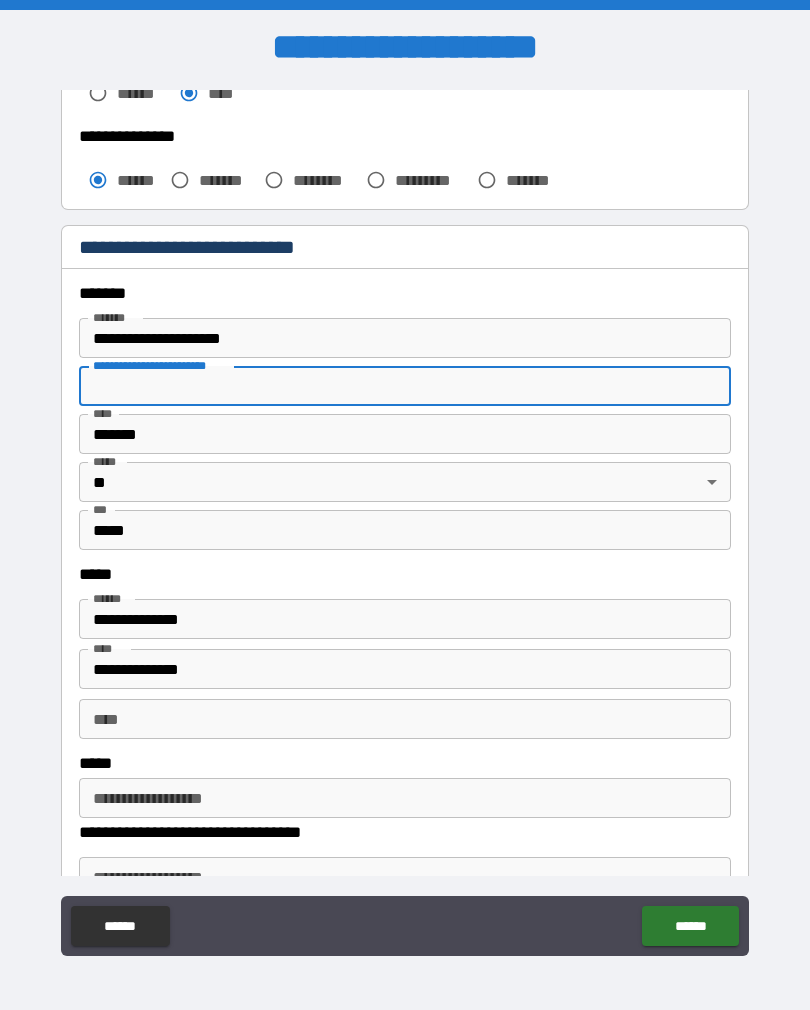type on "**********" 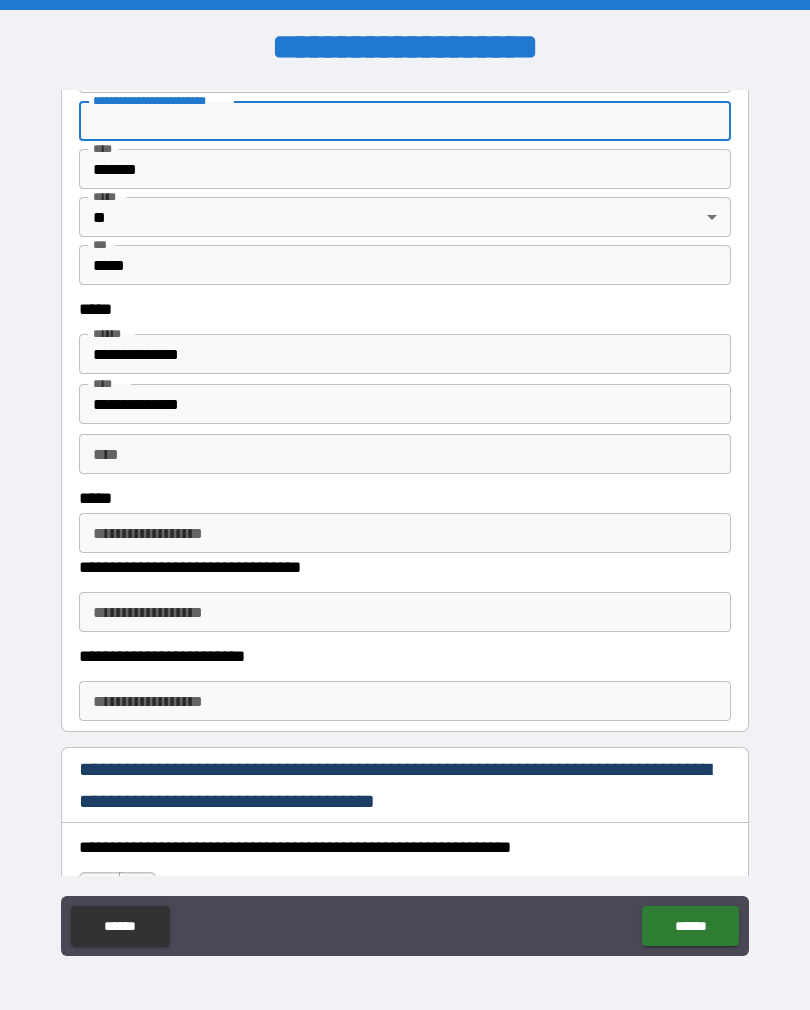 scroll, scrollTop: 859, scrollLeft: 0, axis: vertical 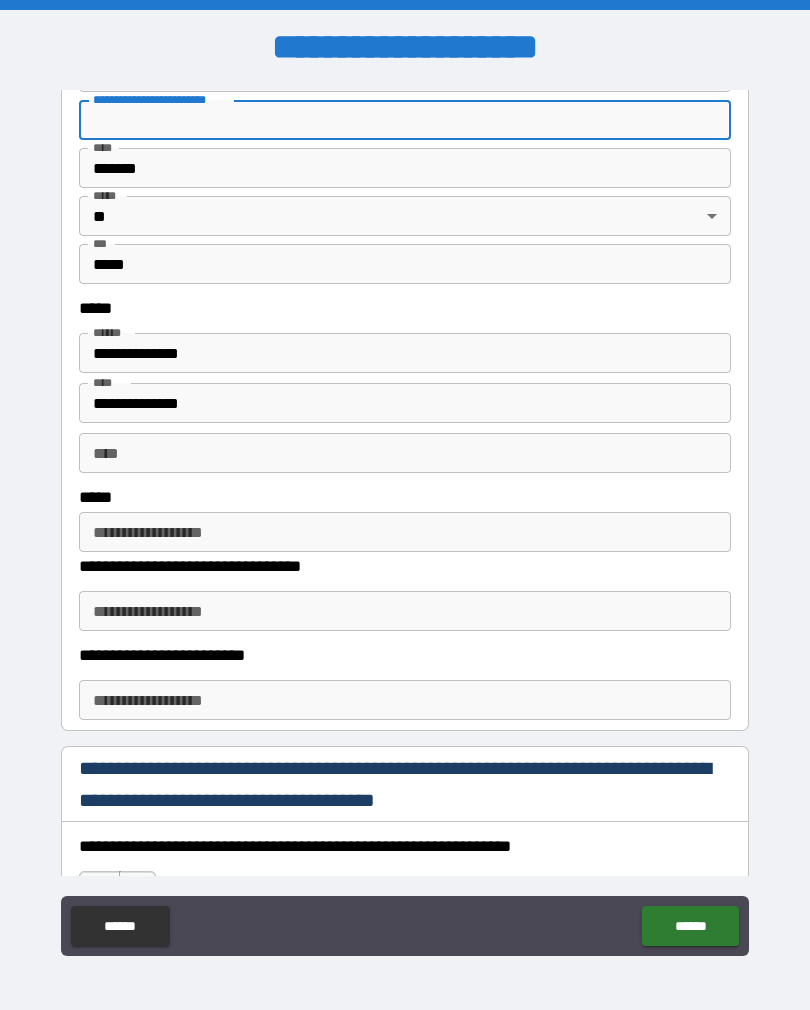 click on "**********" at bounding box center [405, 403] 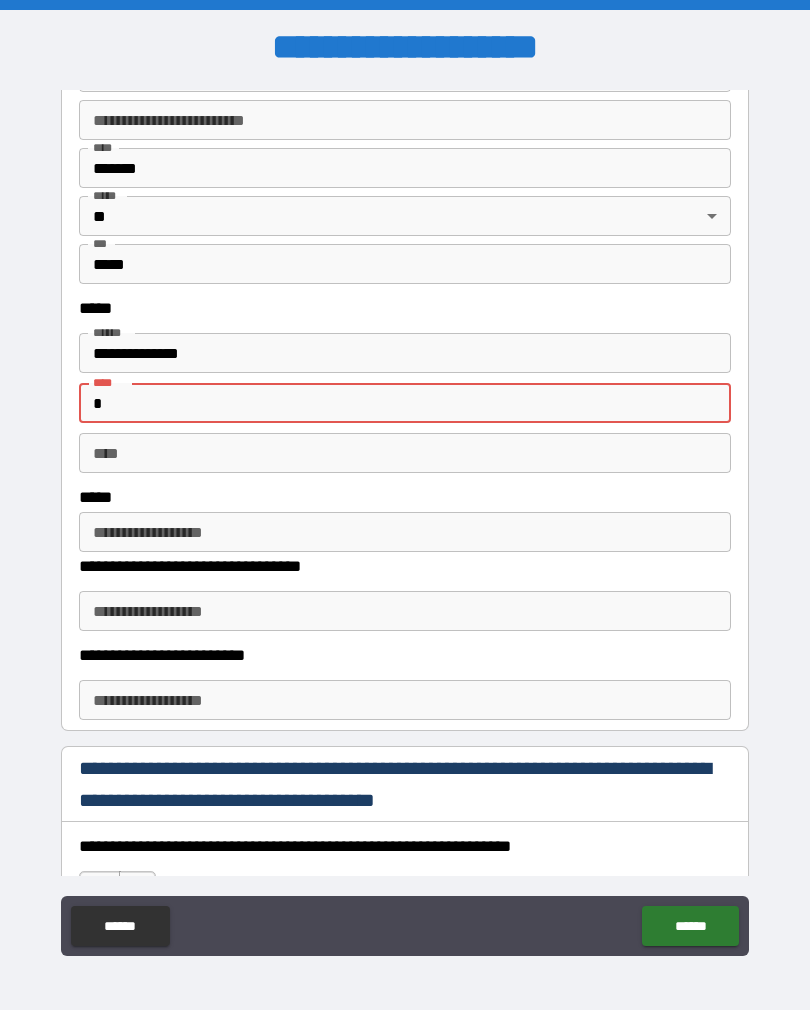 type on "*" 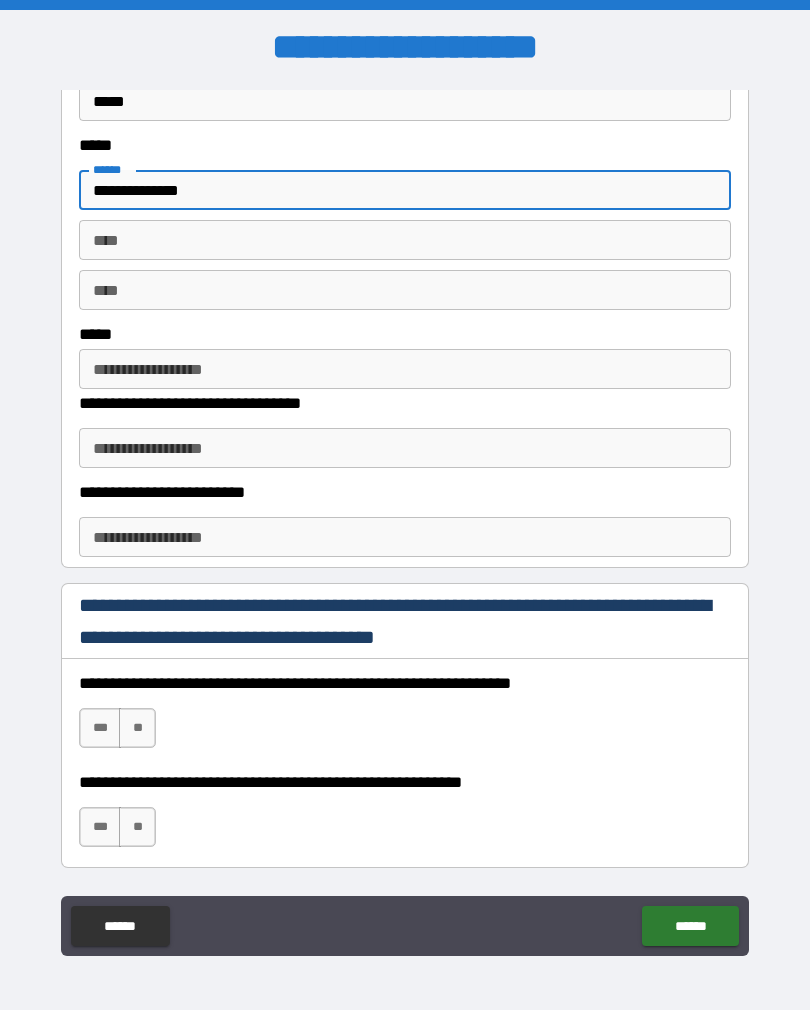 scroll, scrollTop: 1026, scrollLeft: 0, axis: vertical 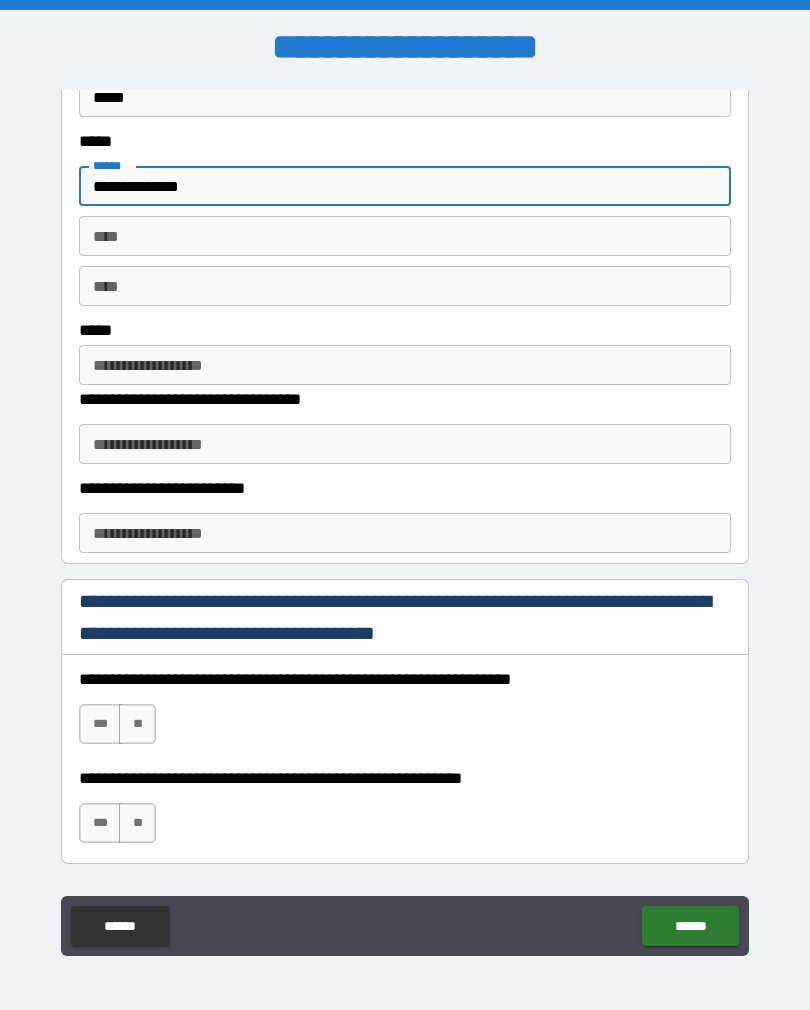 type on "**********" 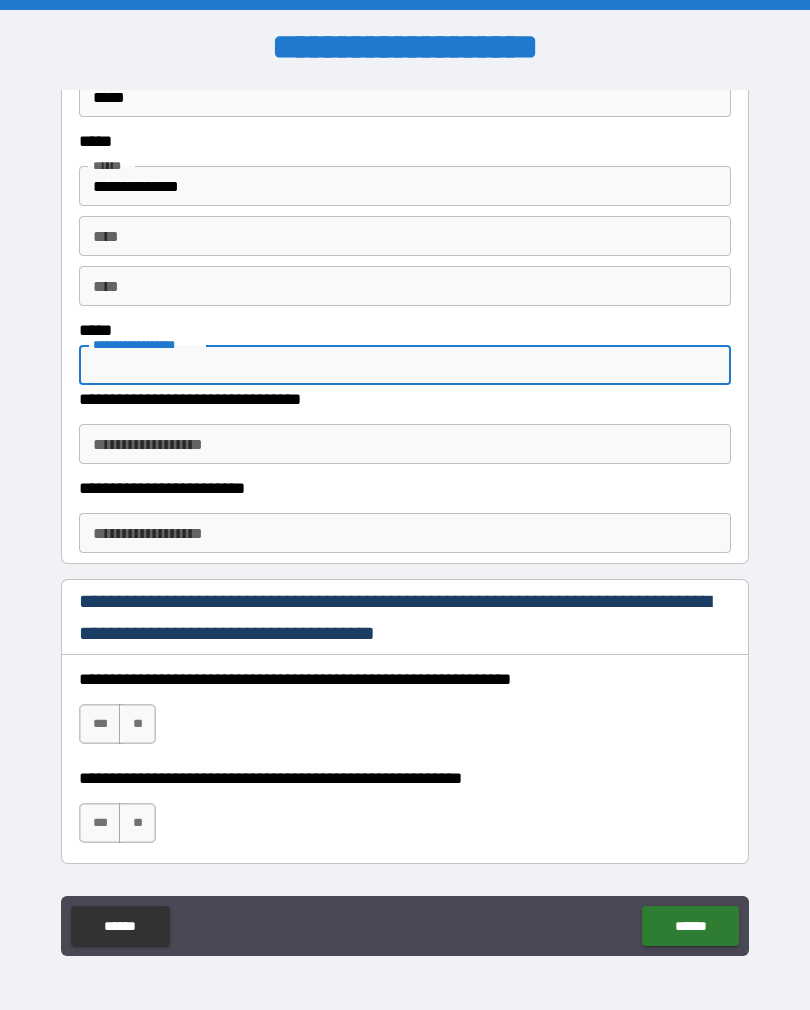 click on "**********" at bounding box center (405, 444) 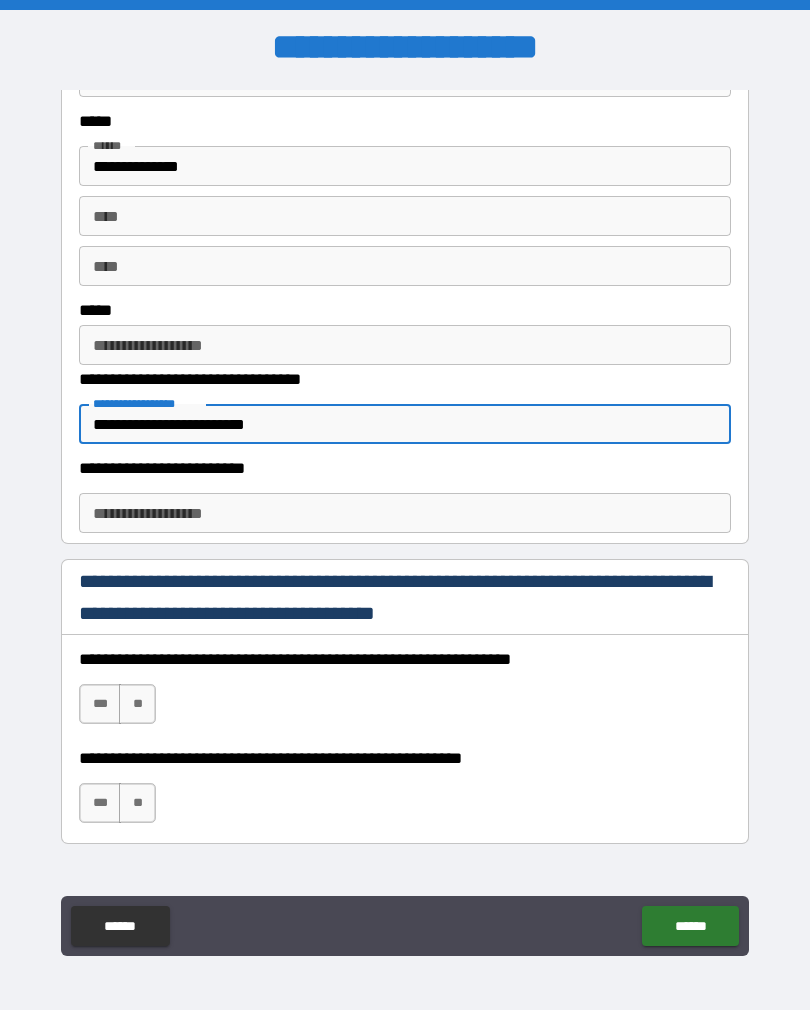scroll, scrollTop: 1041, scrollLeft: 0, axis: vertical 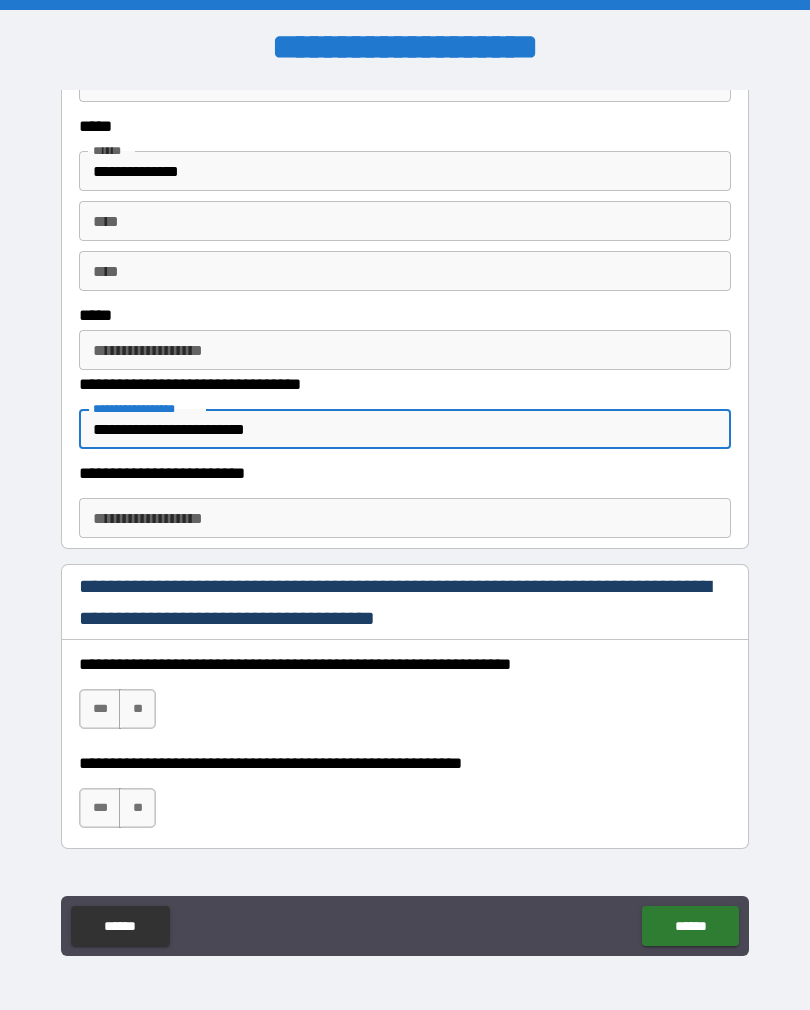 type on "**********" 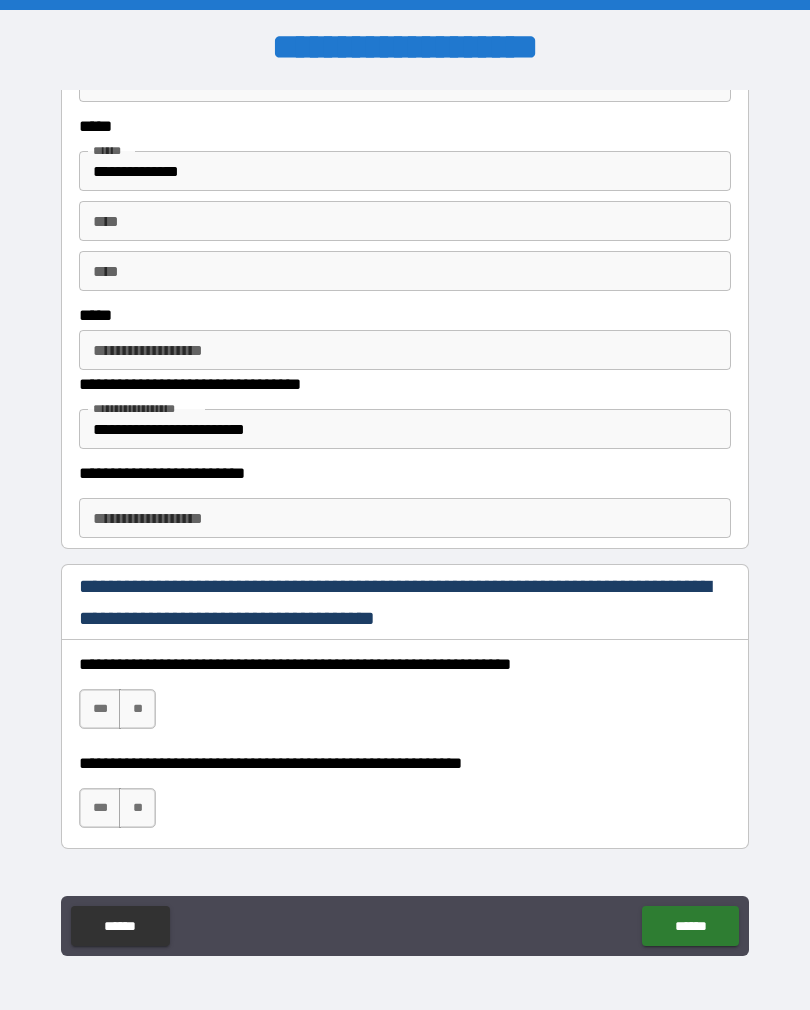 click on "**********" at bounding box center [405, 350] 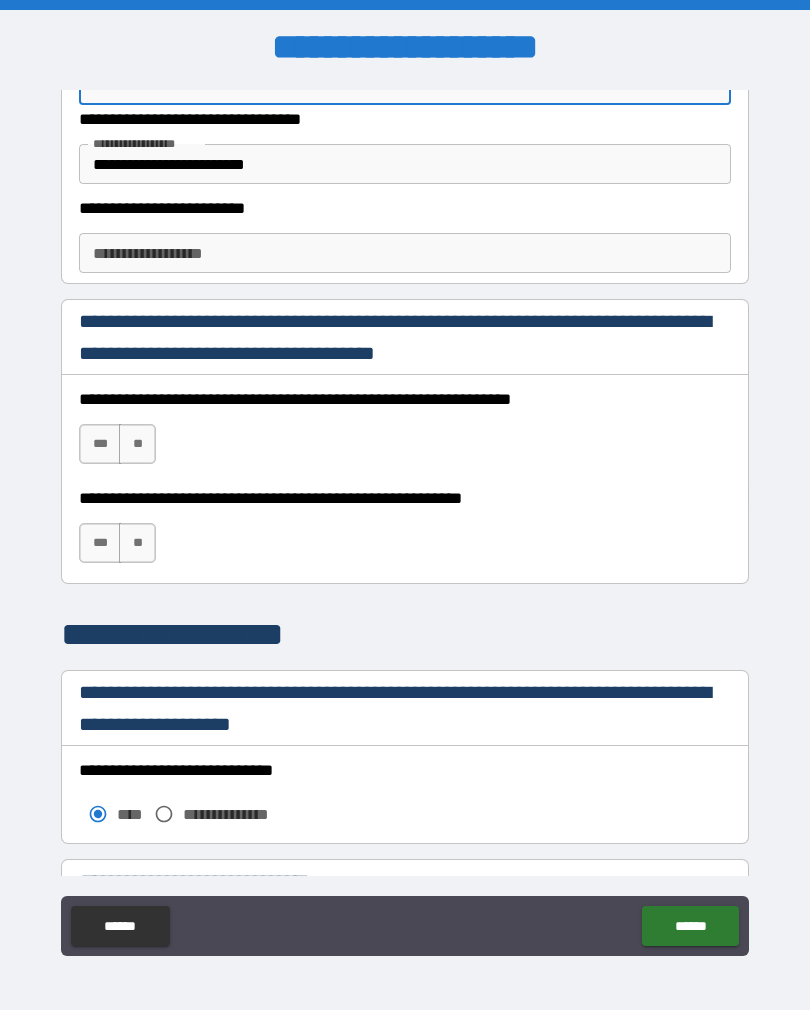 scroll, scrollTop: 1307, scrollLeft: 0, axis: vertical 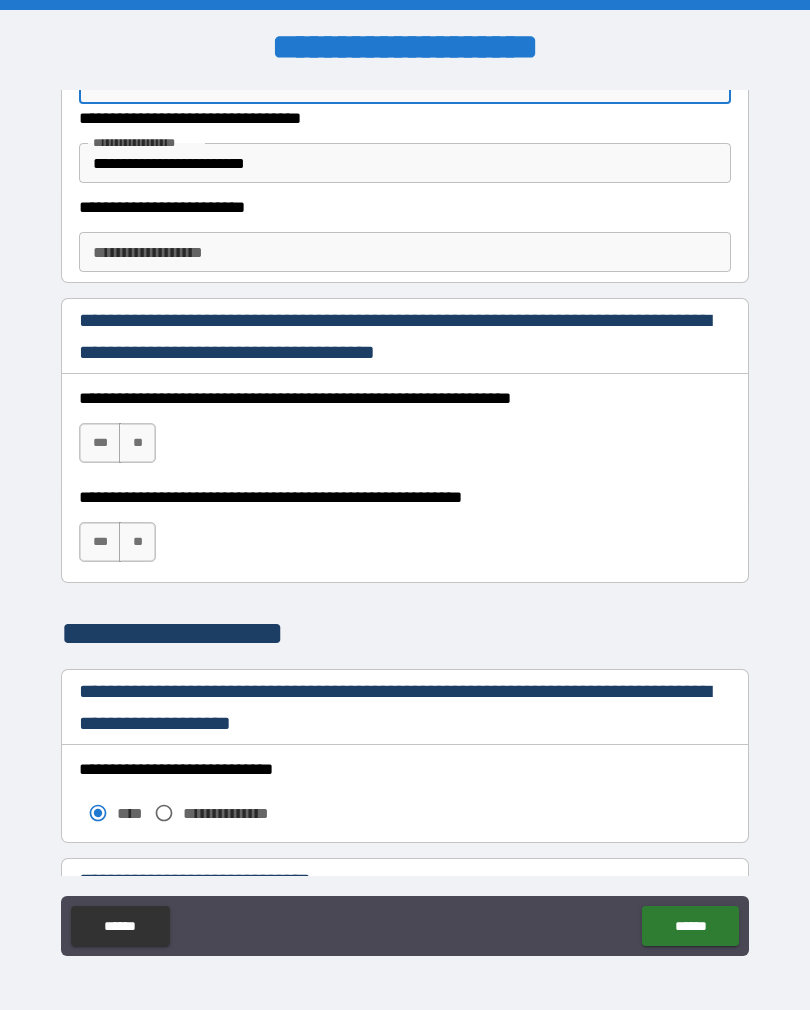 type on "**********" 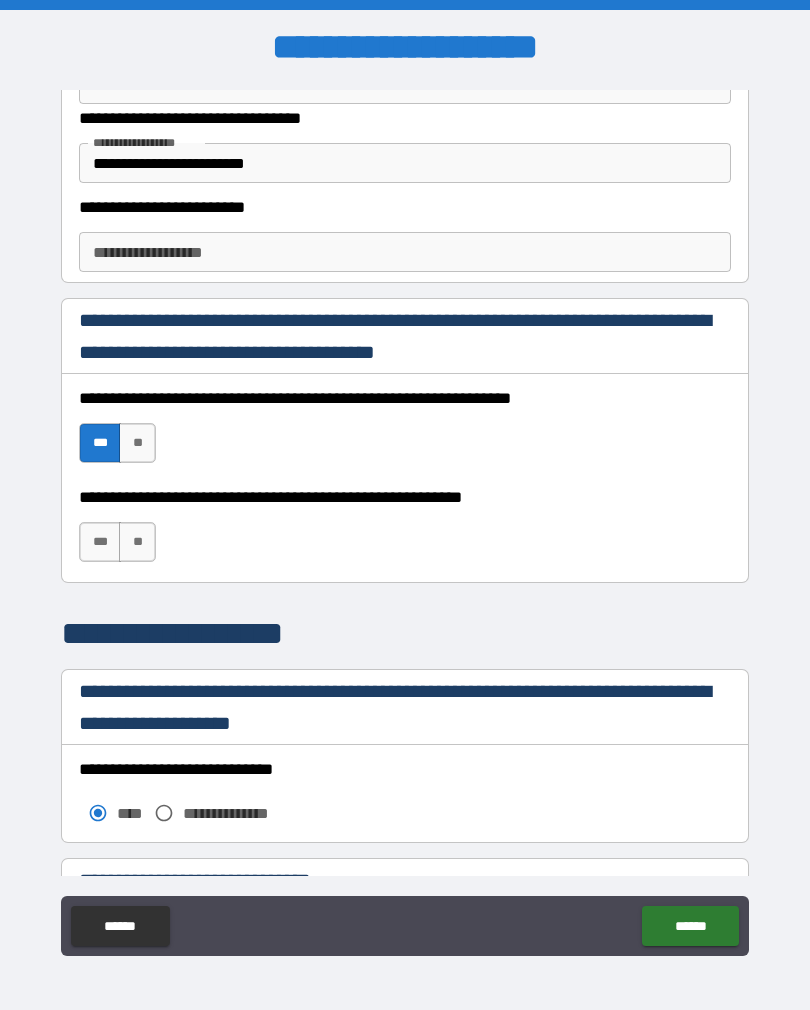 click on "***" at bounding box center [100, 542] 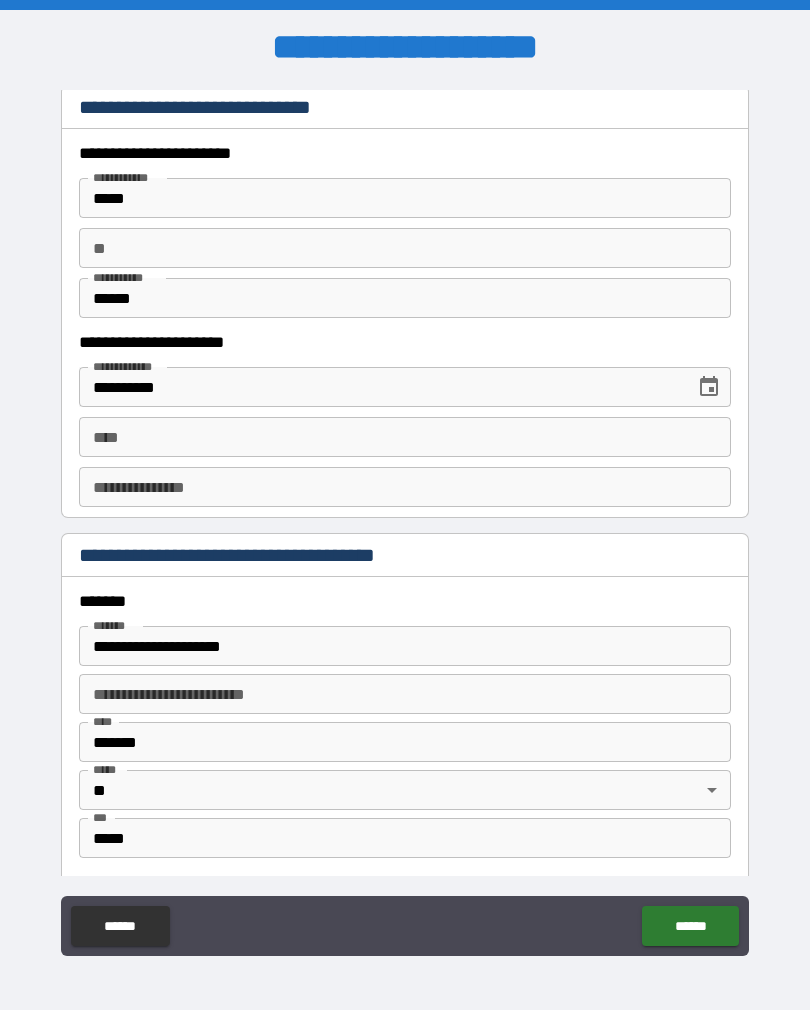 scroll, scrollTop: 2110, scrollLeft: 0, axis: vertical 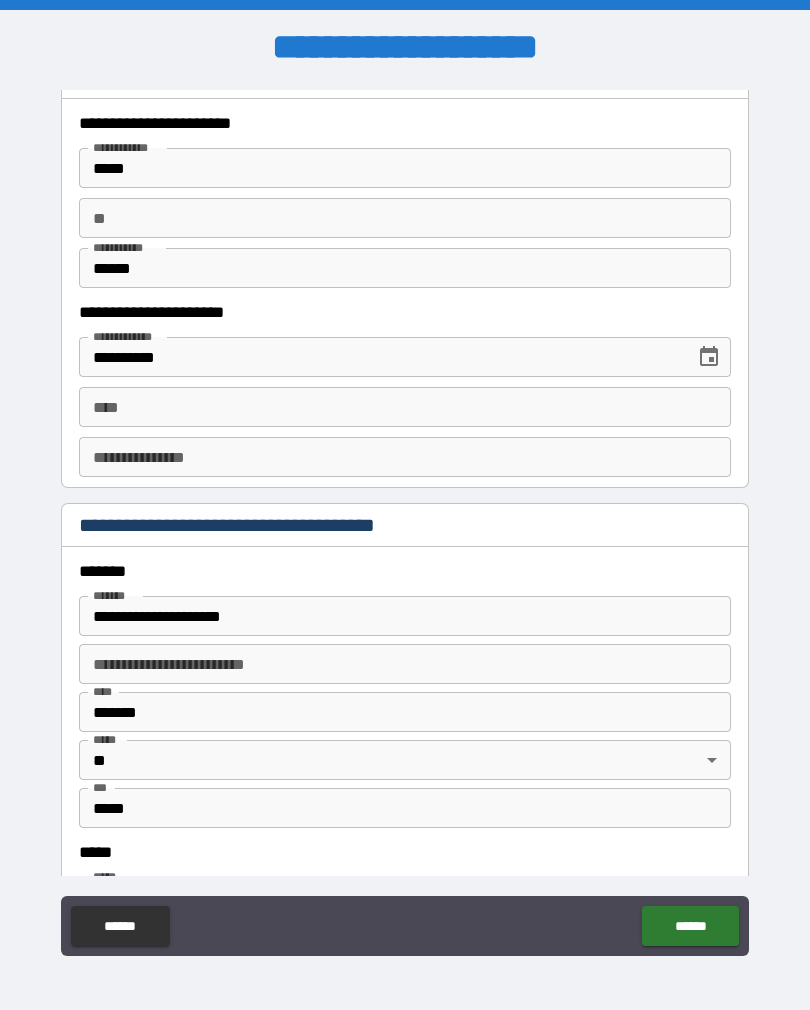 click on "****" at bounding box center (405, 407) 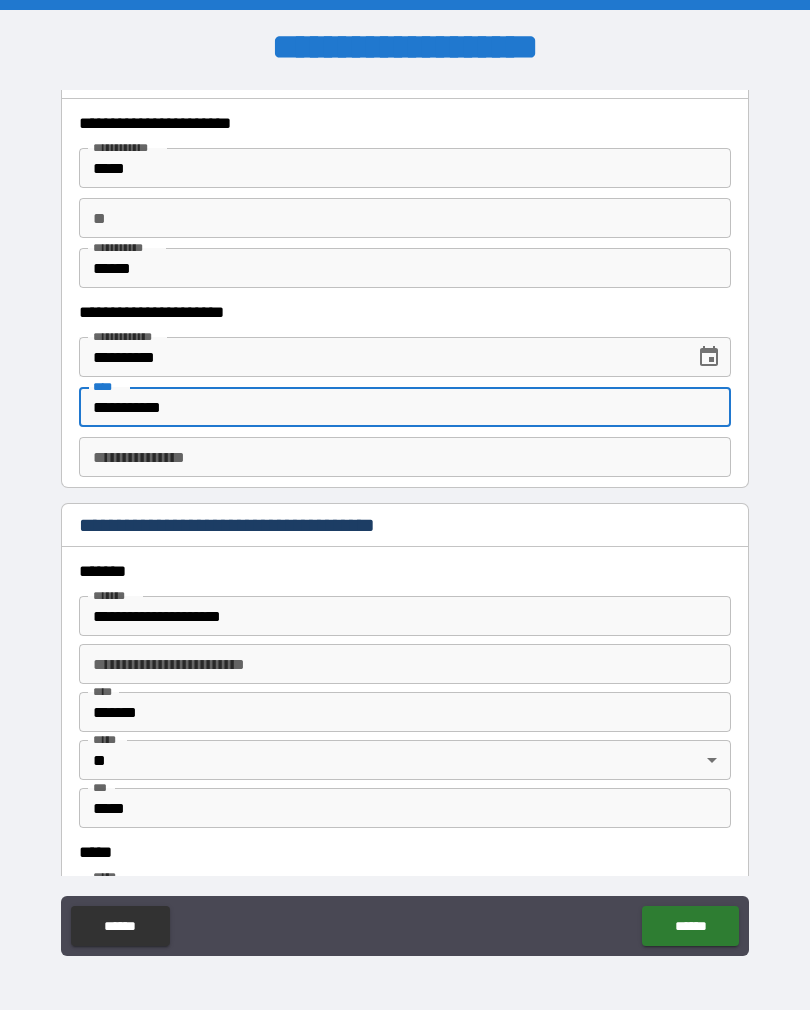 type on "**********" 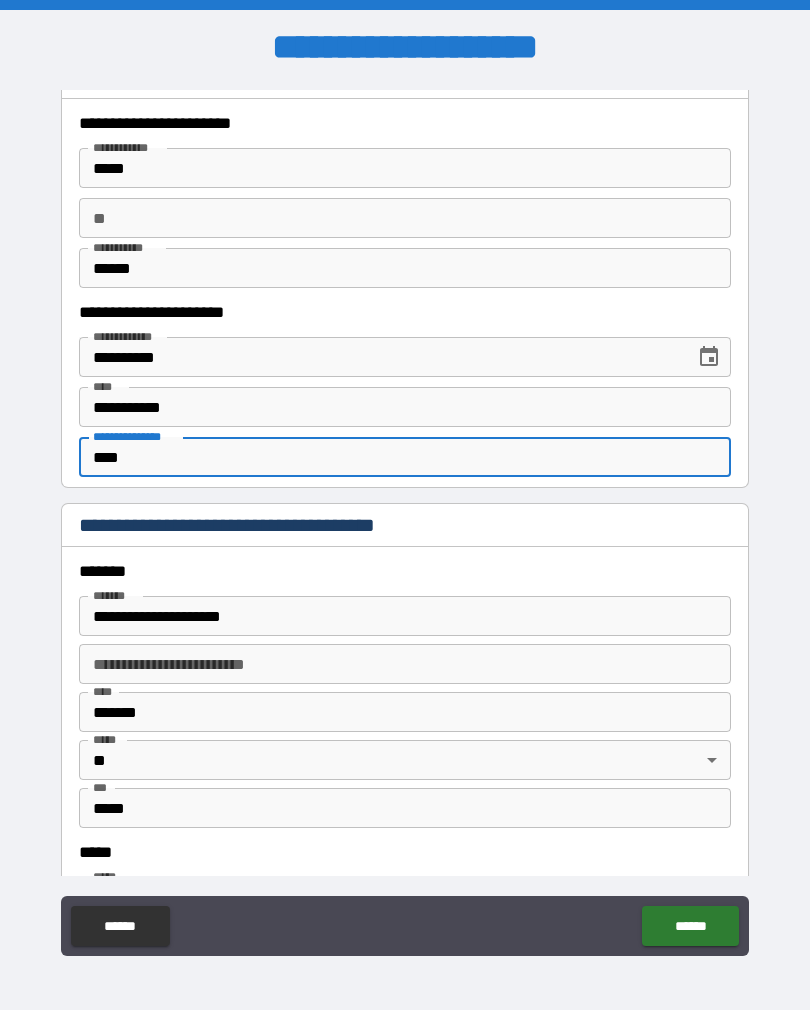 type on "*****" 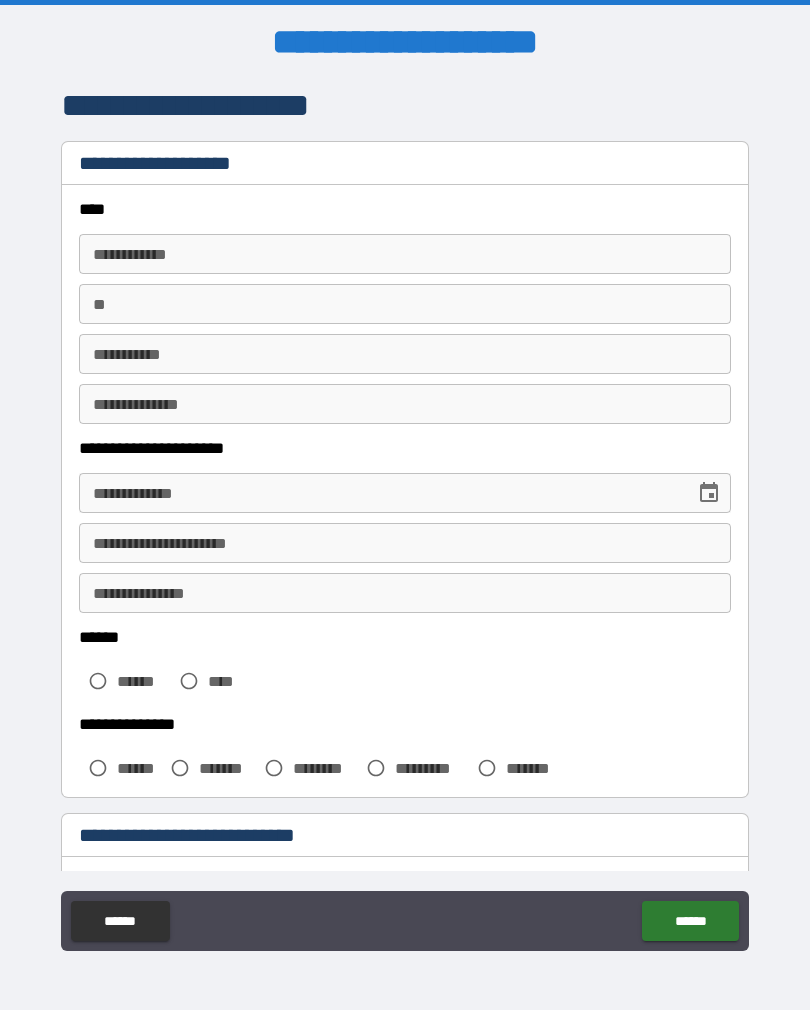 scroll, scrollTop: 31, scrollLeft: 0, axis: vertical 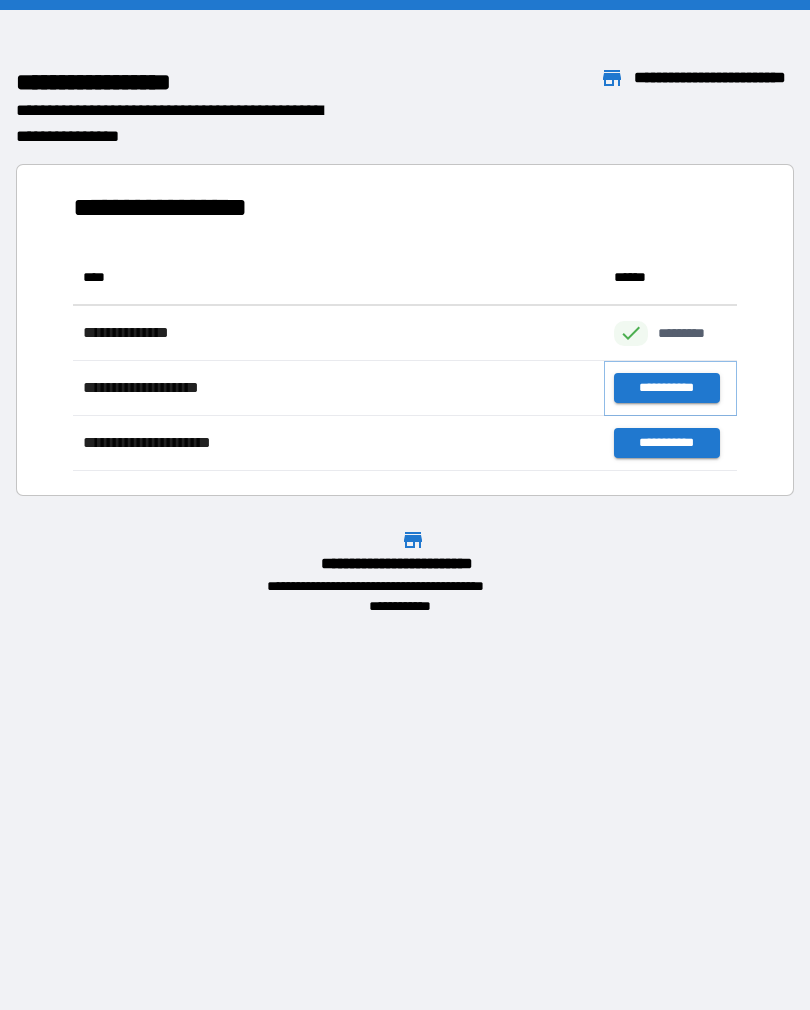 click on "**********" at bounding box center [666, 388] 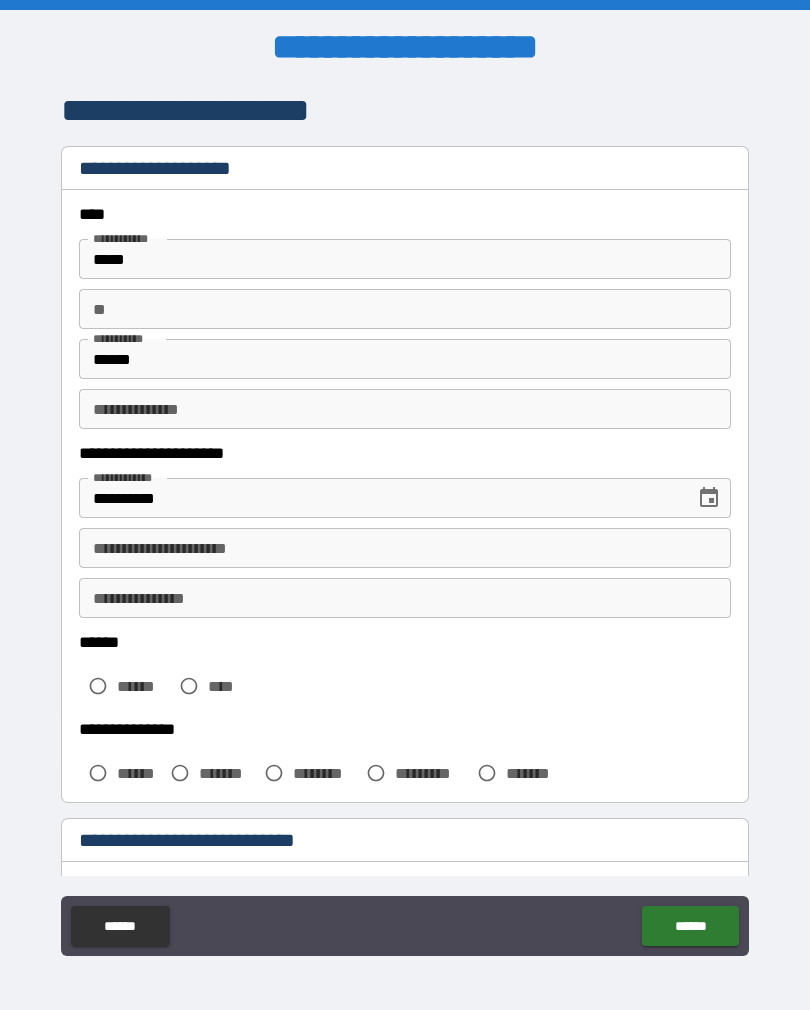 click on "**********" at bounding box center [405, 548] 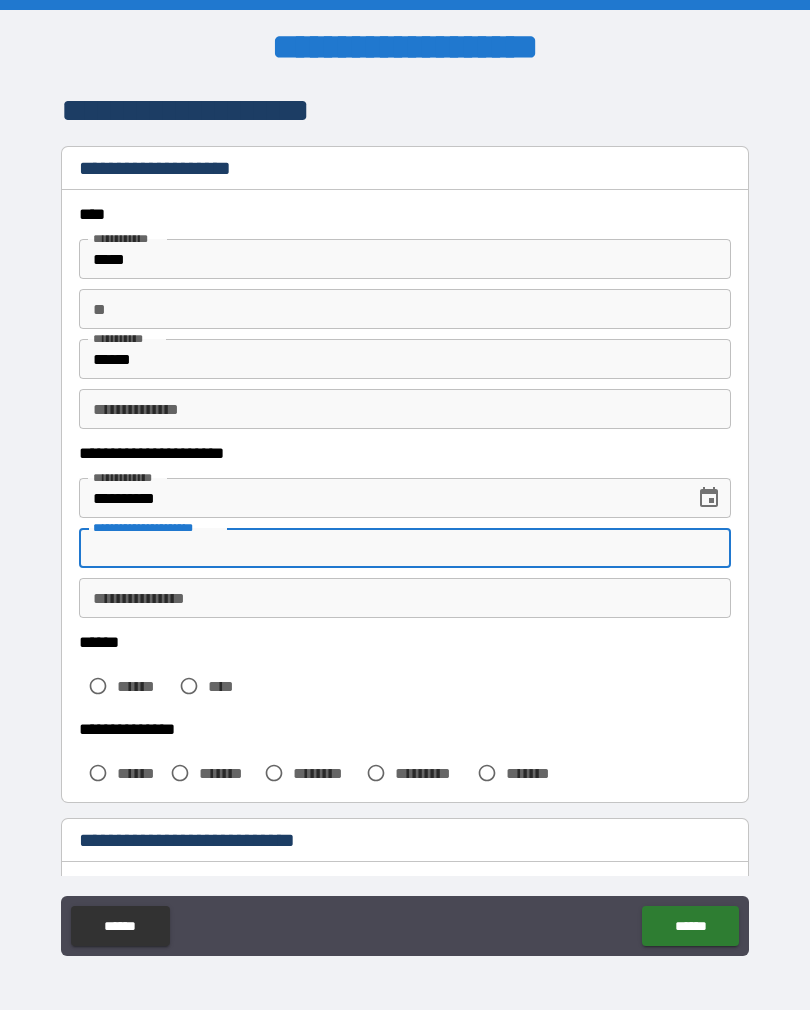 type on "*" 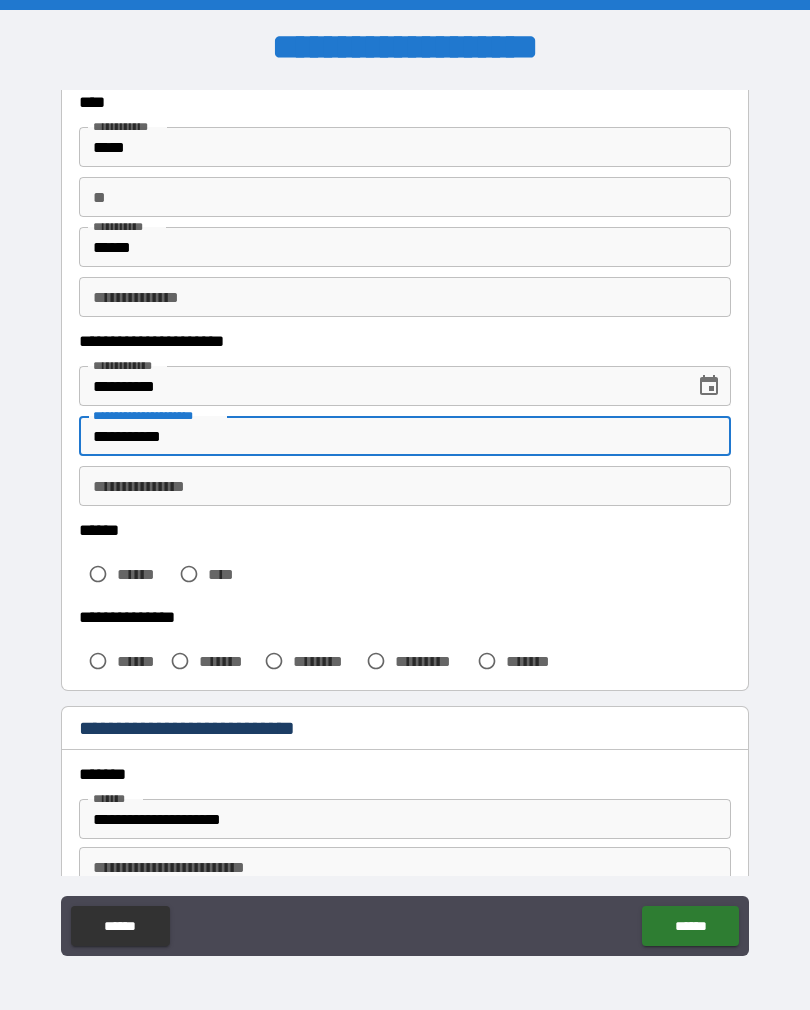scroll, scrollTop: 113, scrollLeft: 0, axis: vertical 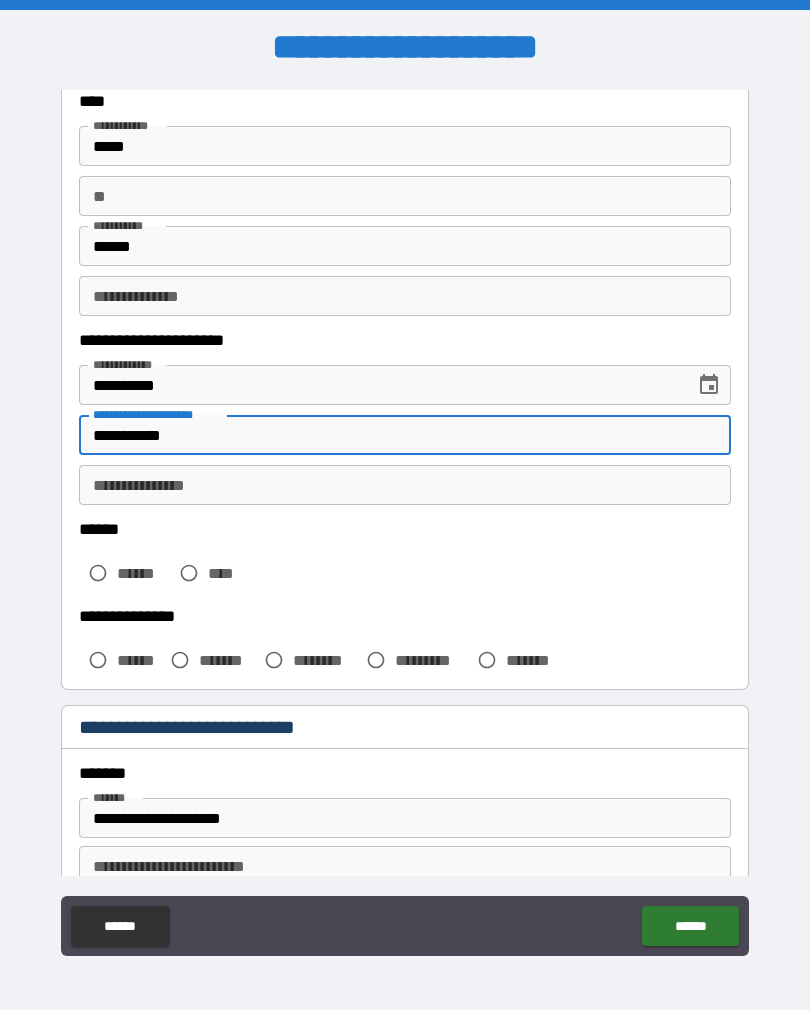 type on "**********" 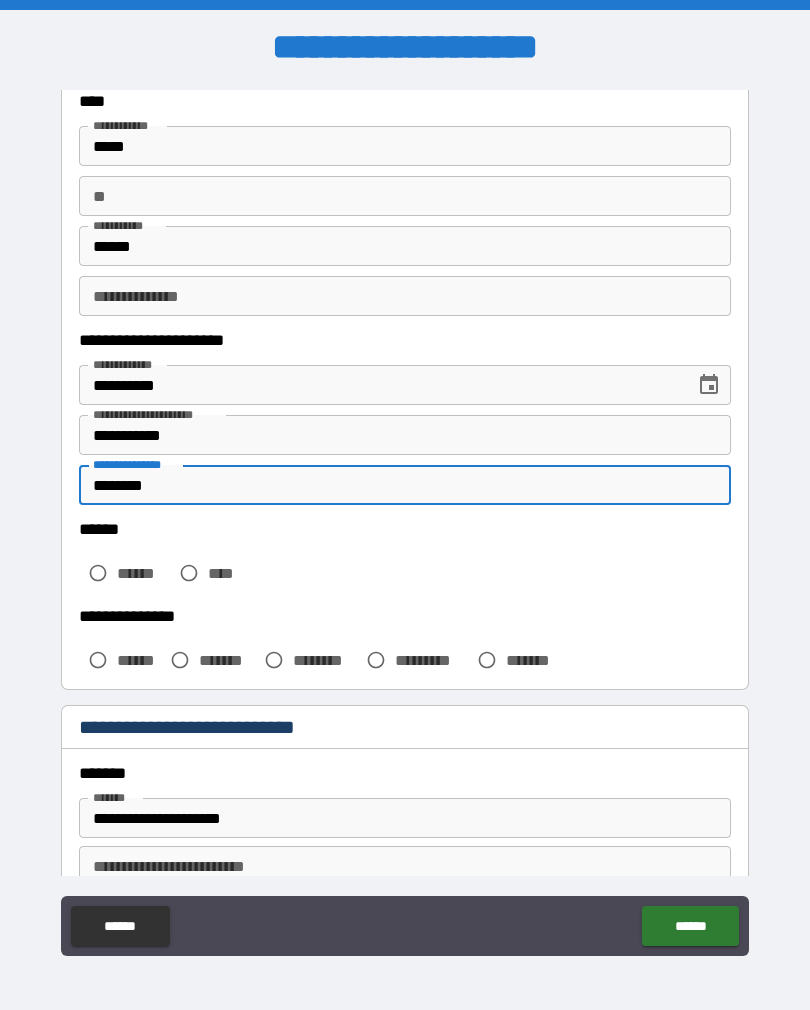 type on "********" 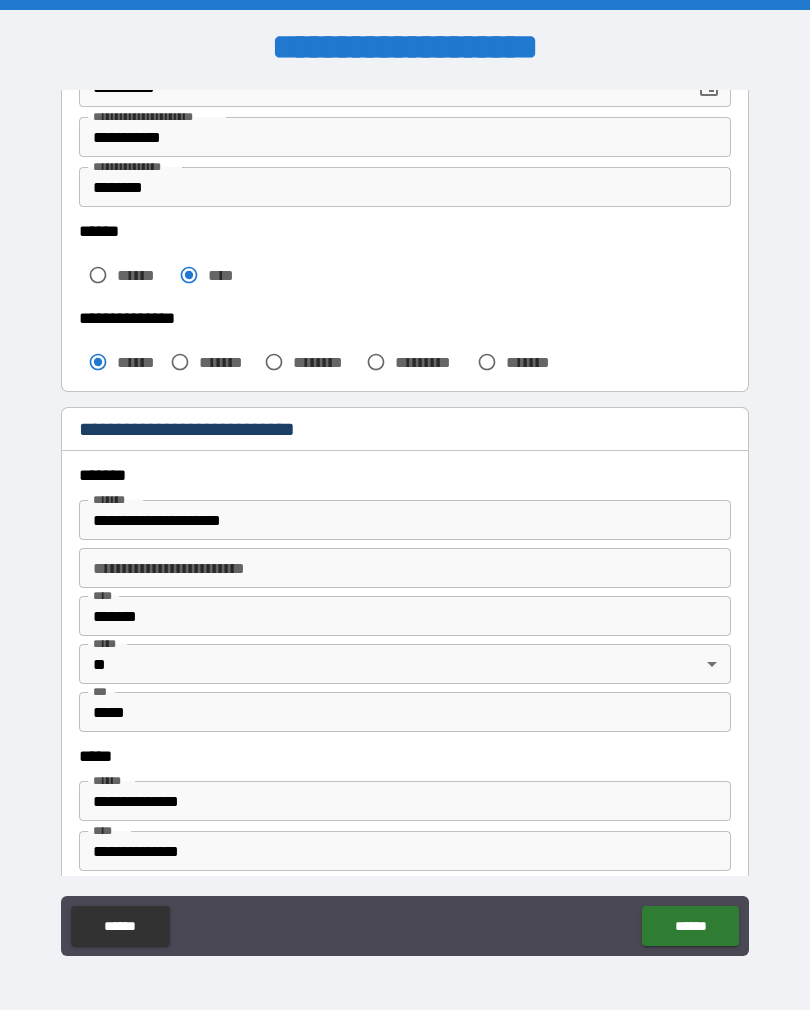 scroll, scrollTop: 435, scrollLeft: 0, axis: vertical 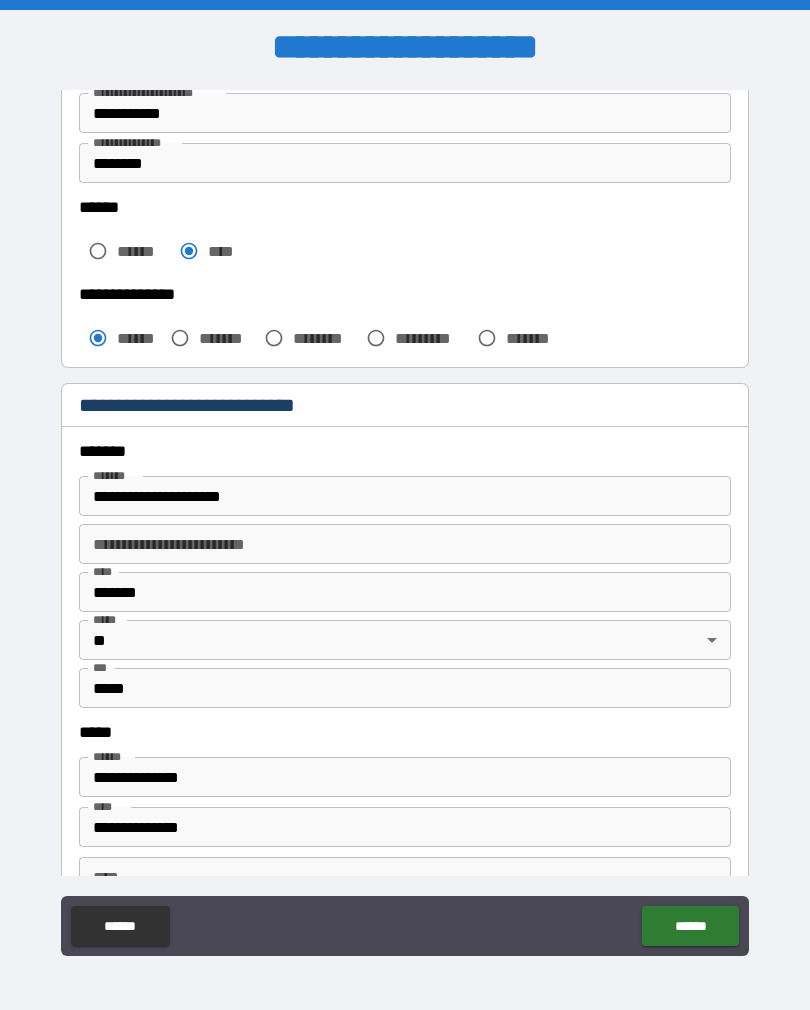 click on "*******" at bounding box center (115, 475) 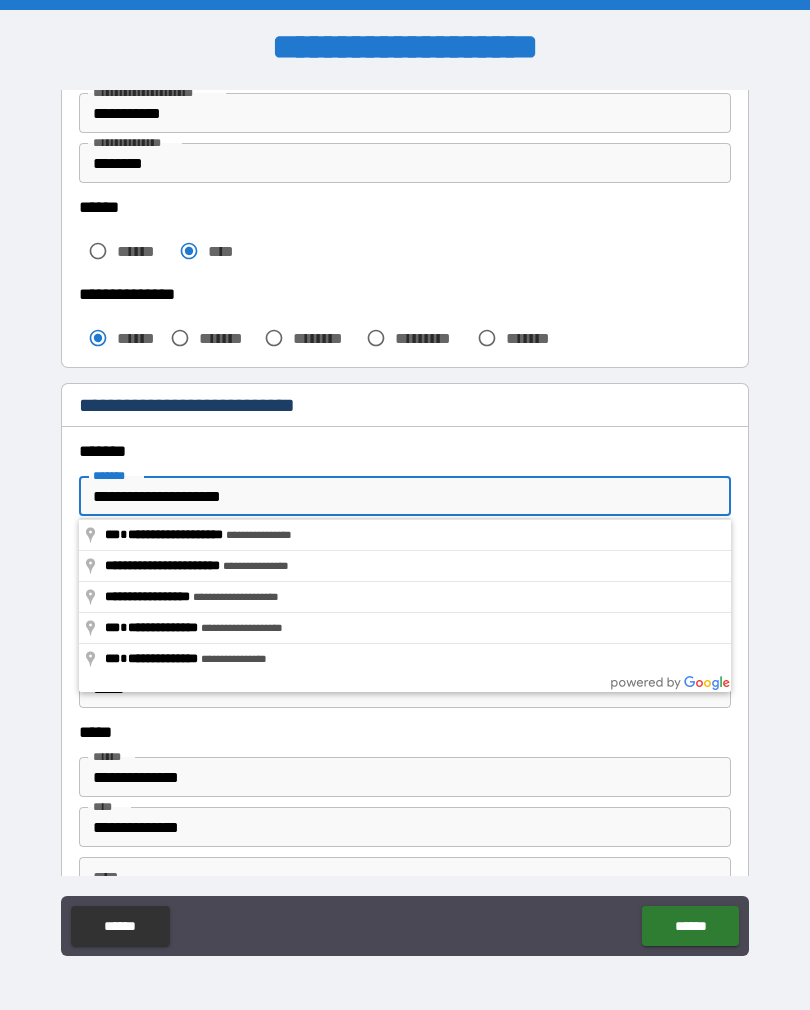 click on "**********" at bounding box center [405, 496] 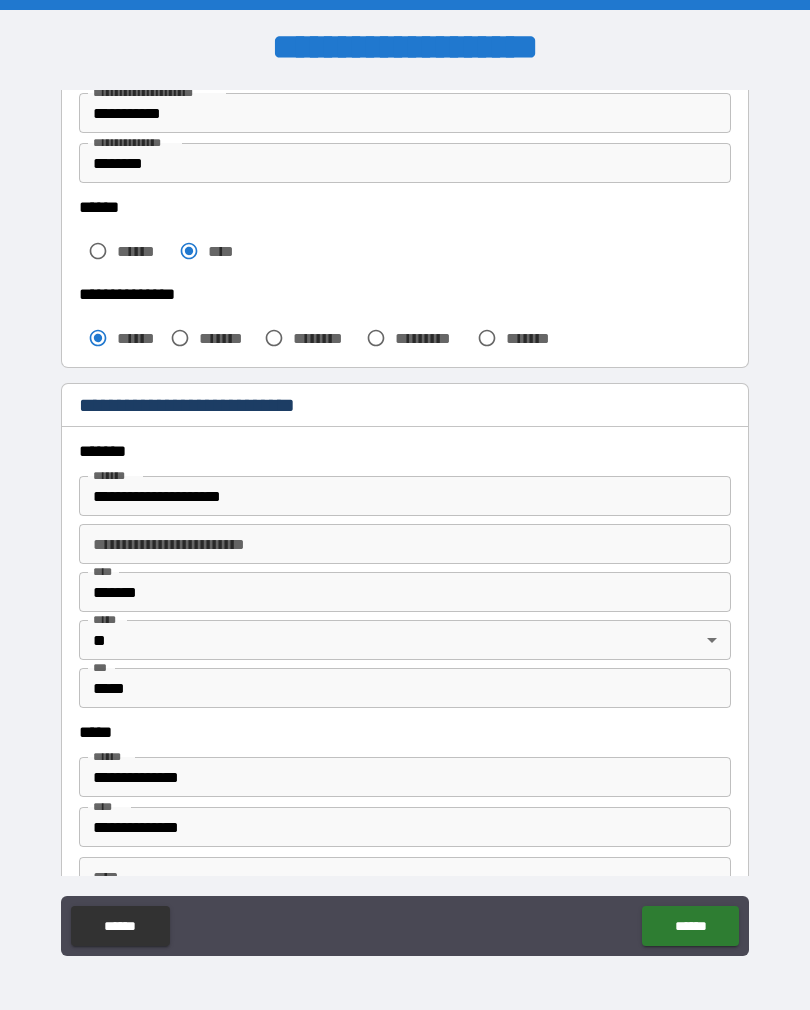 type on "**********" 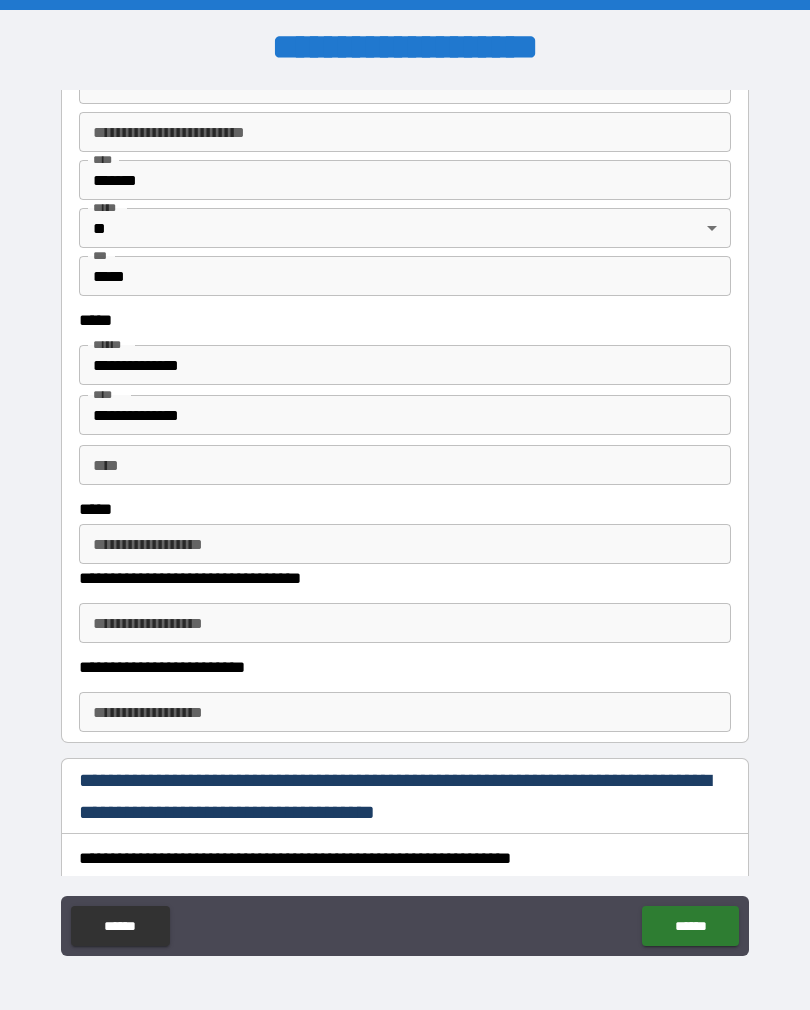 scroll, scrollTop: 855, scrollLeft: 0, axis: vertical 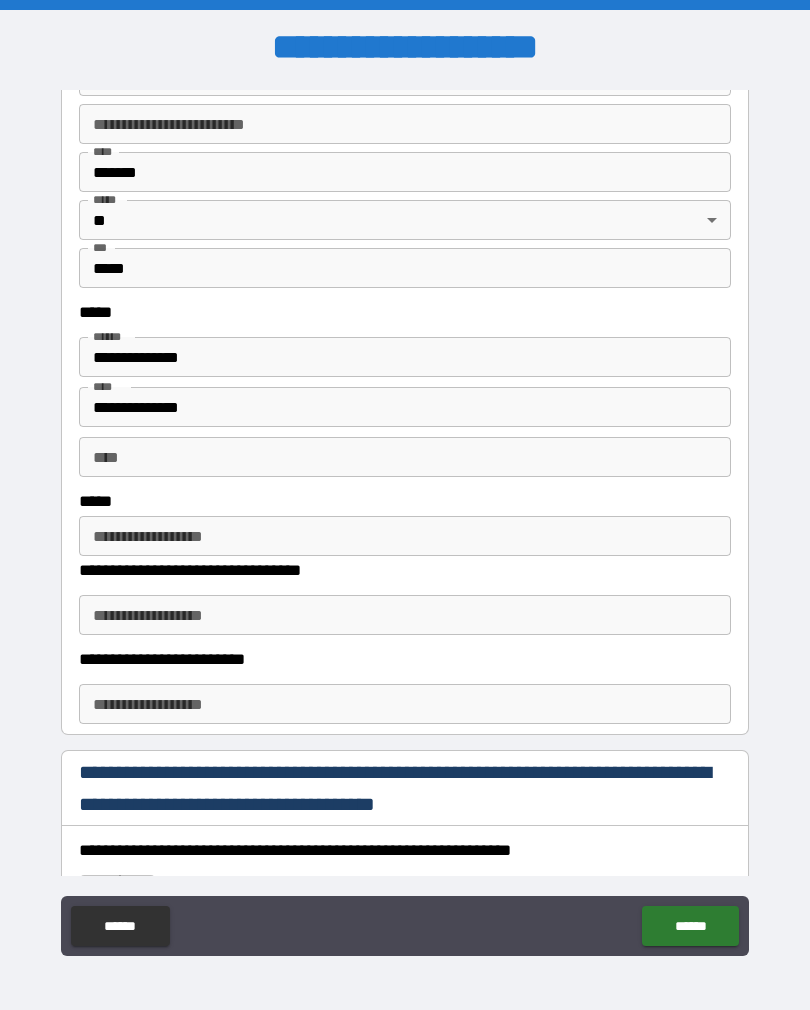 click on "**********" at bounding box center [405, 357] 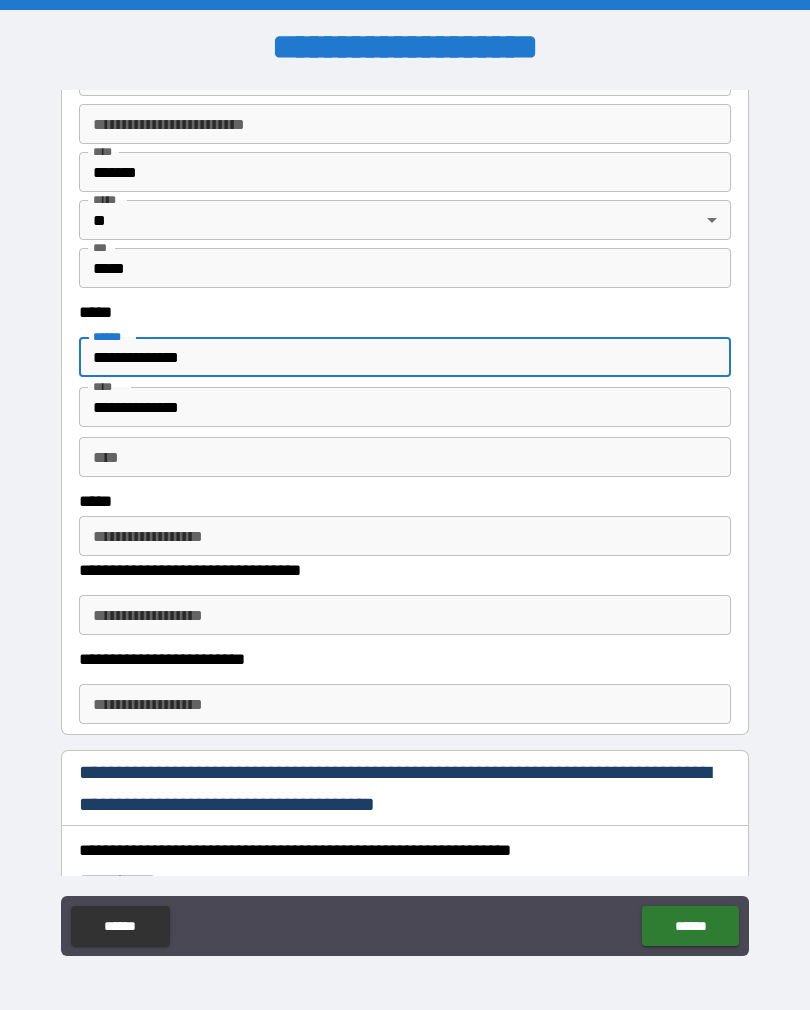 type on "**********" 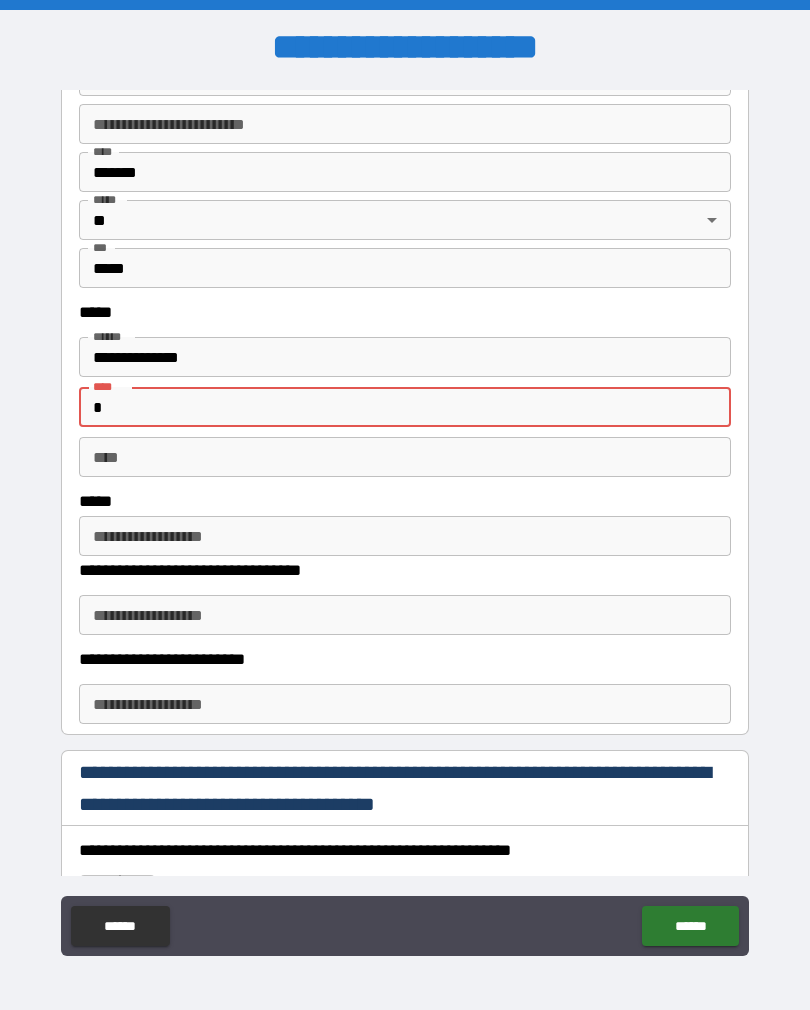 type on "*" 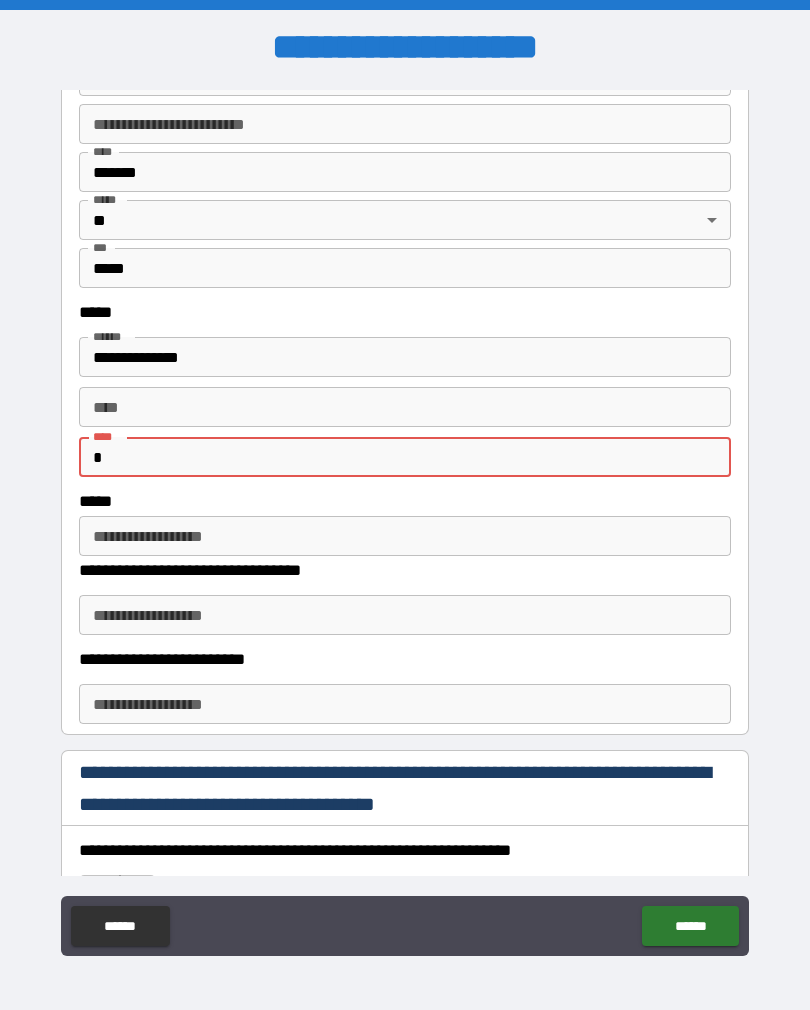 click on "**********" at bounding box center (405, 536) 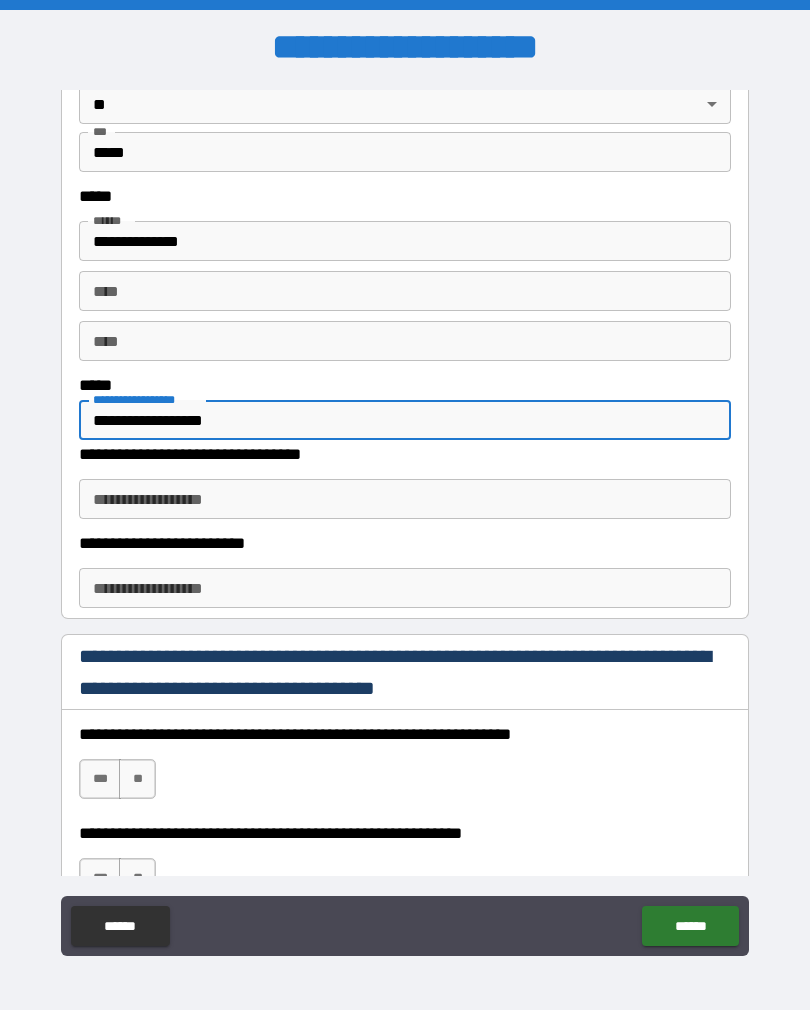 scroll, scrollTop: 980, scrollLeft: 0, axis: vertical 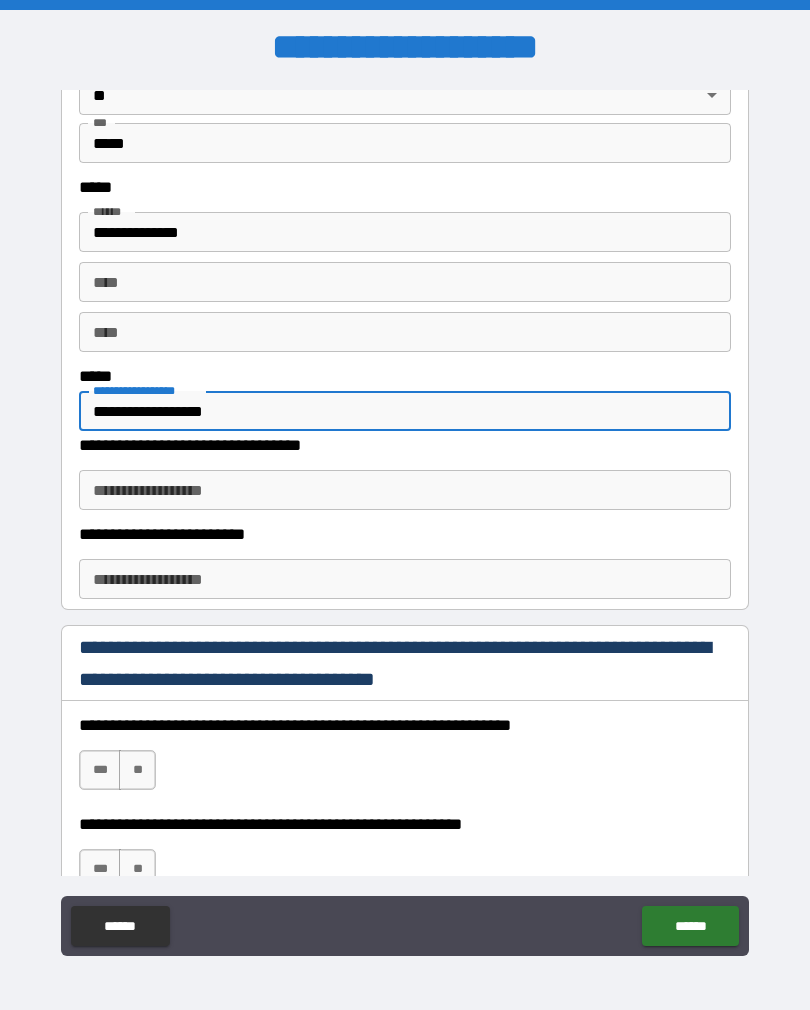 type on "**********" 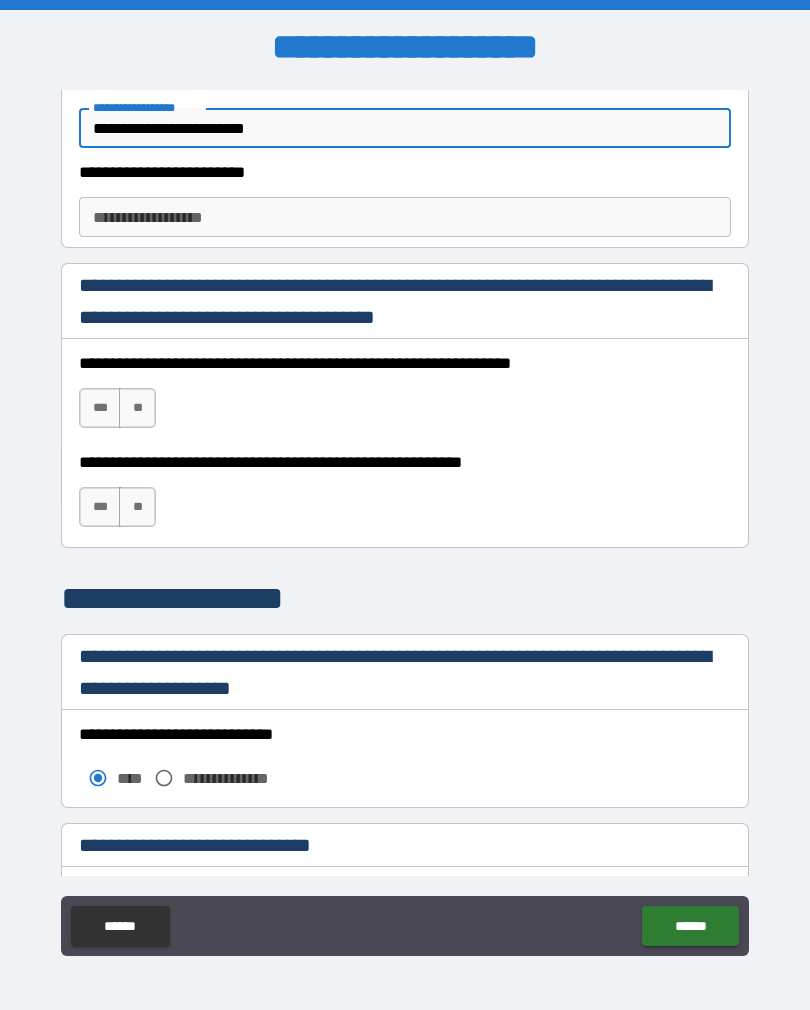 scroll, scrollTop: 1343, scrollLeft: 0, axis: vertical 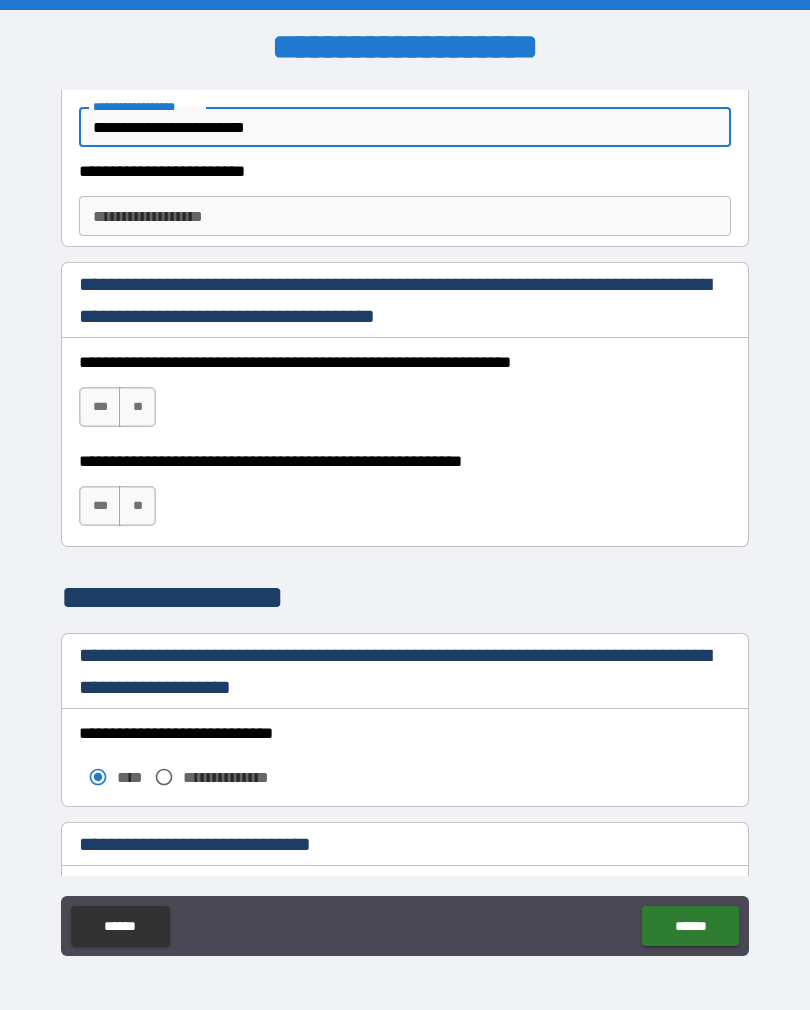 type on "**********" 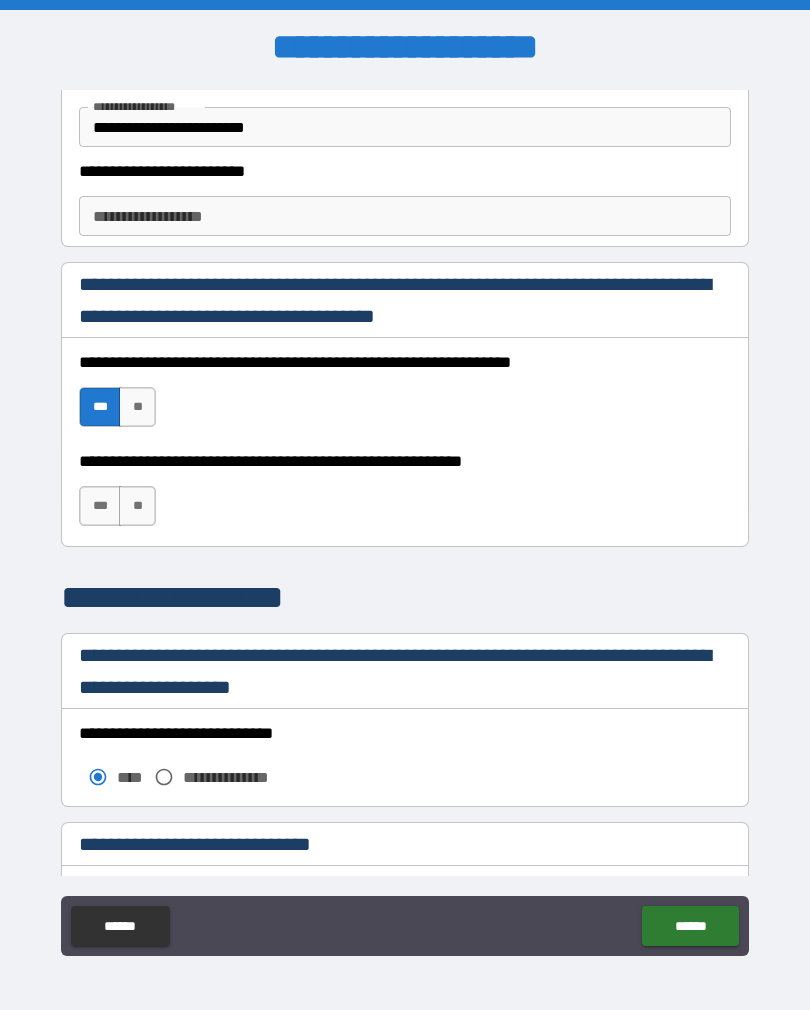 click on "***" at bounding box center (100, 506) 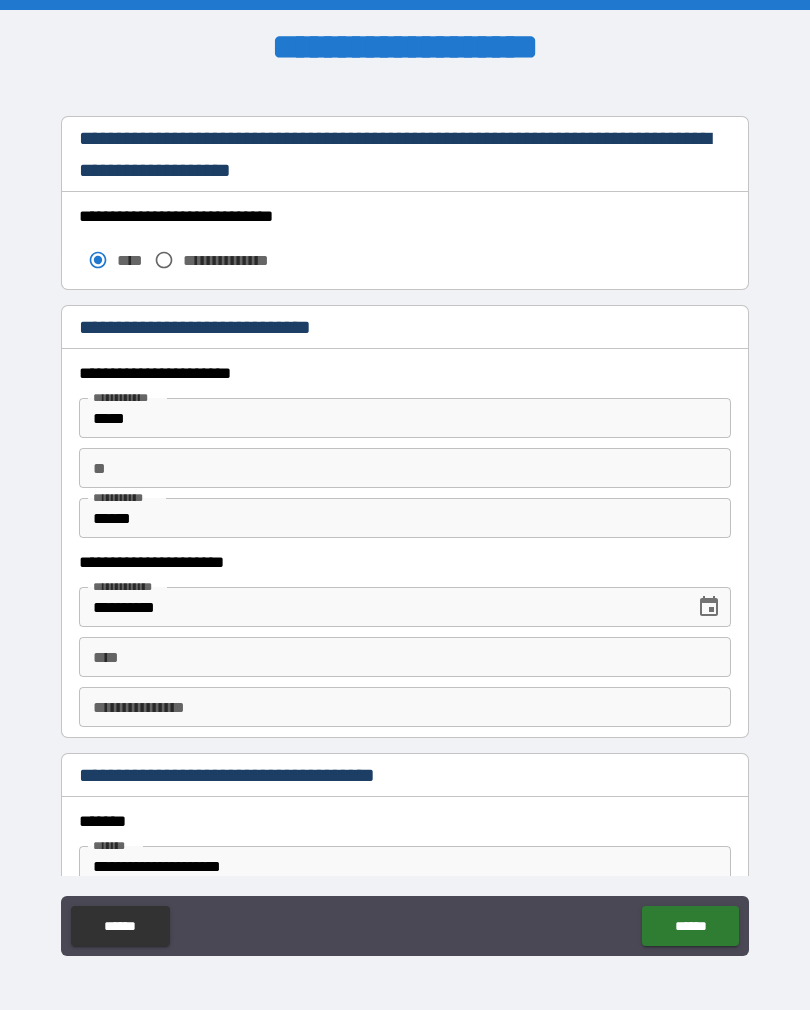 scroll, scrollTop: 1861, scrollLeft: 0, axis: vertical 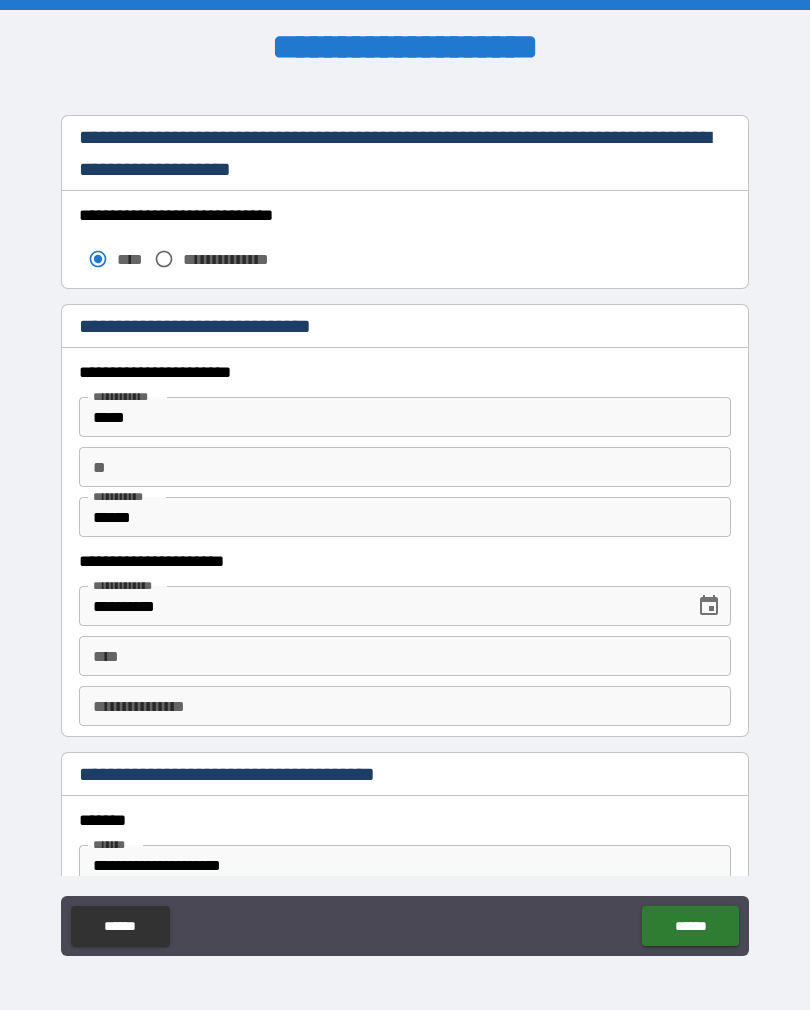 click on "****" at bounding box center [405, 656] 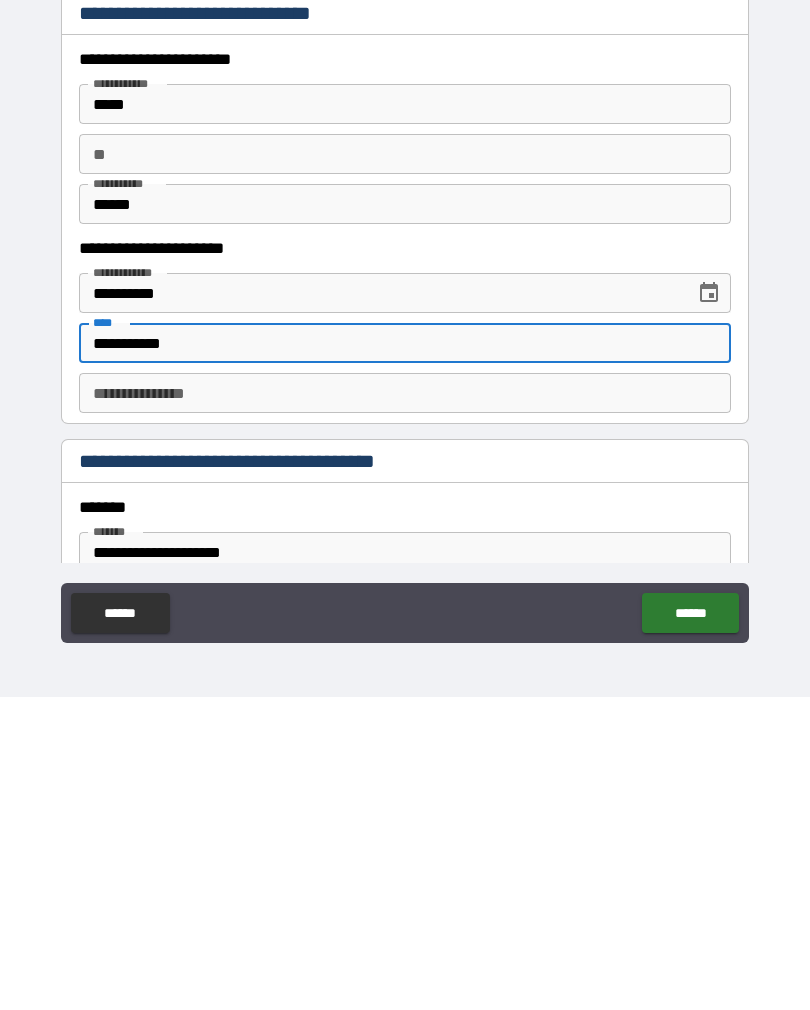 type on "**********" 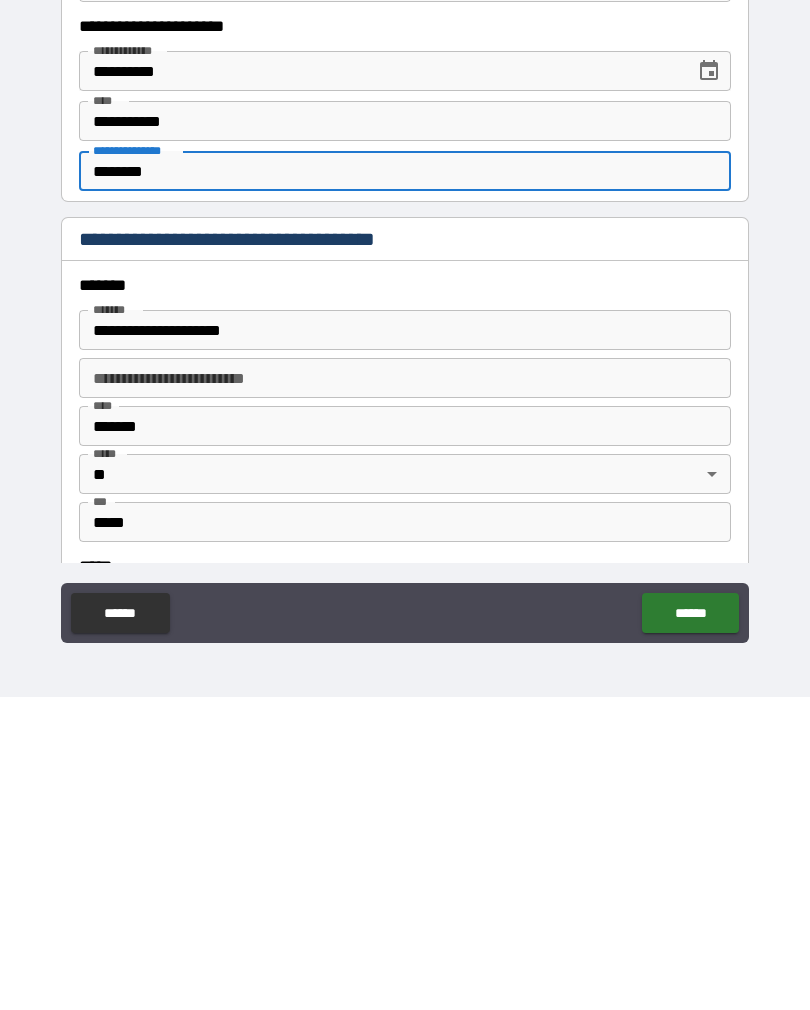scroll, scrollTop: 2090, scrollLeft: 0, axis: vertical 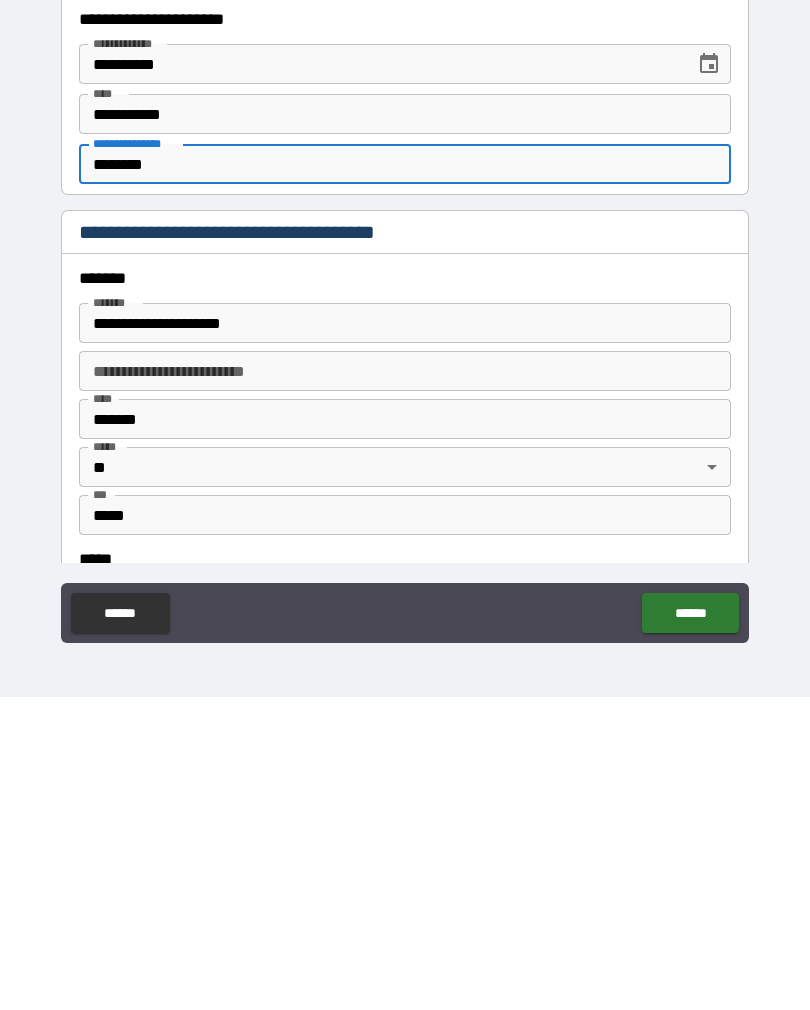 type on "********" 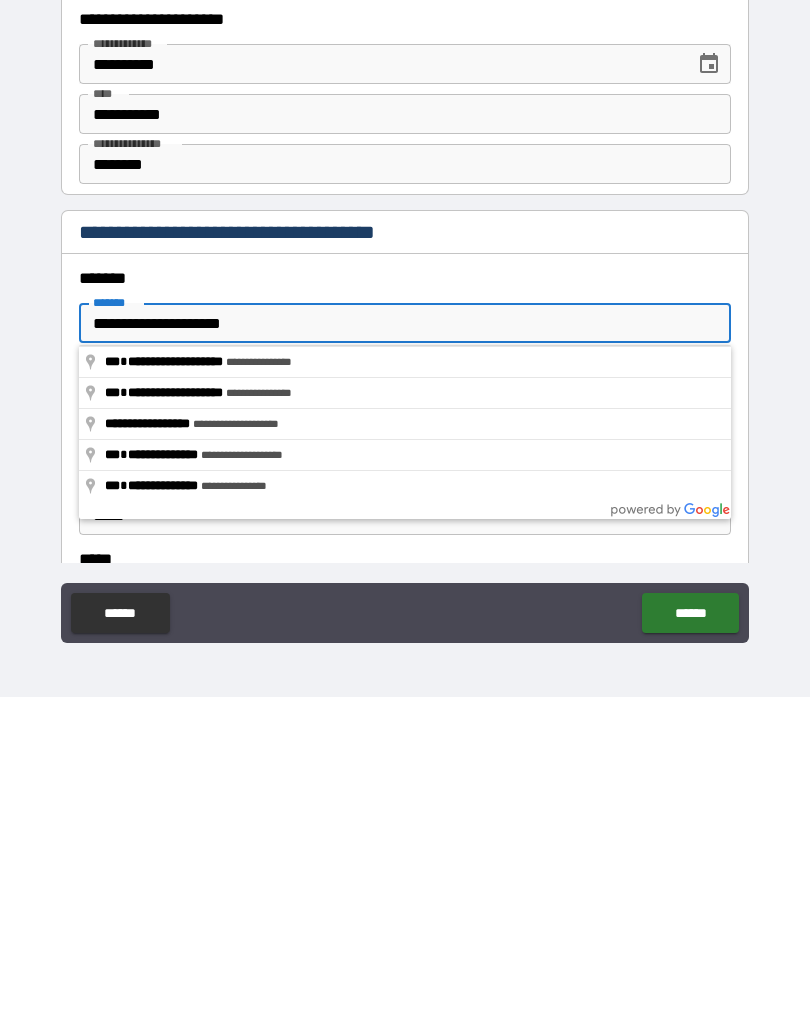 type on "**********" 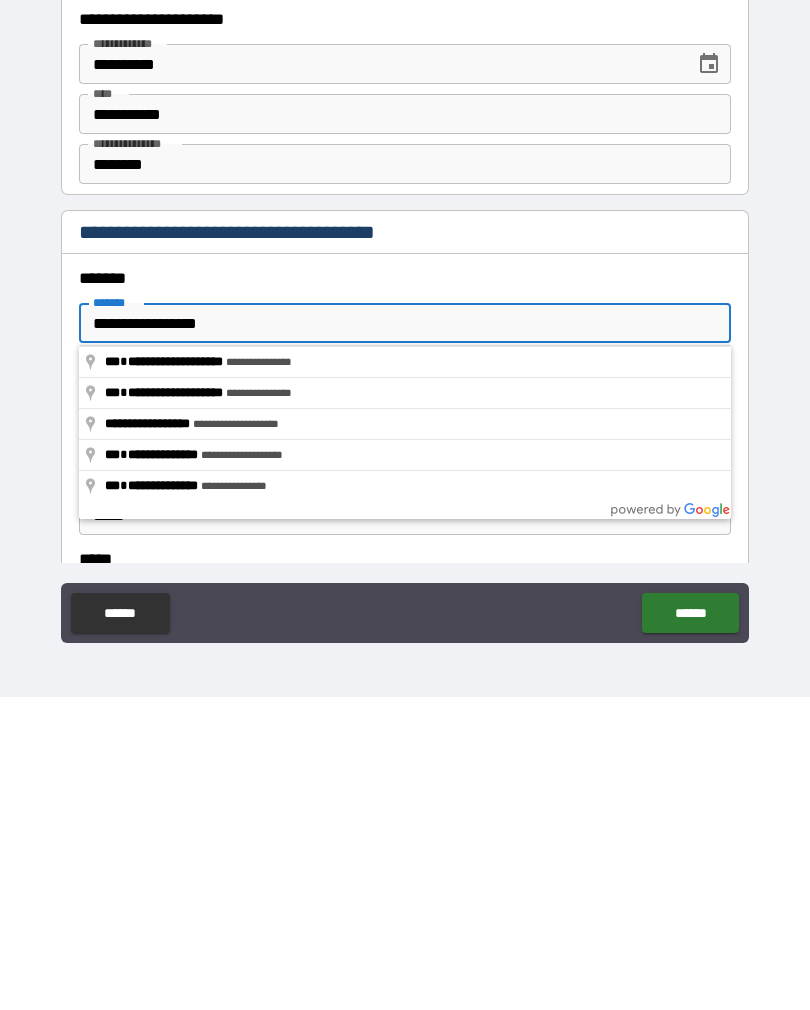 scroll, scrollTop: 31, scrollLeft: 0, axis: vertical 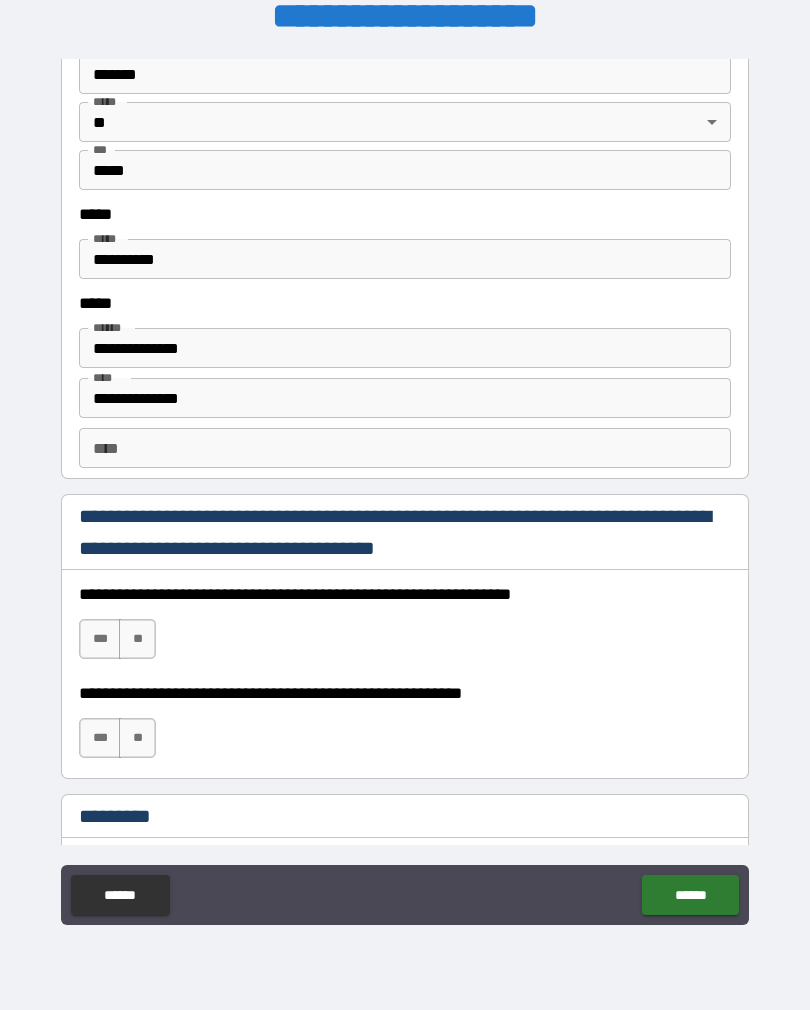 click on "**********" at bounding box center [405, 398] 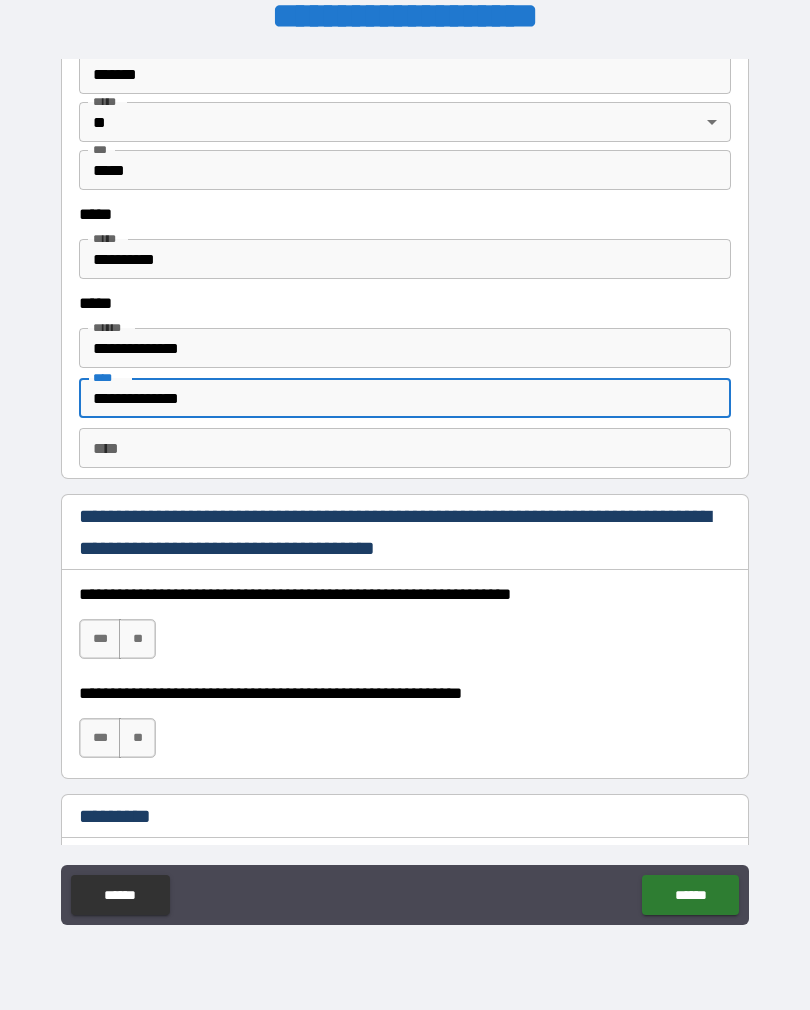 click on "**********" at bounding box center (405, 398) 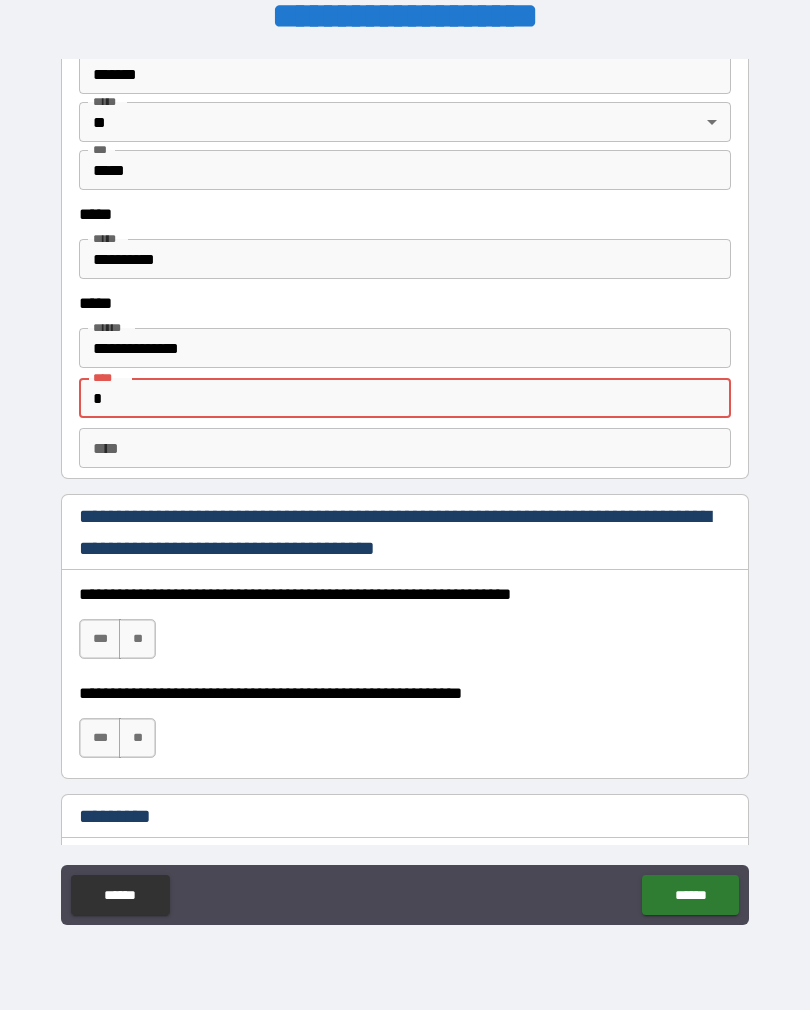 type on "*" 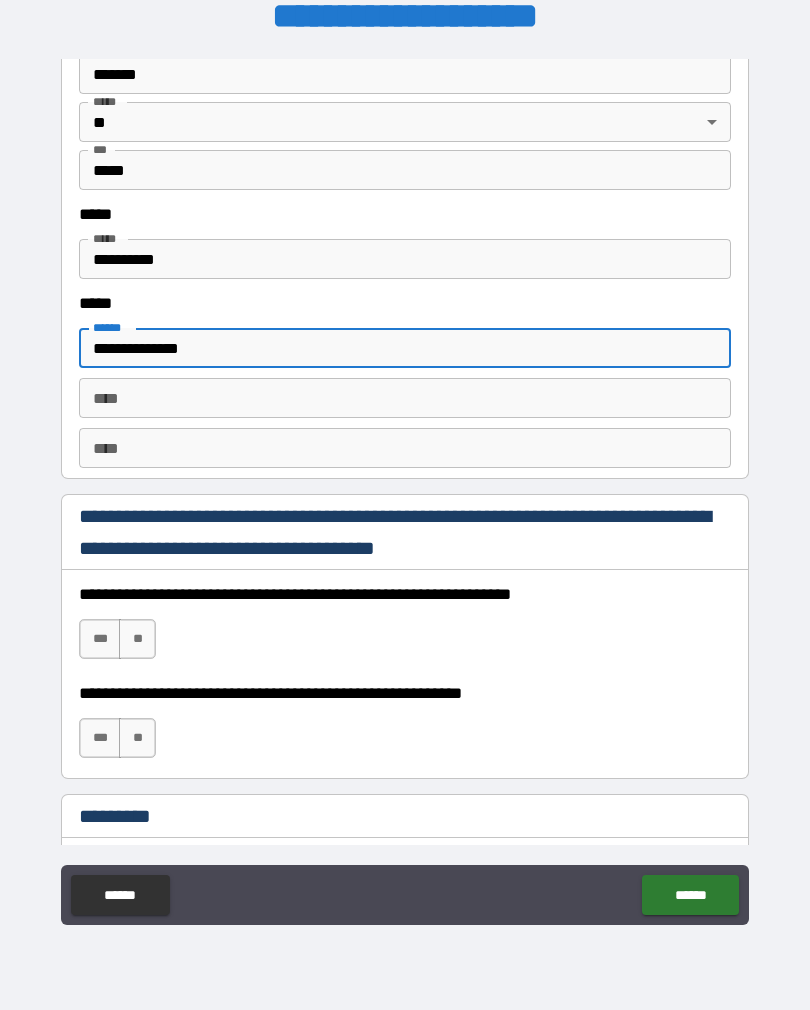 click on "**********" at bounding box center [405, 348] 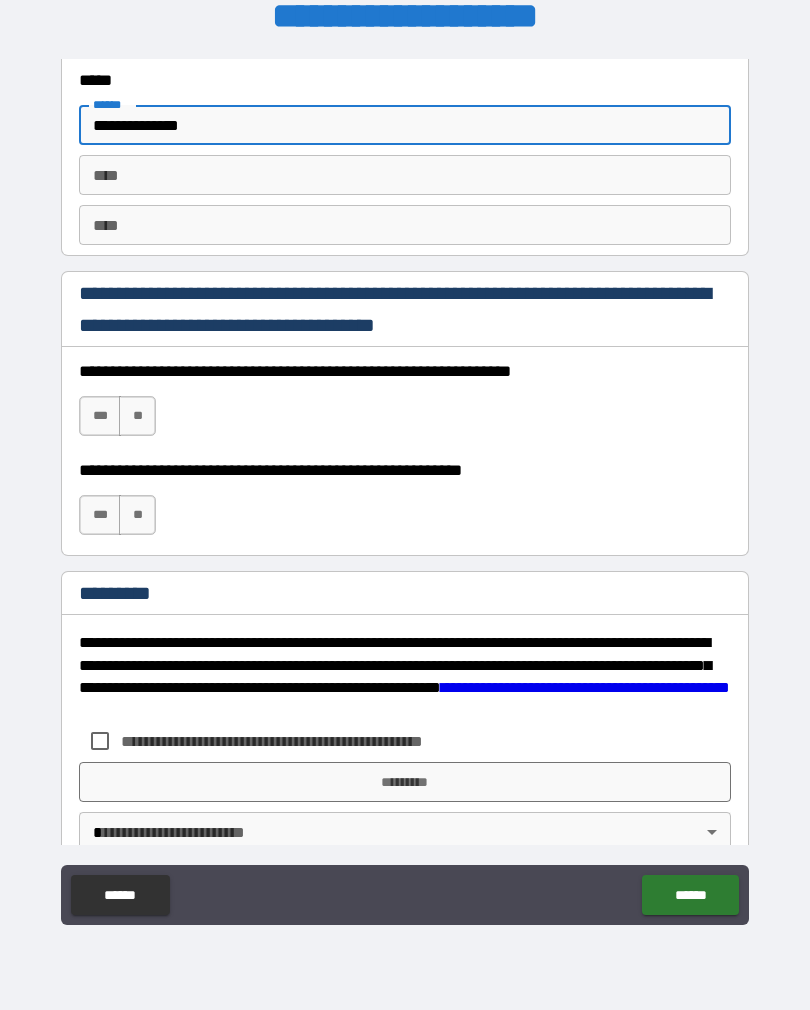 scroll, scrollTop: 2943, scrollLeft: 0, axis: vertical 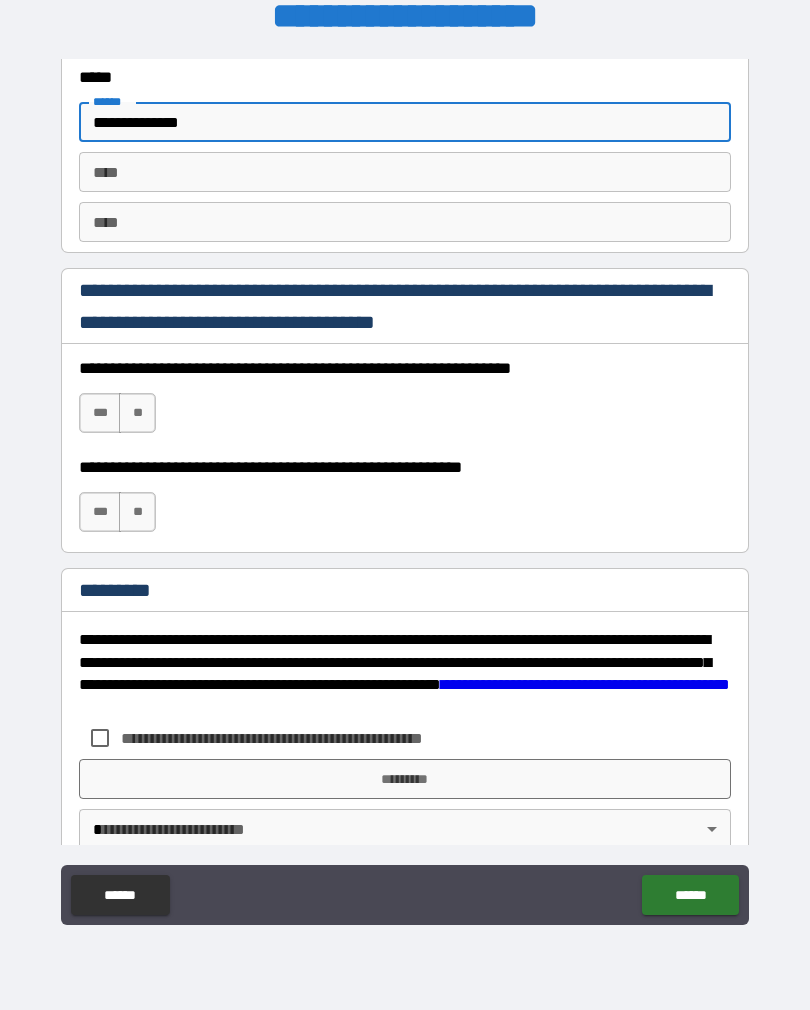 type on "**********" 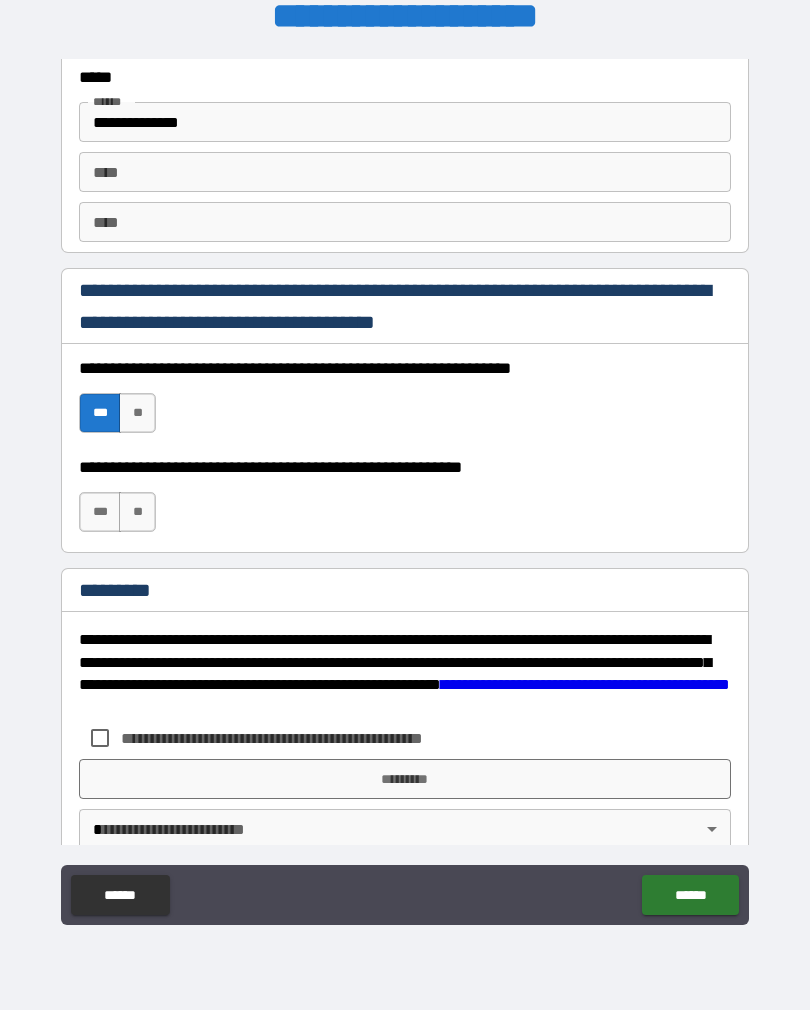 click on "***" at bounding box center (100, 512) 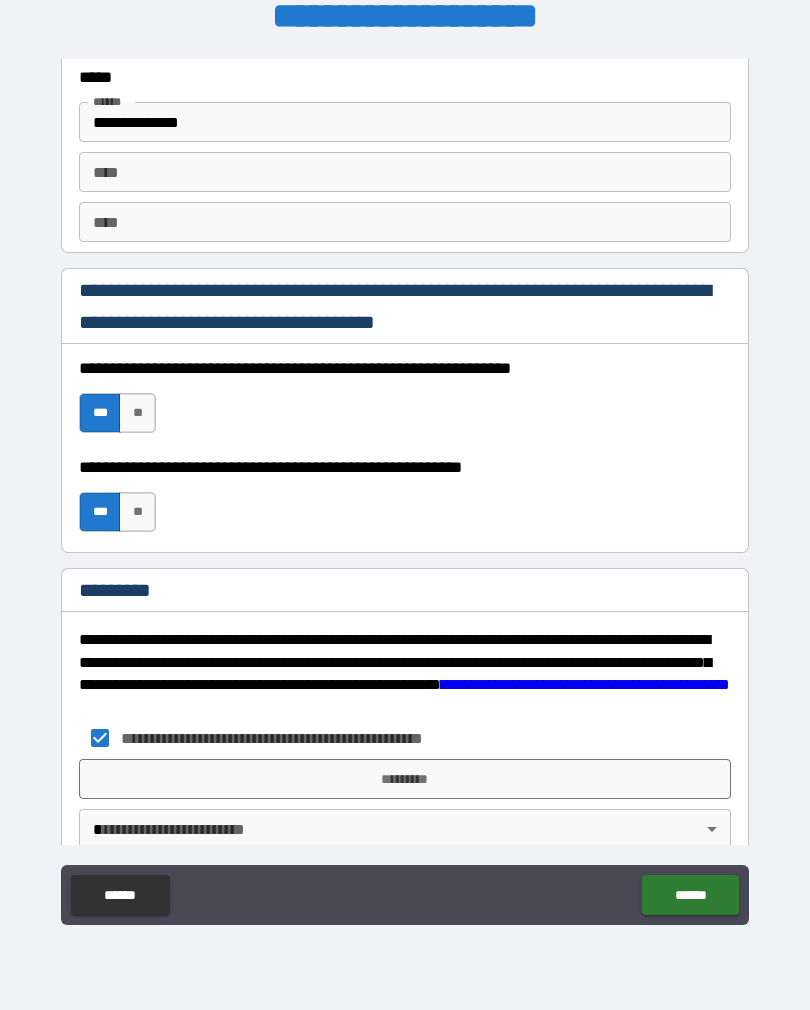 click on "*********" at bounding box center (405, 779) 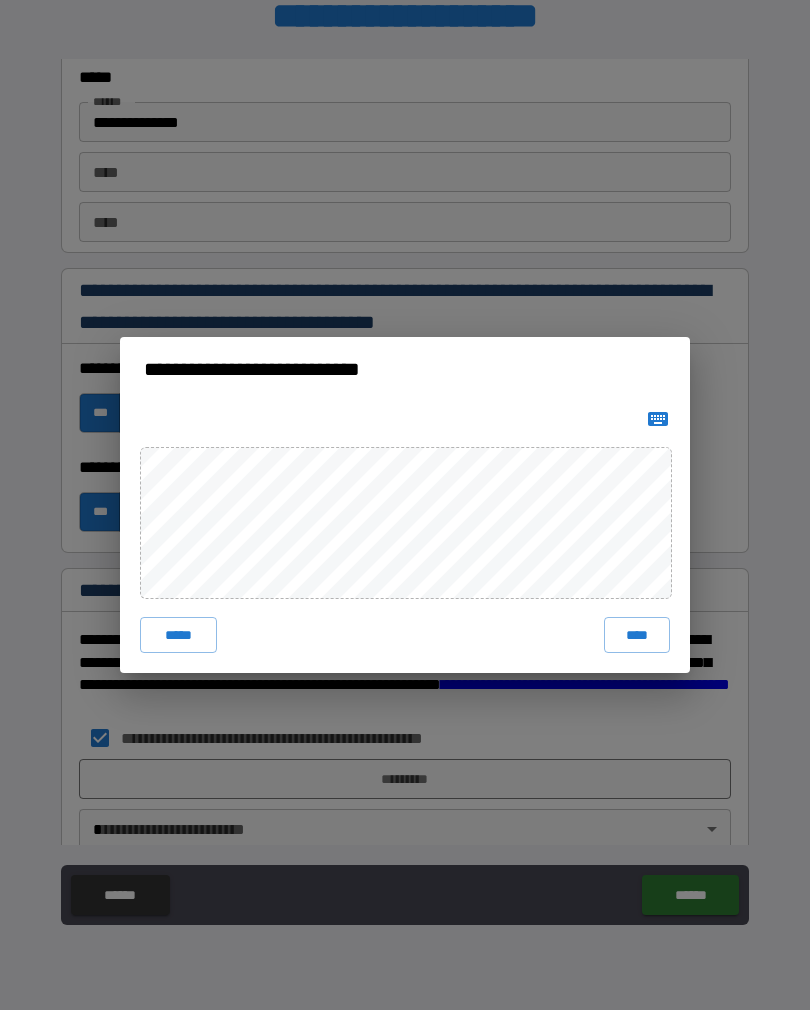 click on "****" at bounding box center (637, 635) 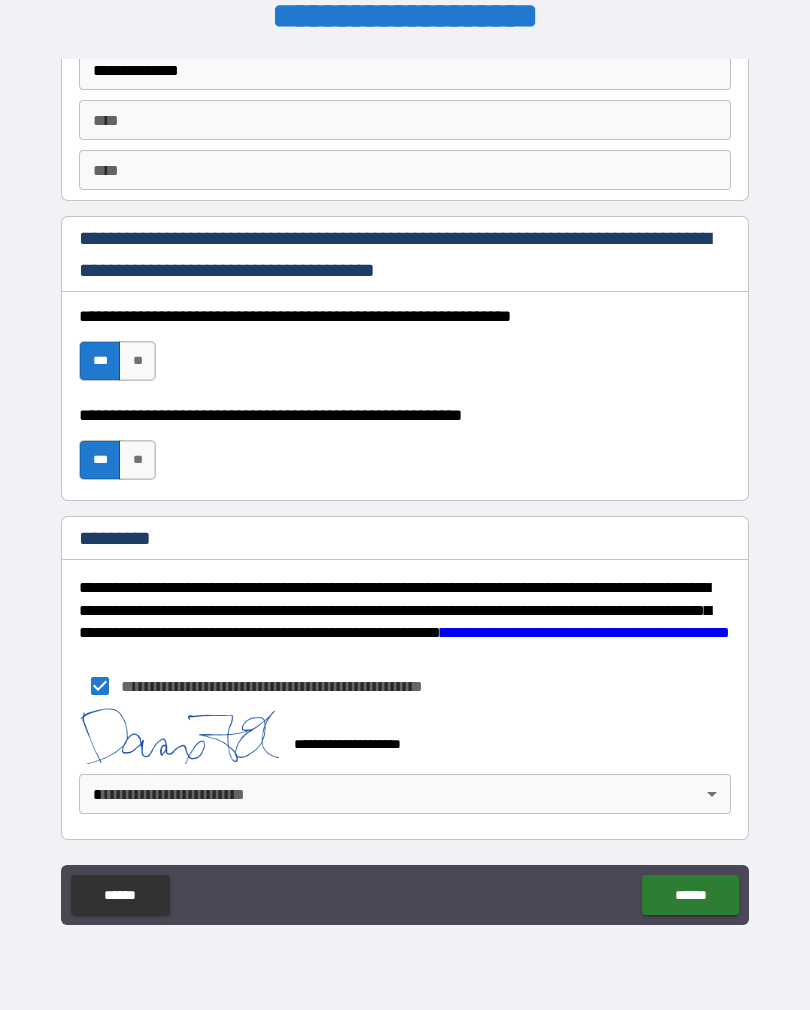scroll, scrollTop: 2995, scrollLeft: 0, axis: vertical 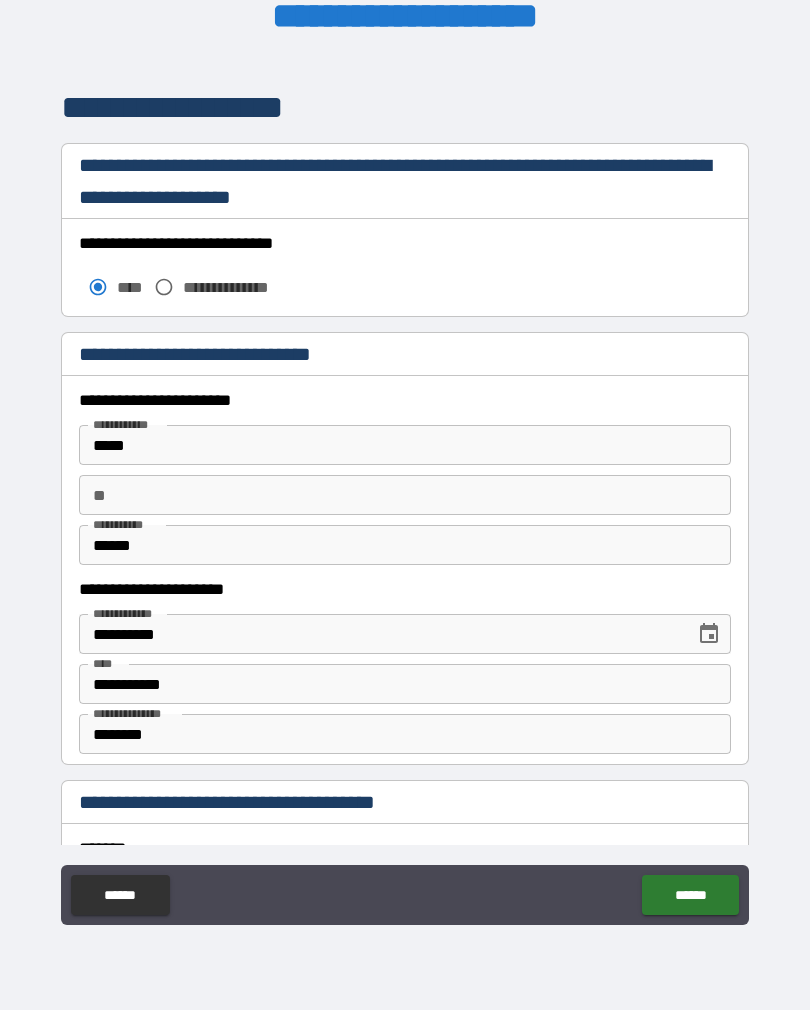 click on "**" at bounding box center [405, 495] 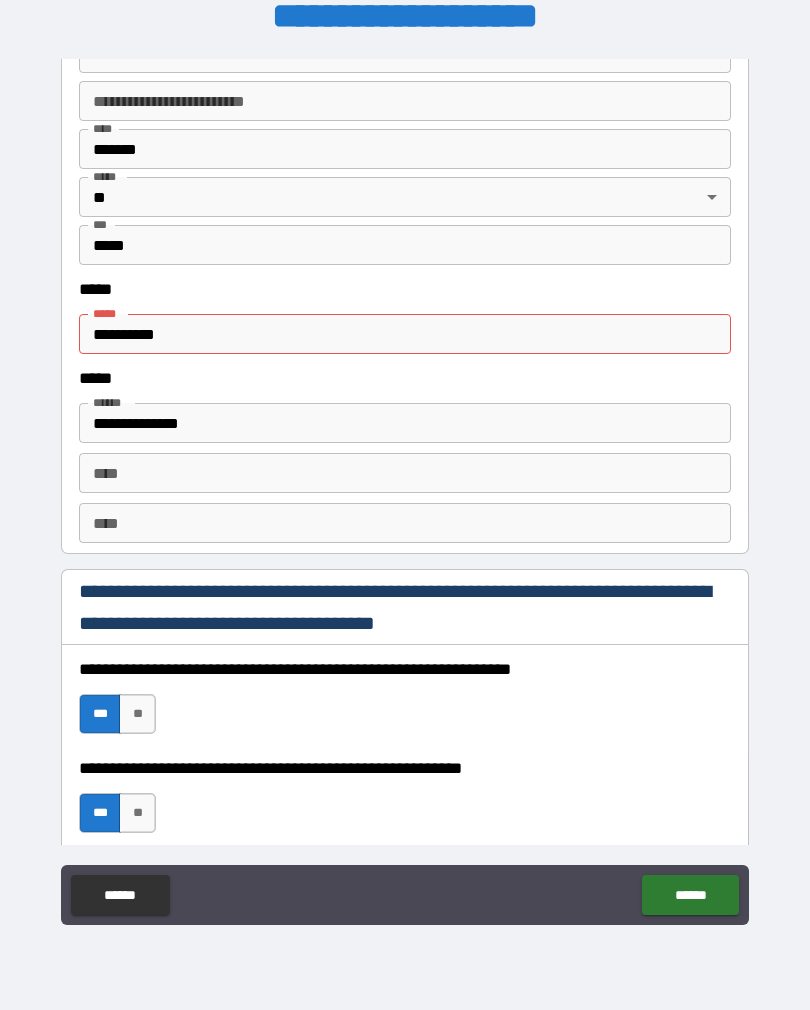 scroll, scrollTop: 2655, scrollLeft: 0, axis: vertical 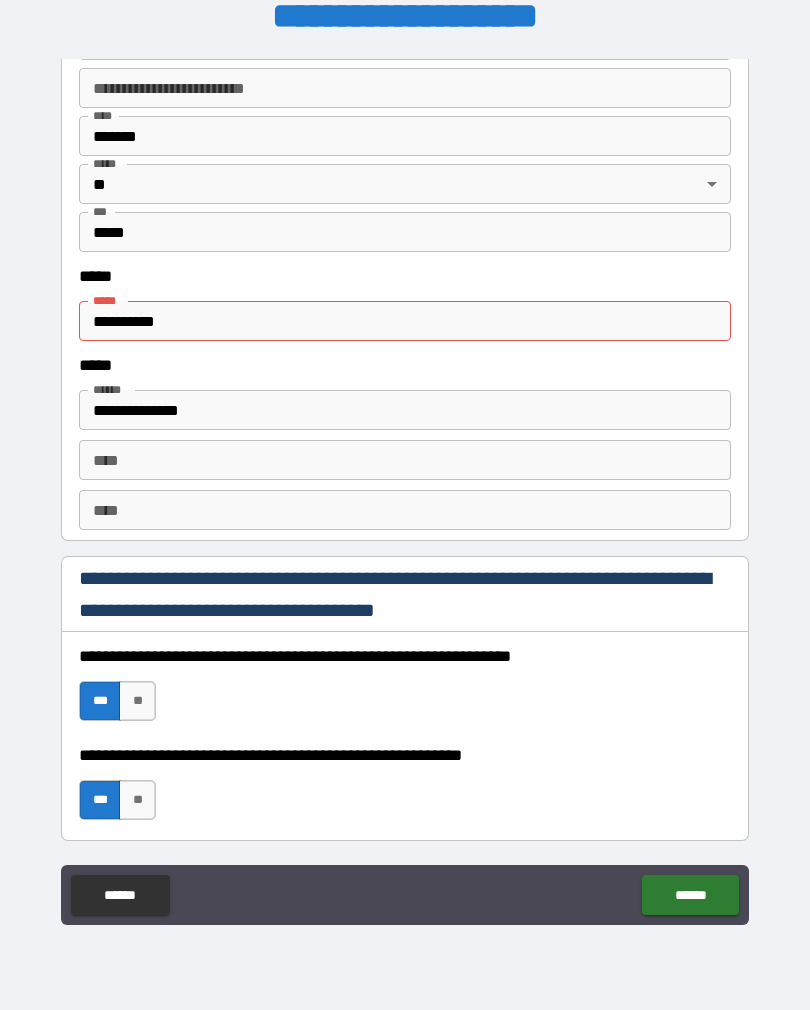 type on "*" 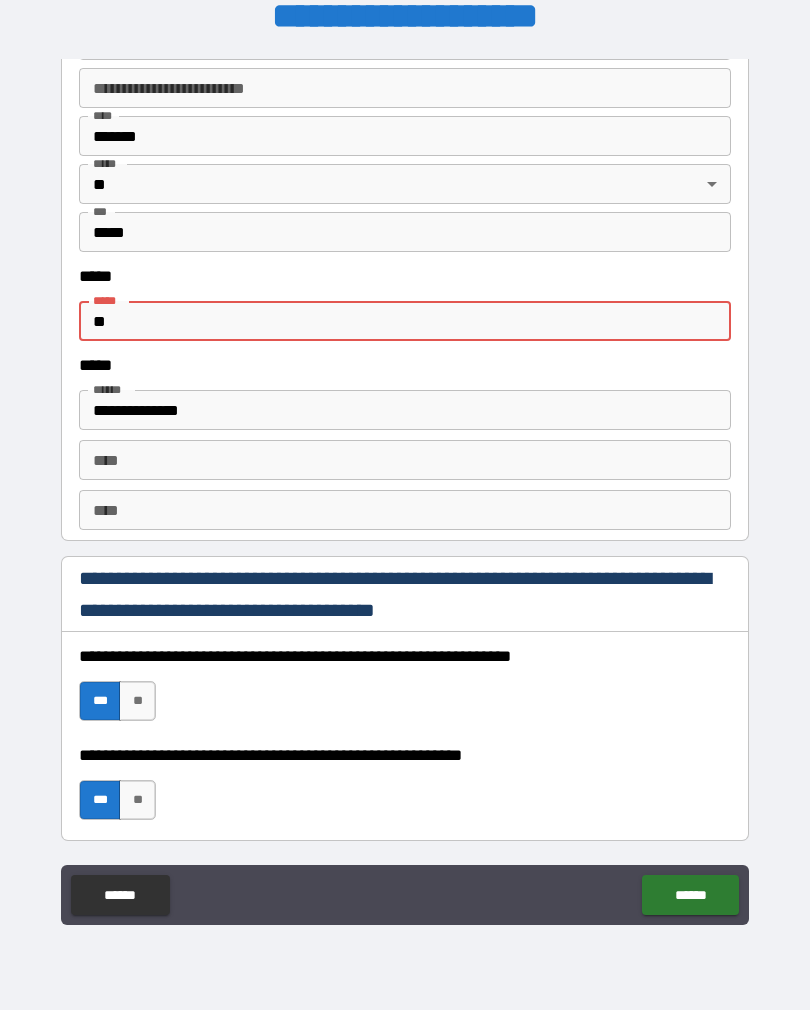 type on "*" 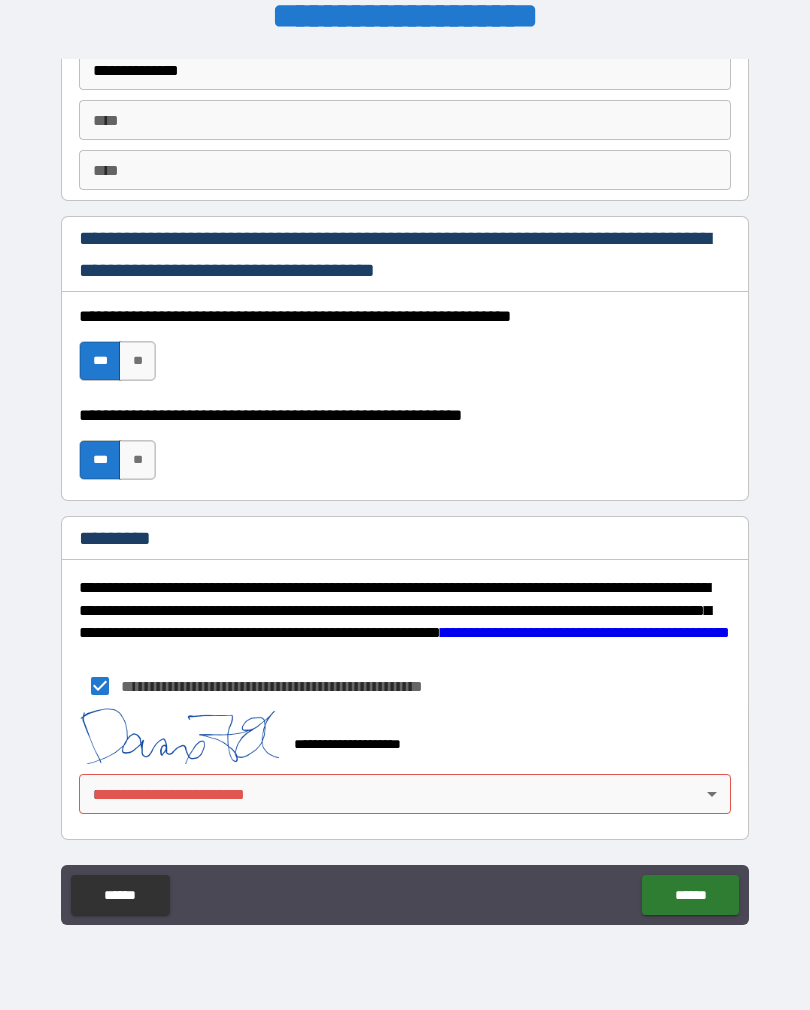 scroll, scrollTop: 2995, scrollLeft: 0, axis: vertical 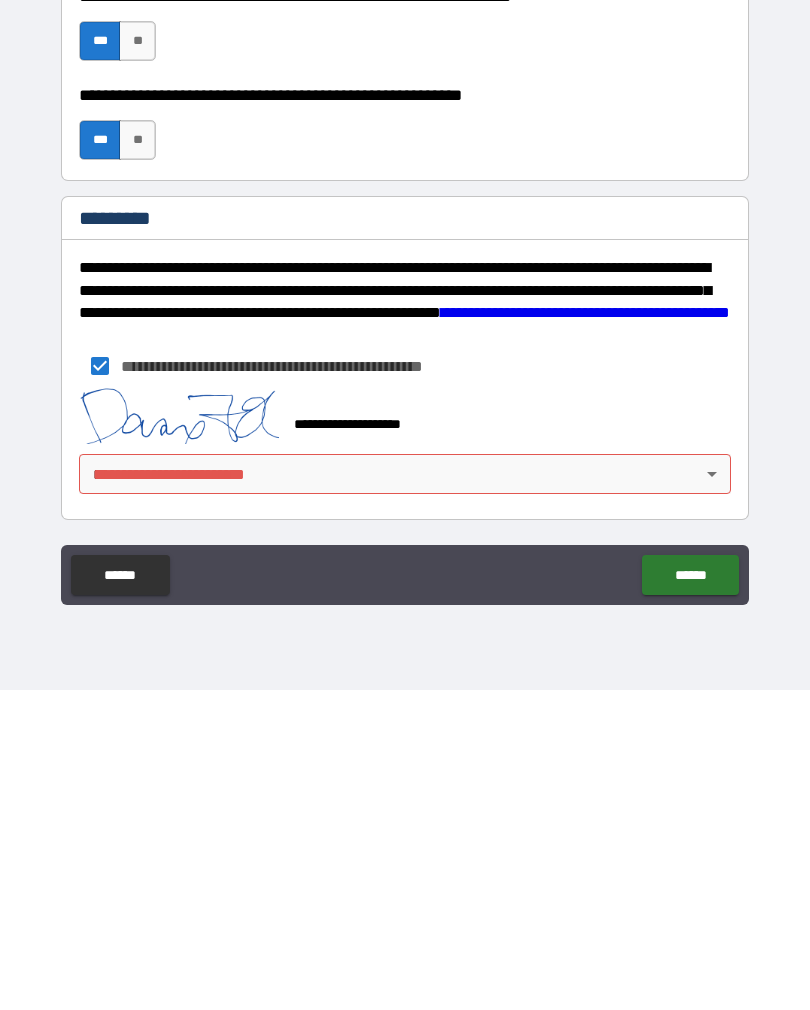 type on "**********" 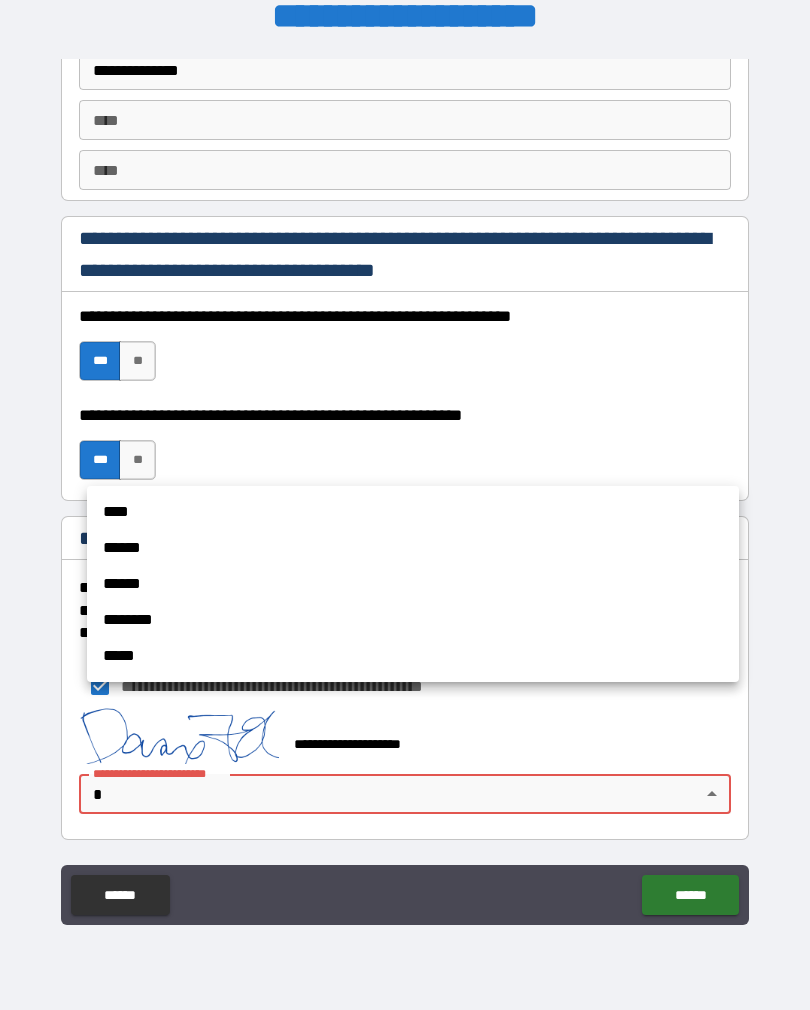 click on "****" at bounding box center [413, 512] 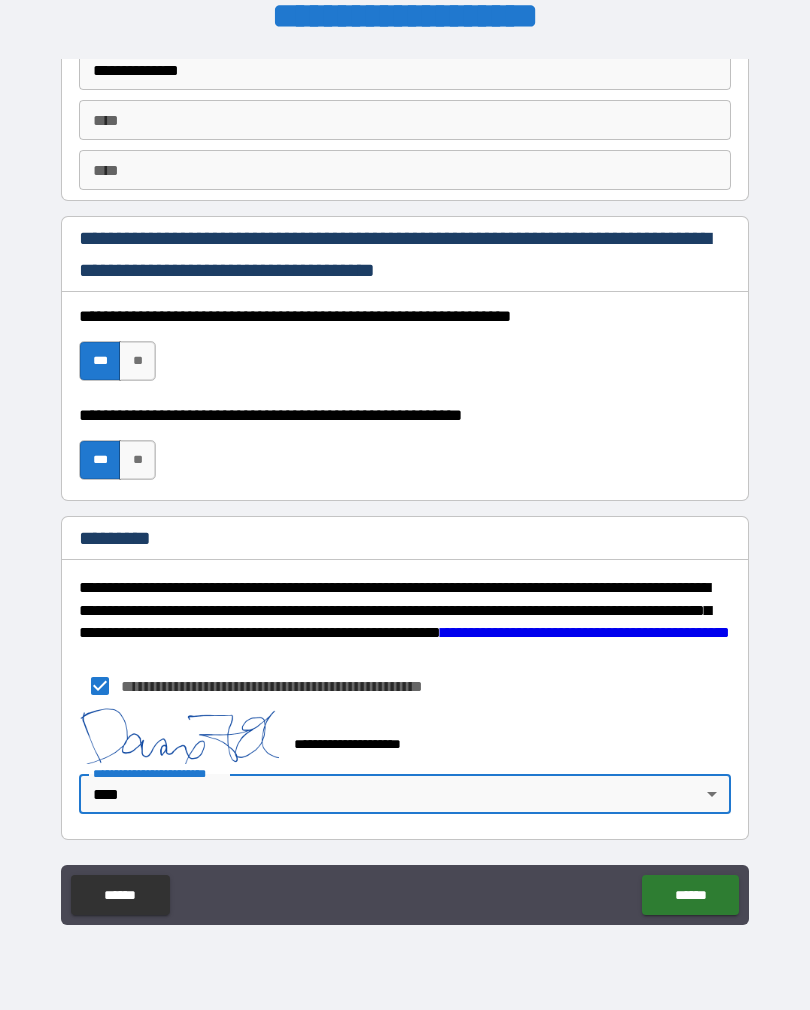 type on "*" 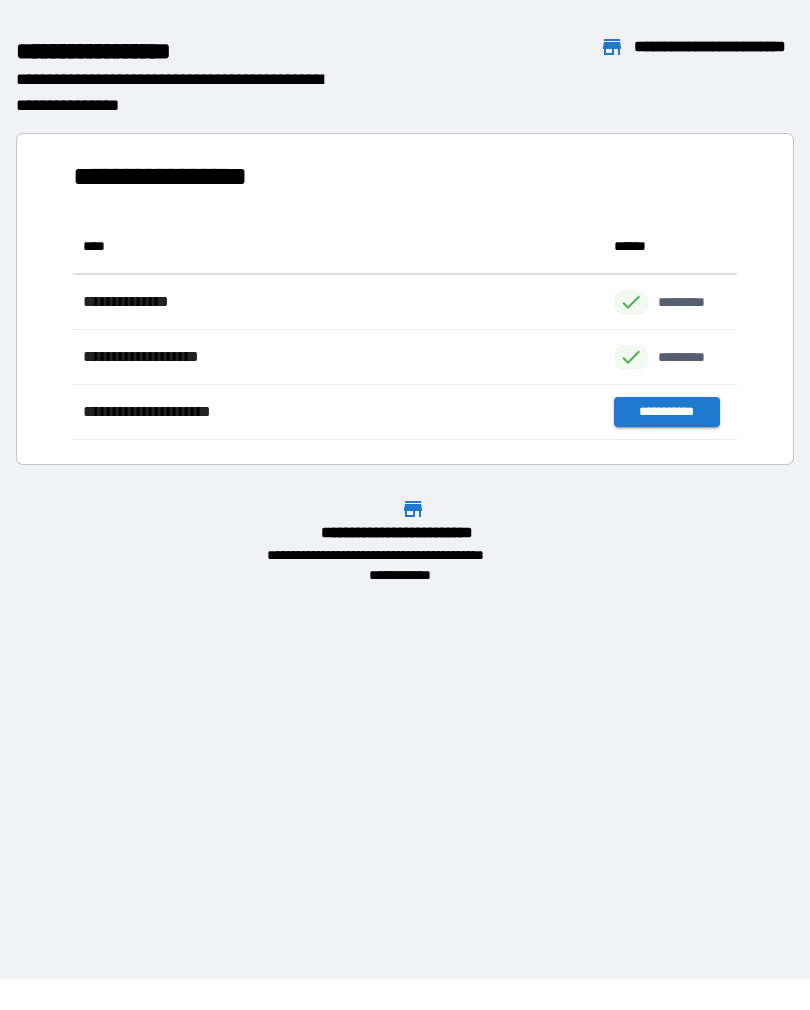 scroll, scrollTop: 1, scrollLeft: 1, axis: both 